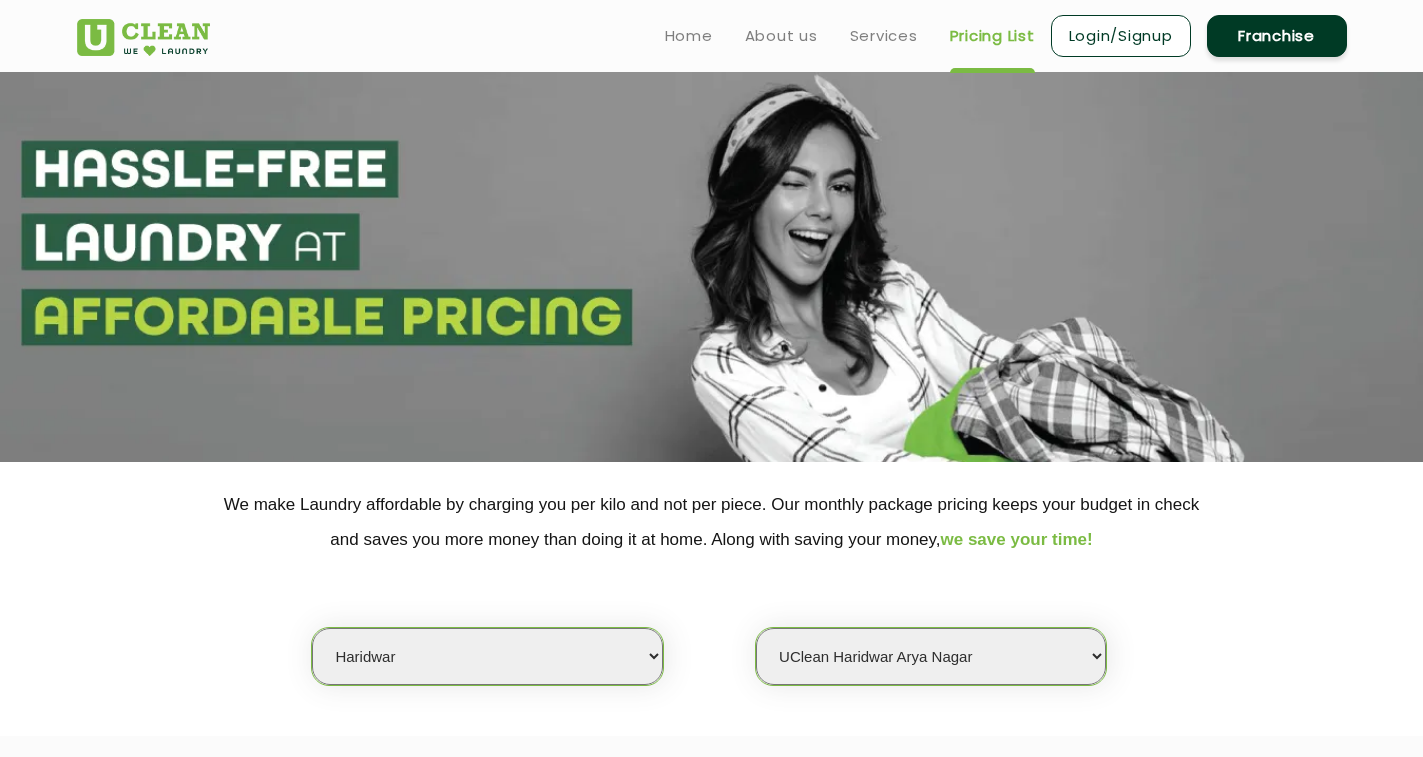 select on "162" 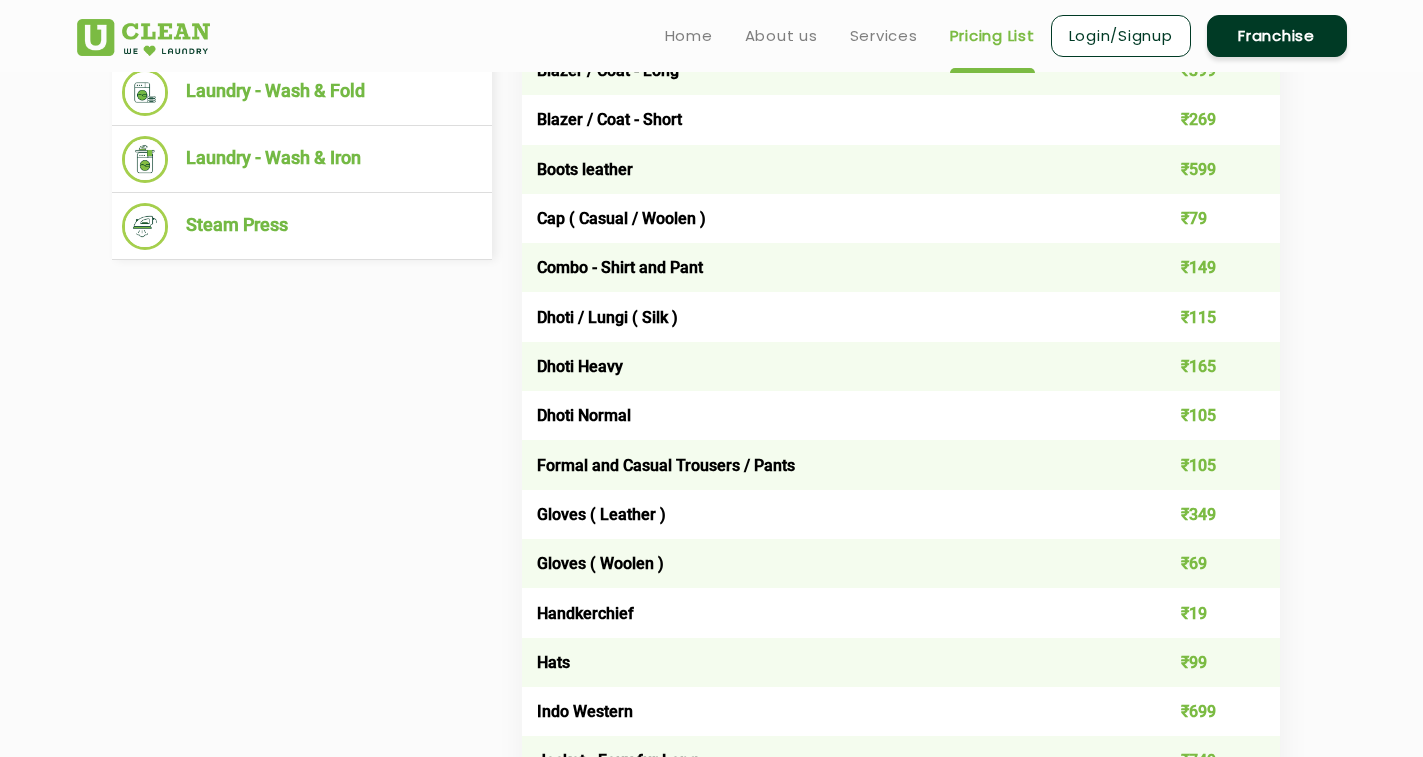scroll, scrollTop: 400, scrollLeft: 0, axis: vertical 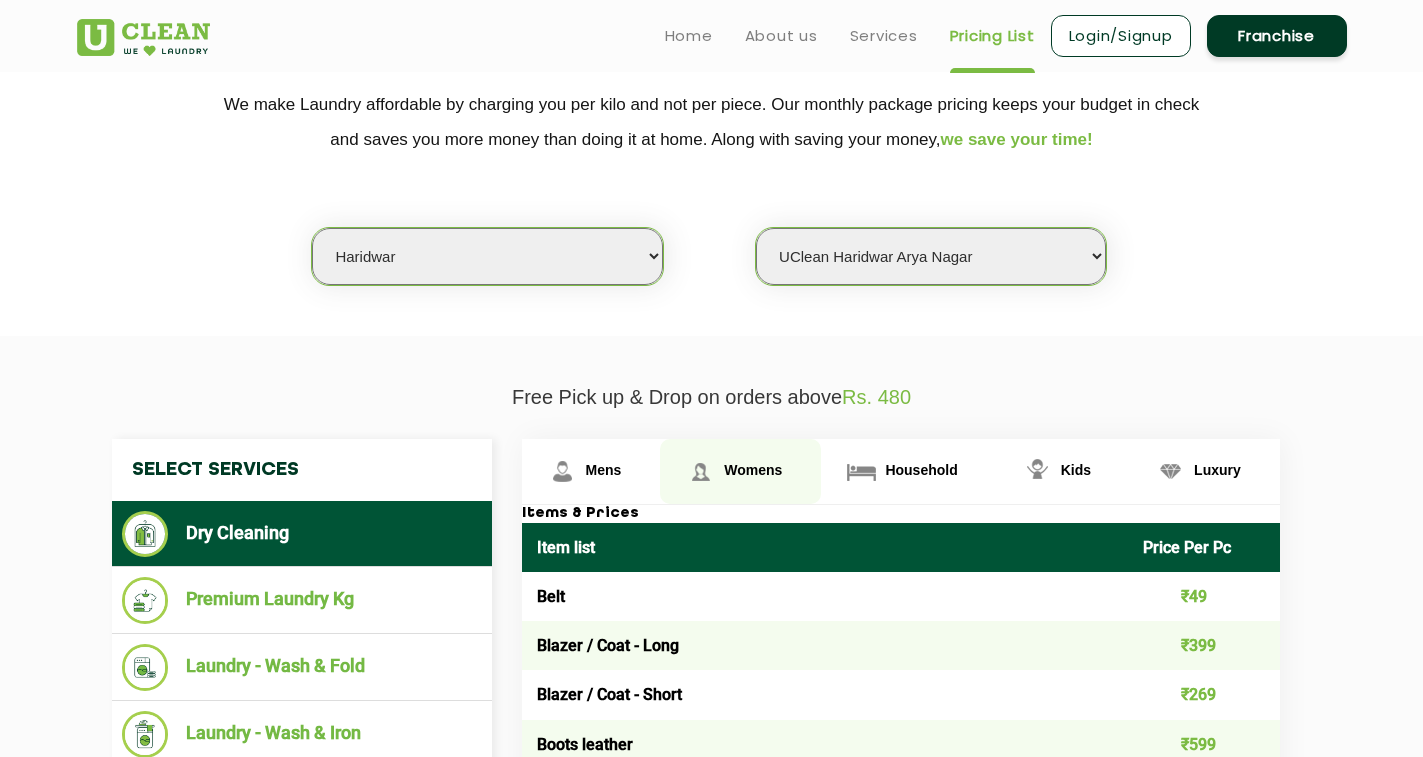 click on "Womens" at bounding box center (591, 471) 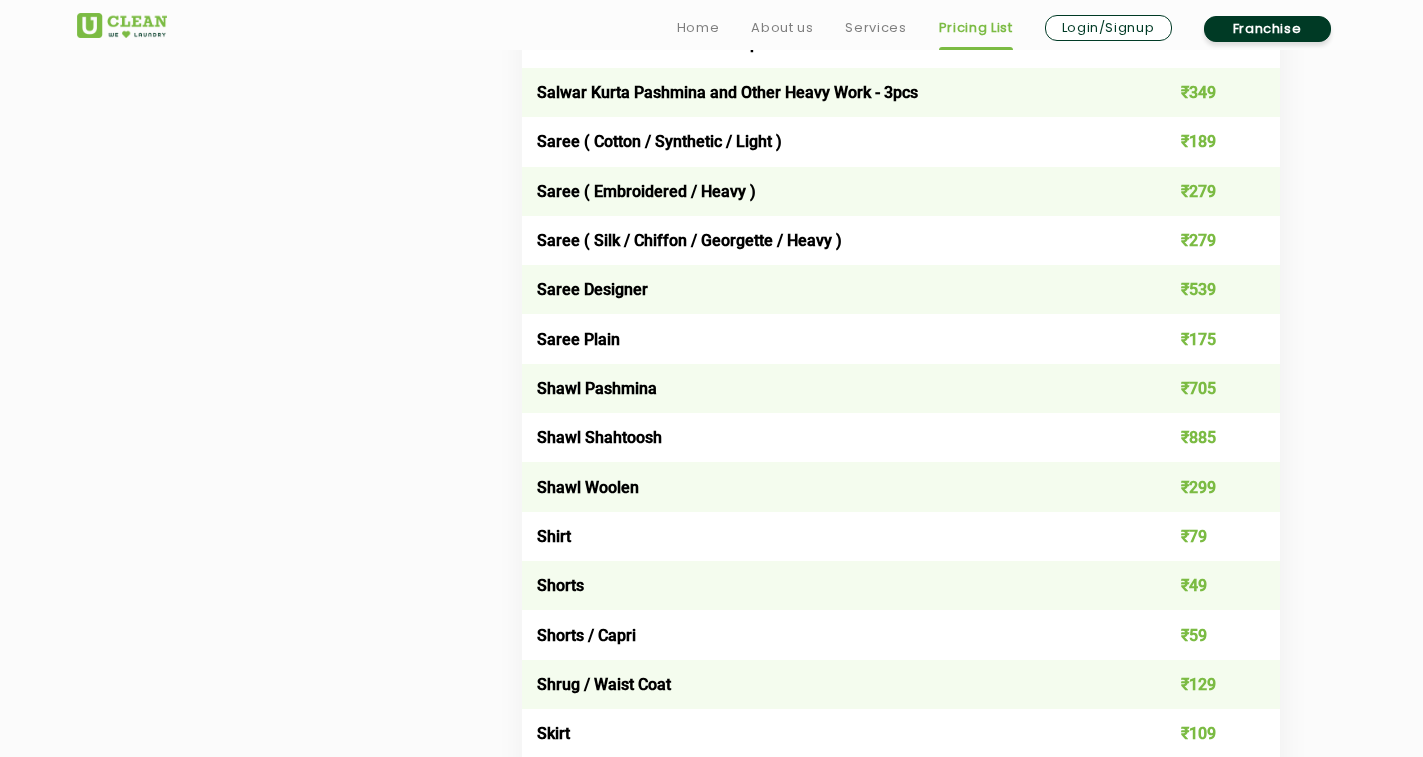 scroll, scrollTop: 5800, scrollLeft: 0, axis: vertical 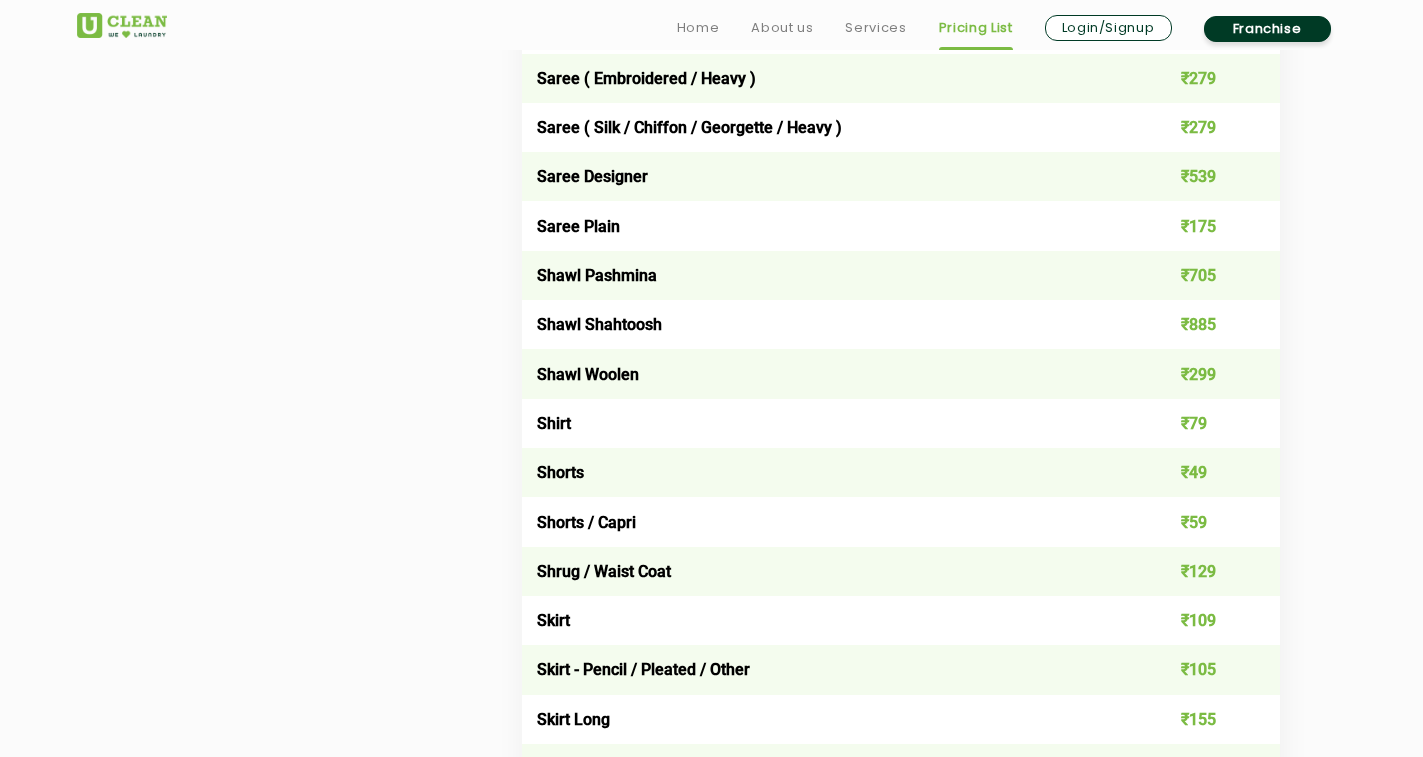 click on "Shawl Pashmina" at bounding box center [825, 275] 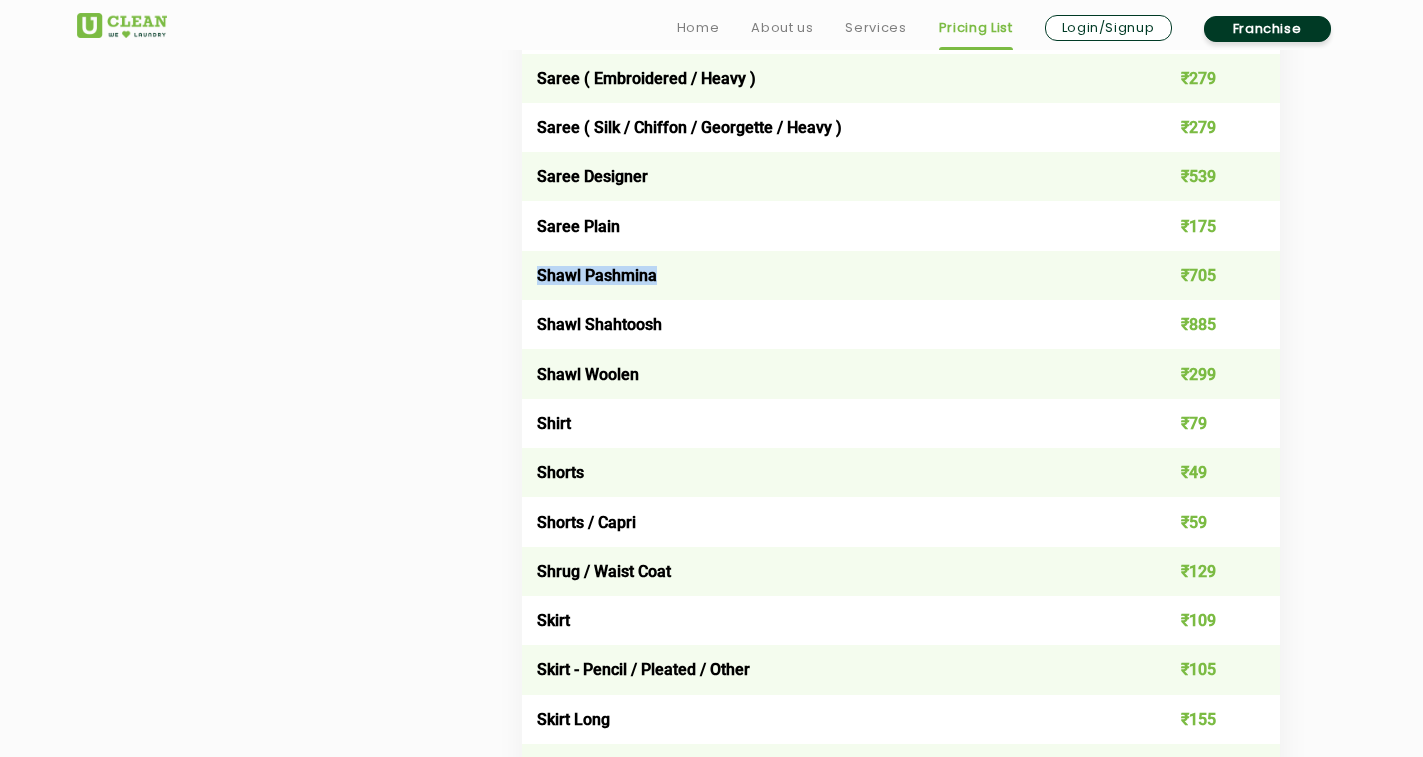 copy on "Shawl Pashmina" 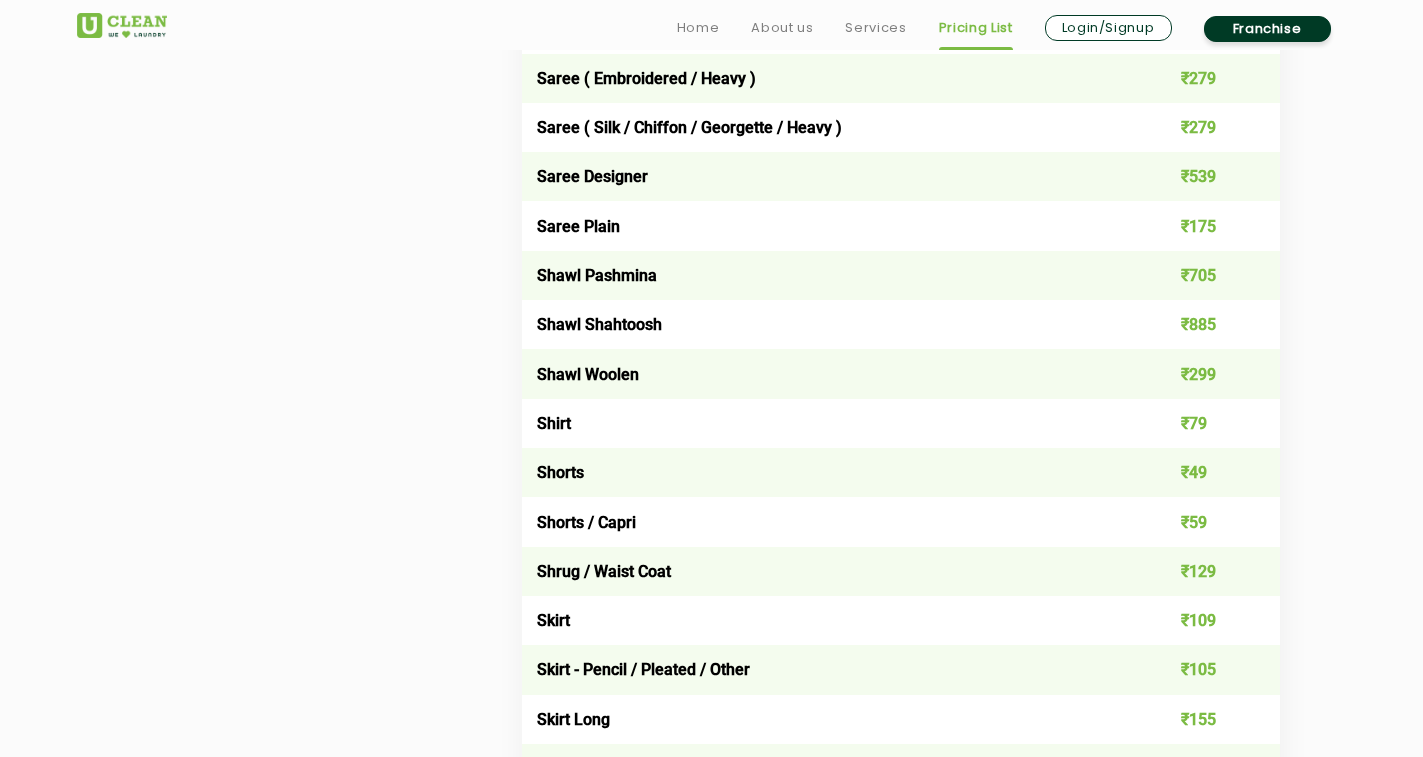 click on "Shawl Shahtoosh" at bounding box center [825, 324] 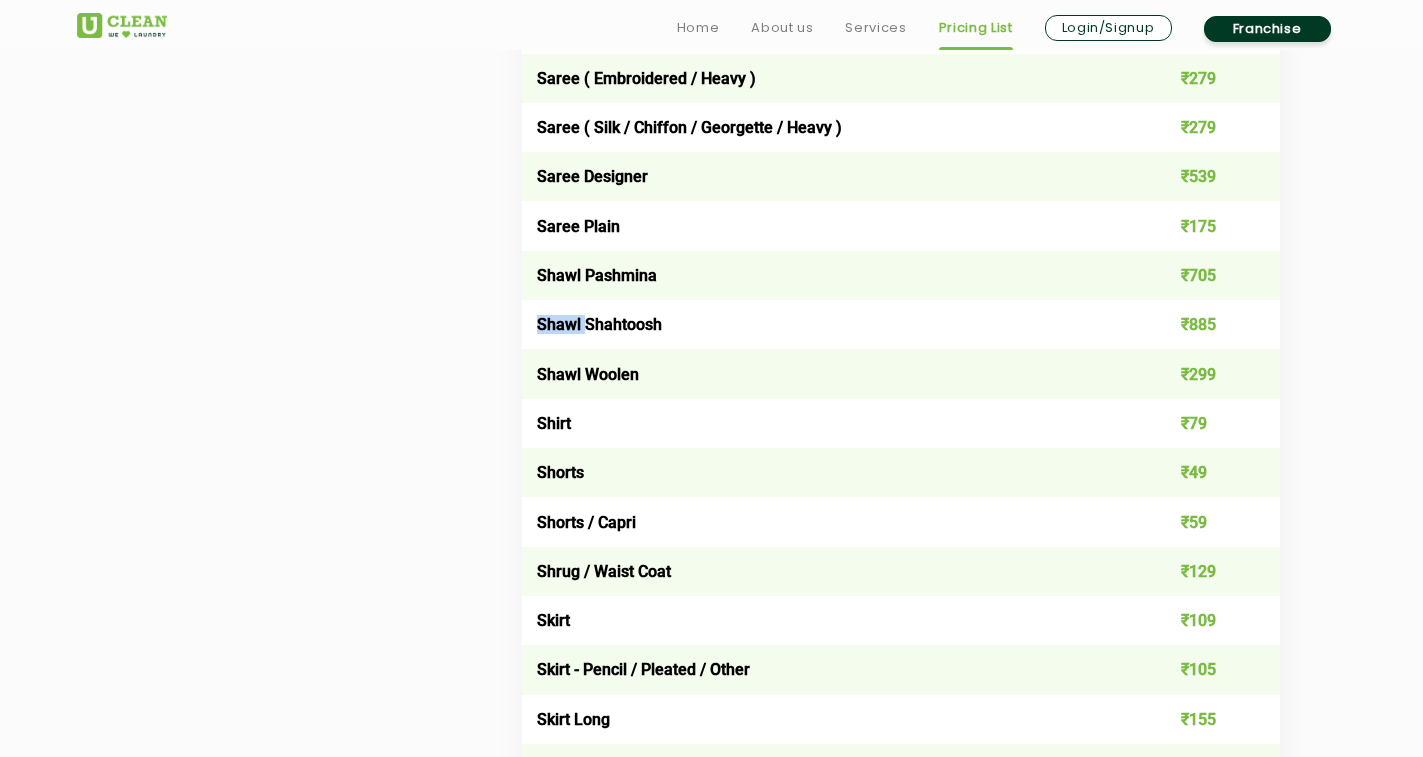 click on "Shawl Shahtoosh" at bounding box center [825, 324] 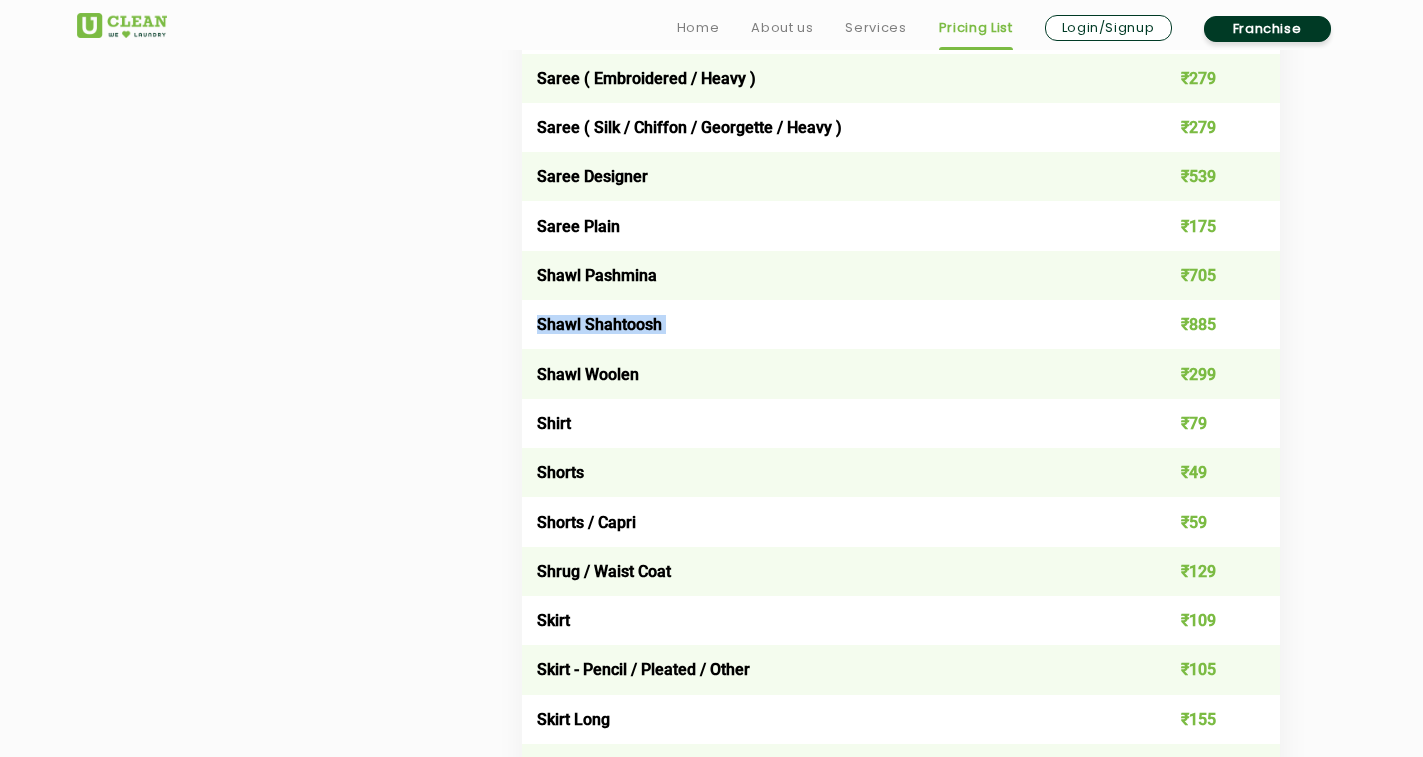 copy on "Shawl Shahtoosh" 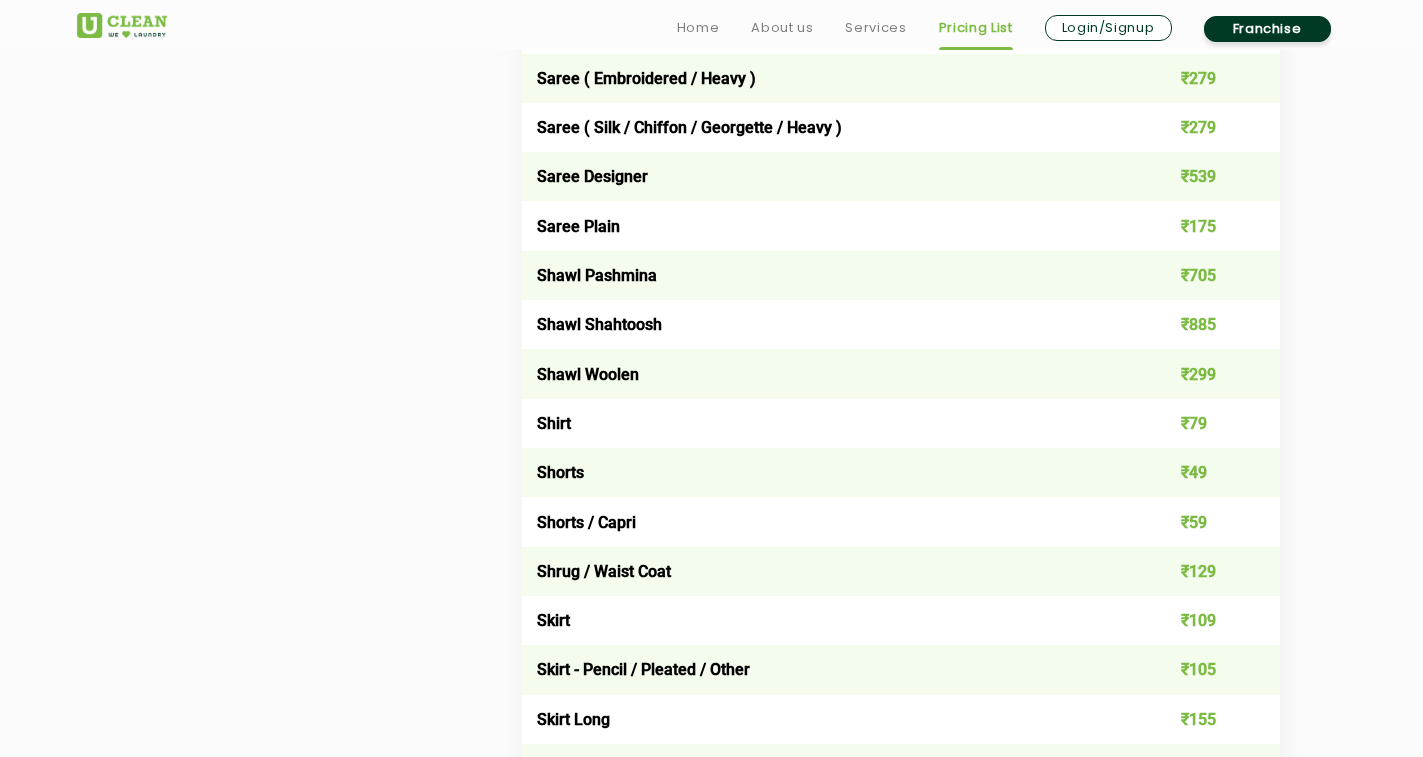 click on "Shawl Woolen" at bounding box center (825, 373) 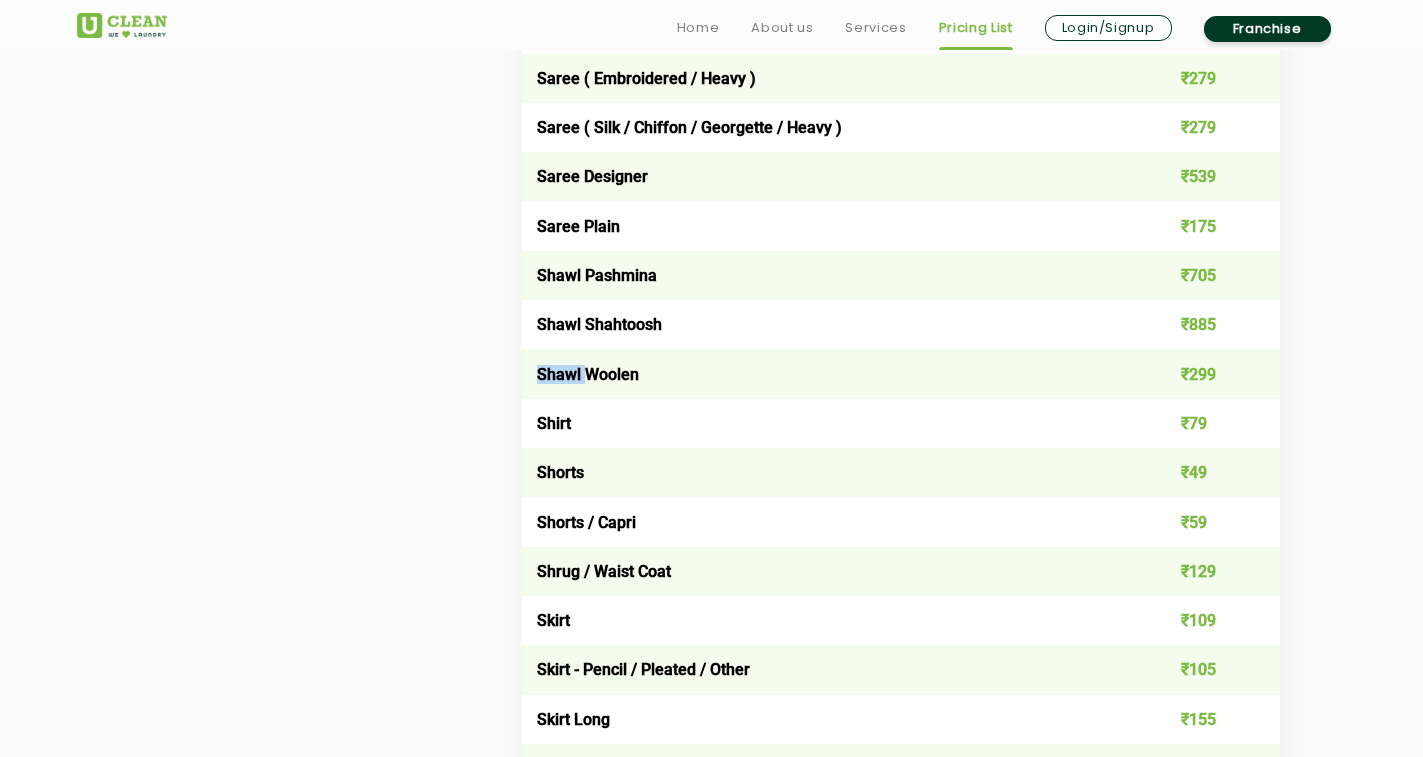 click on "Shawl Woolen" at bounding box center (825, 373) 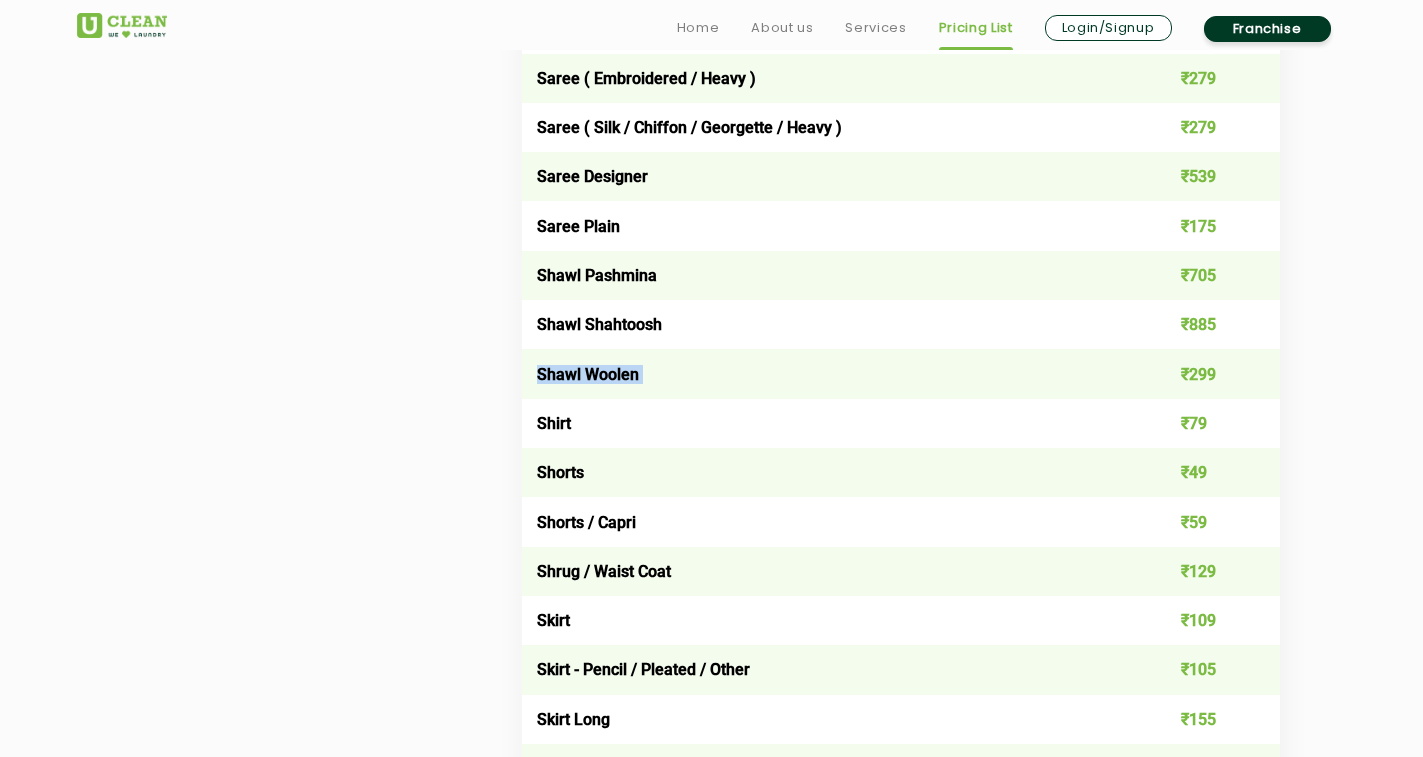 copy on "Shawl Woolen" 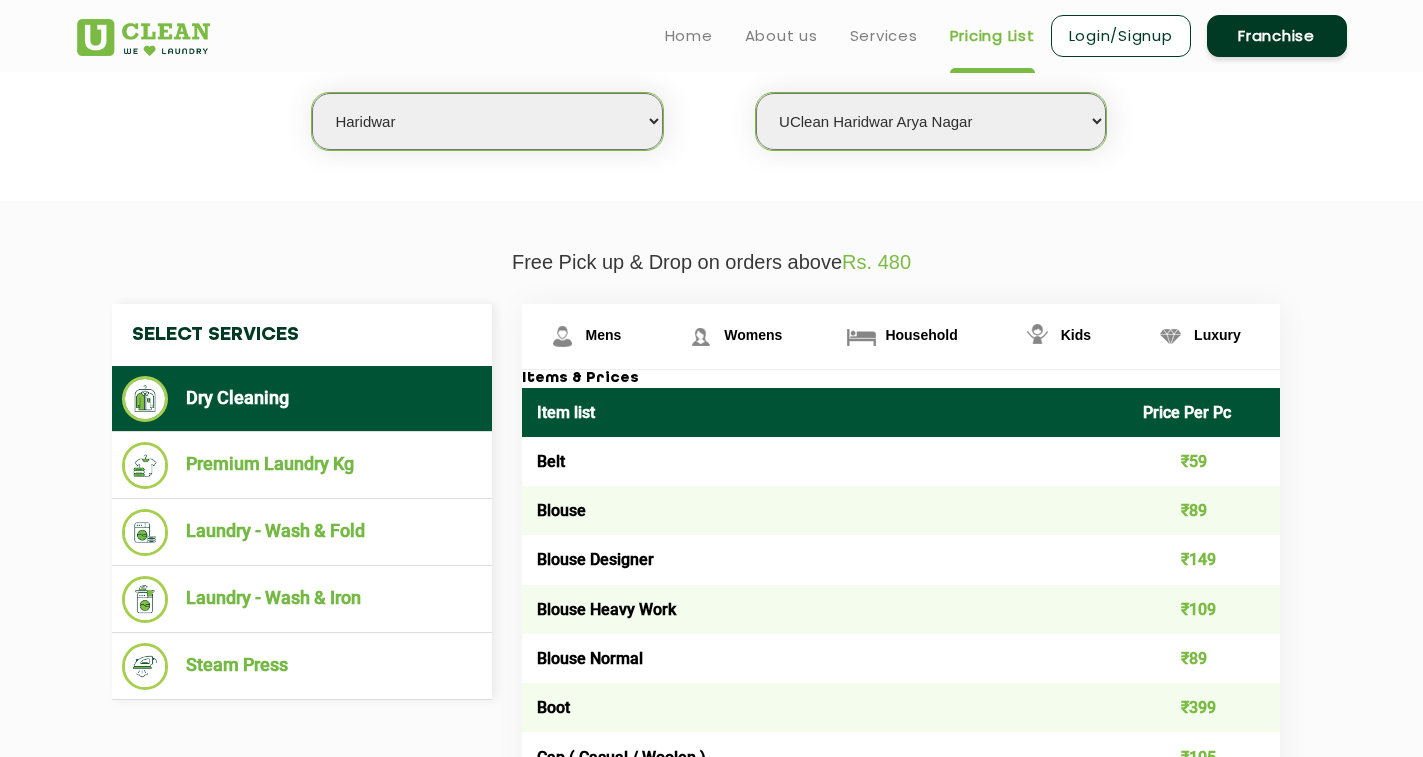 scroll, scrollTop: 500, scrollLeft: 0, axis: vertical 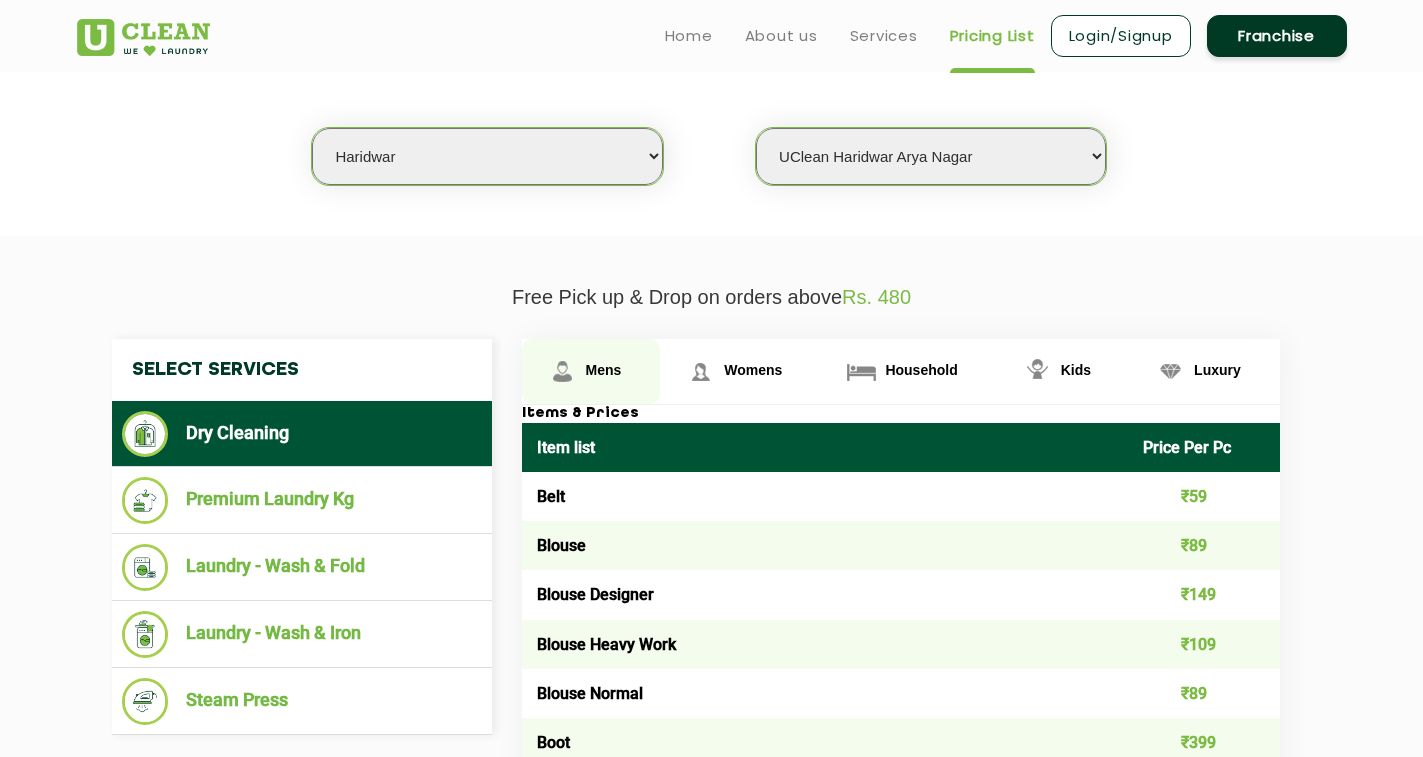click on "Mens" at bounding box center [591, 371] 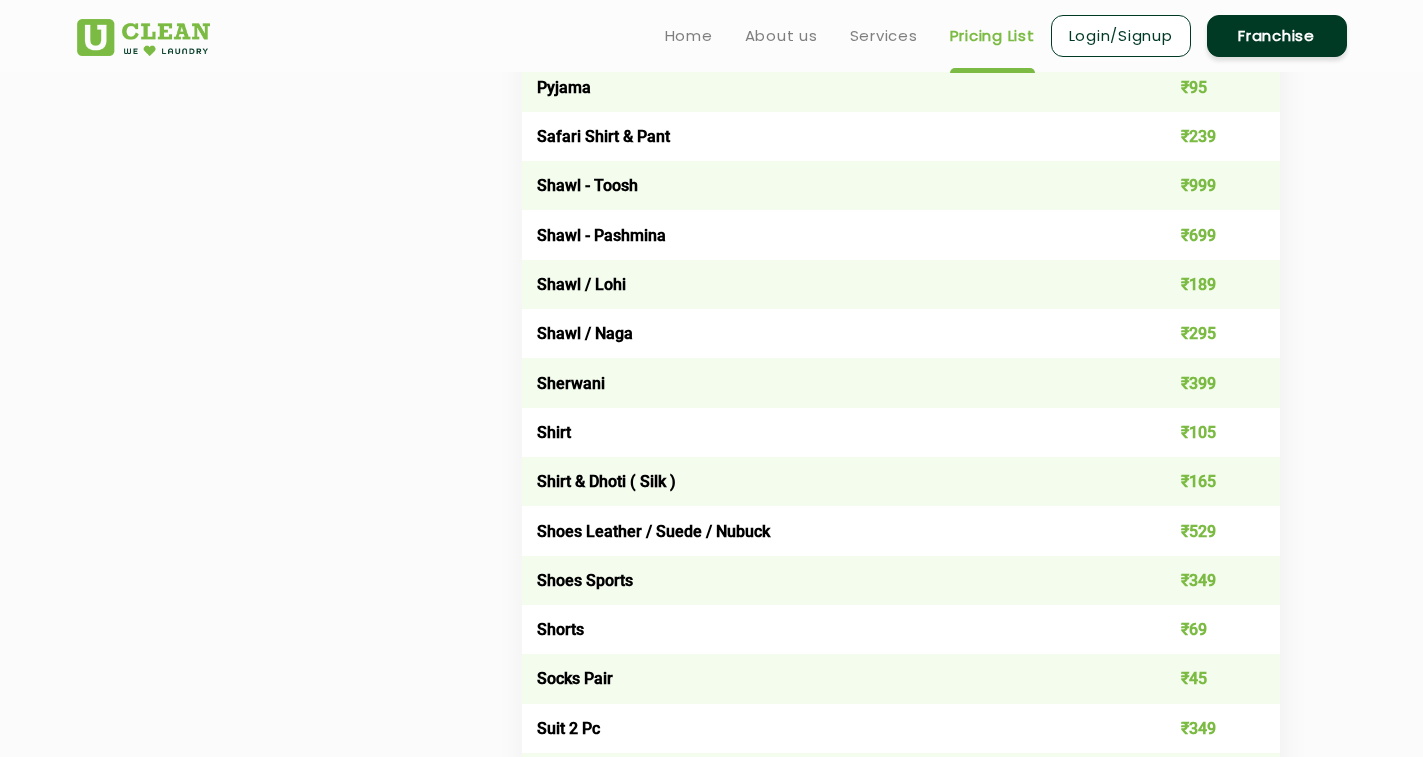 scroll, scrollTop: 2600, scrollLeft: 0, axis: vertical 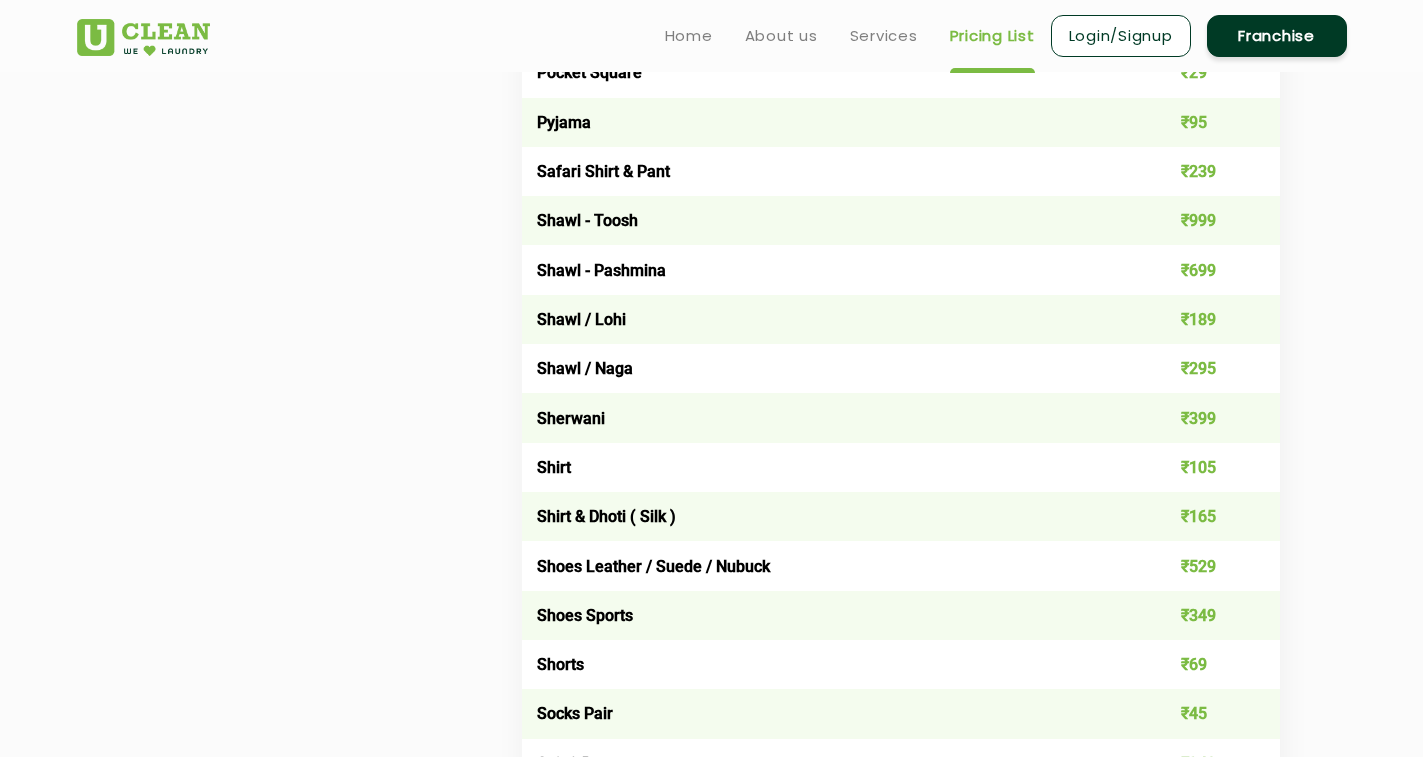 click on "Shawl / Lohi" at bounding box center [825, 319] 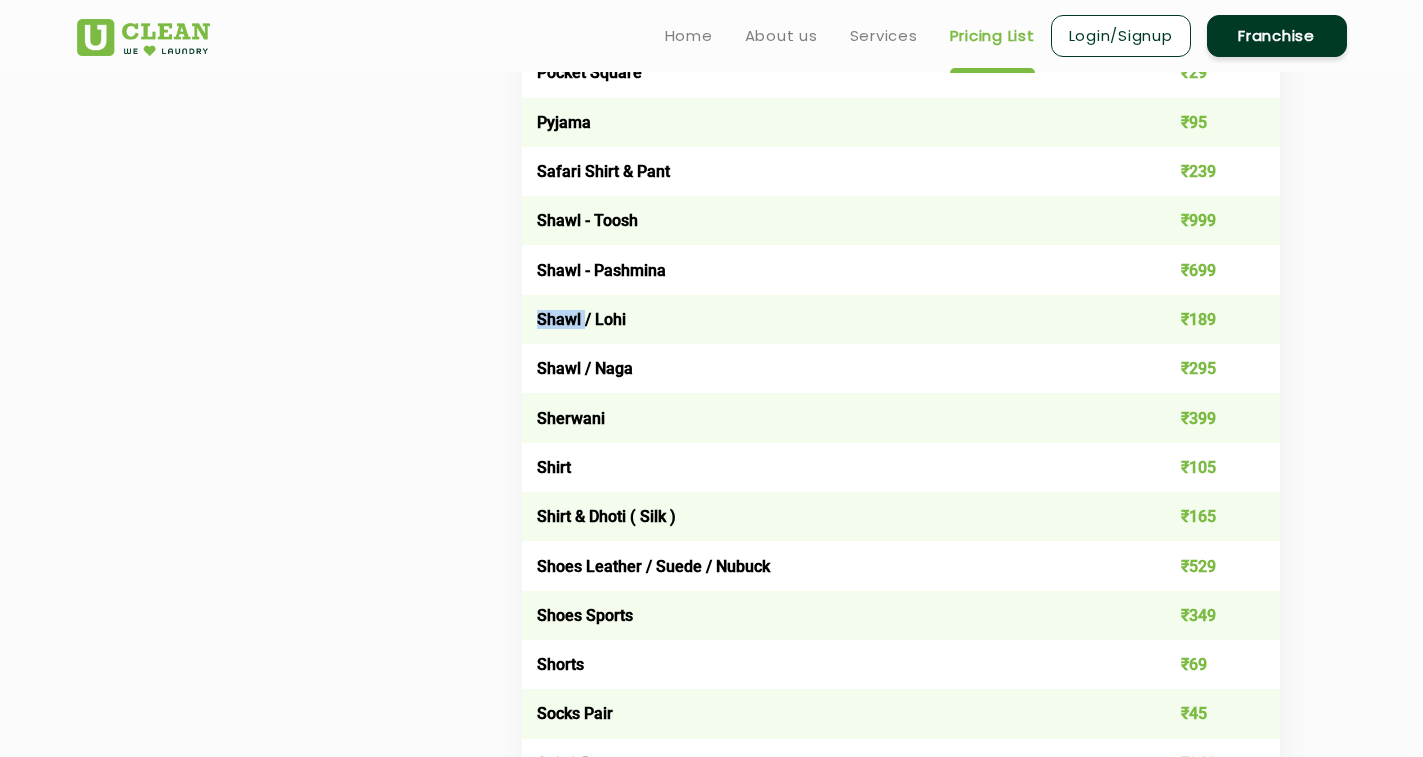 click on "Shawl / Lohi" at bounding box center (825, 319) 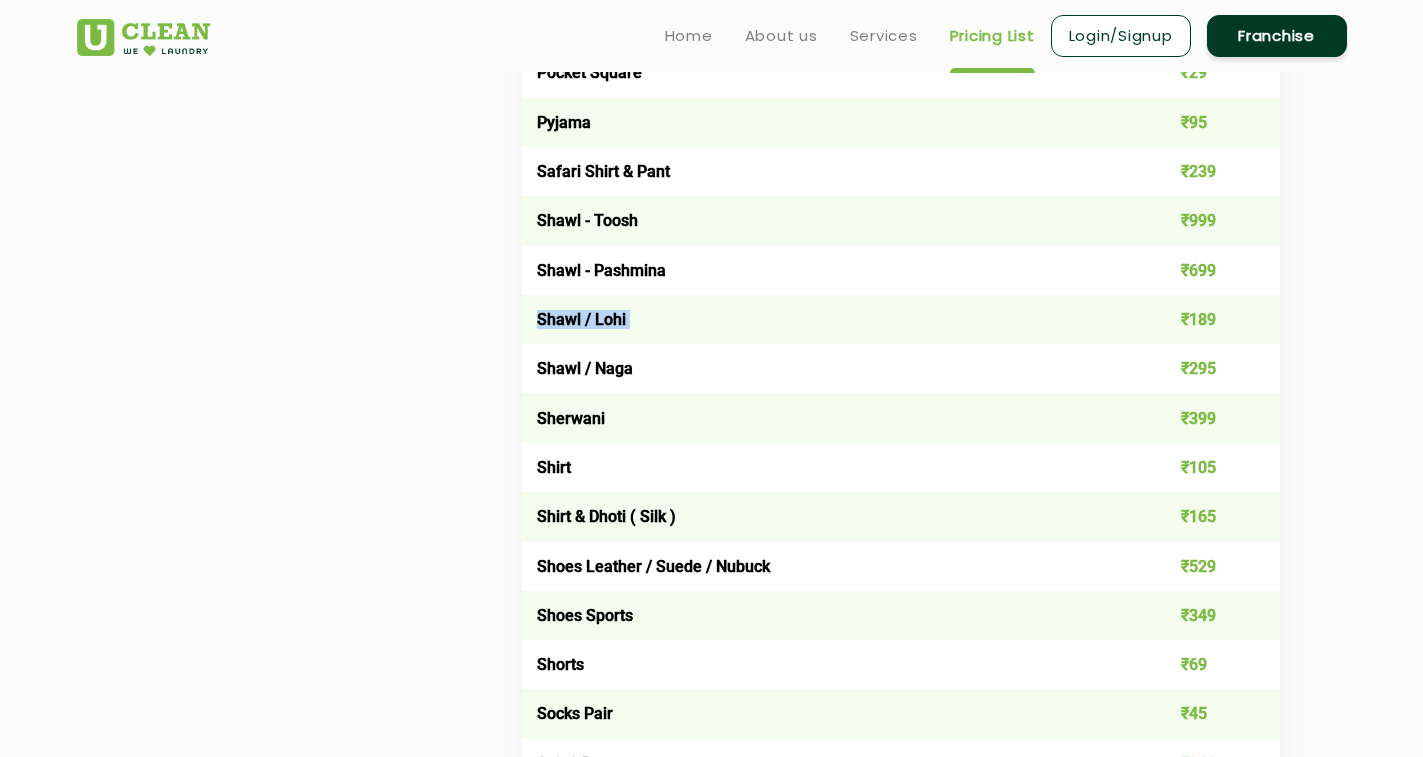 copy on "Shawl / Lohi" 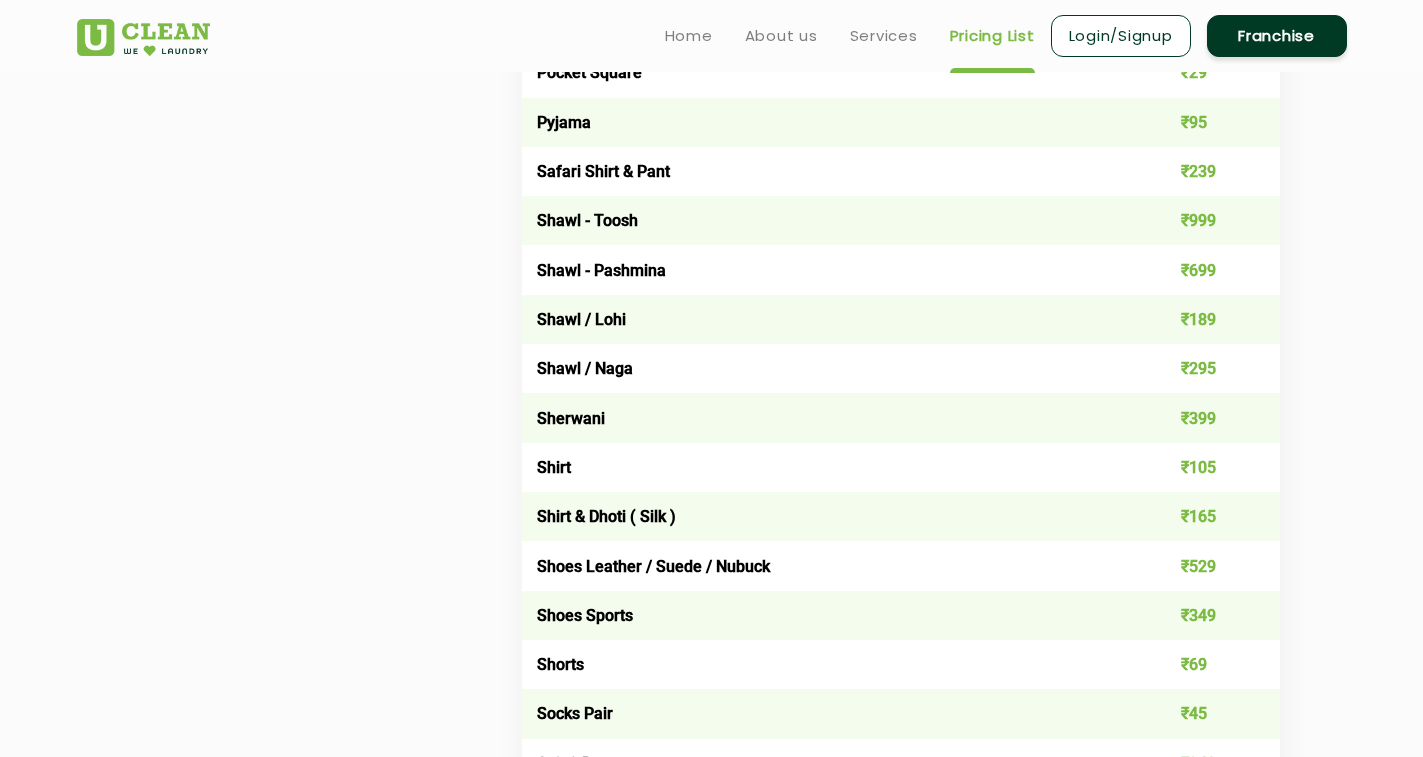 click on "Shawl / Naga" at bounding box center [825, 368] 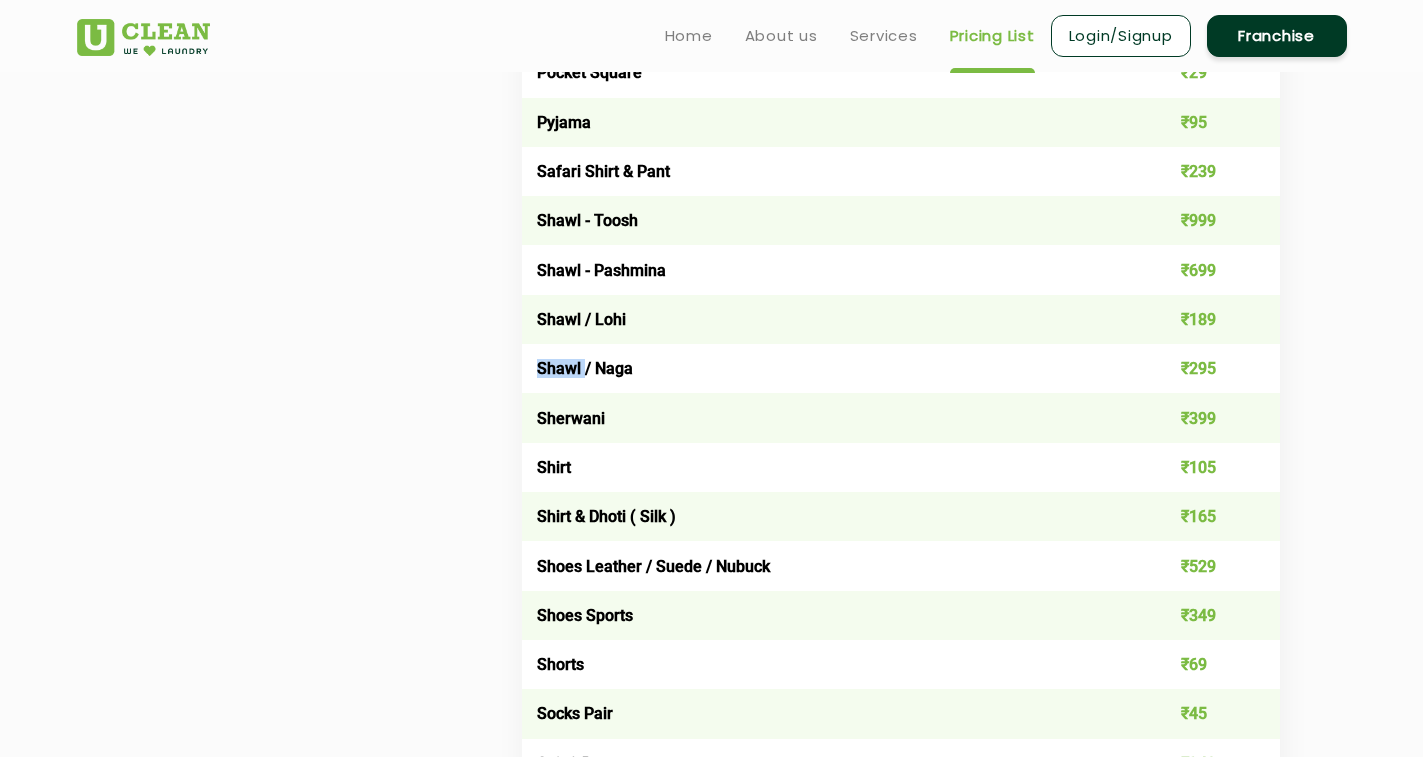 click on "Shawl / Naga" at bounding box center [825, 368] 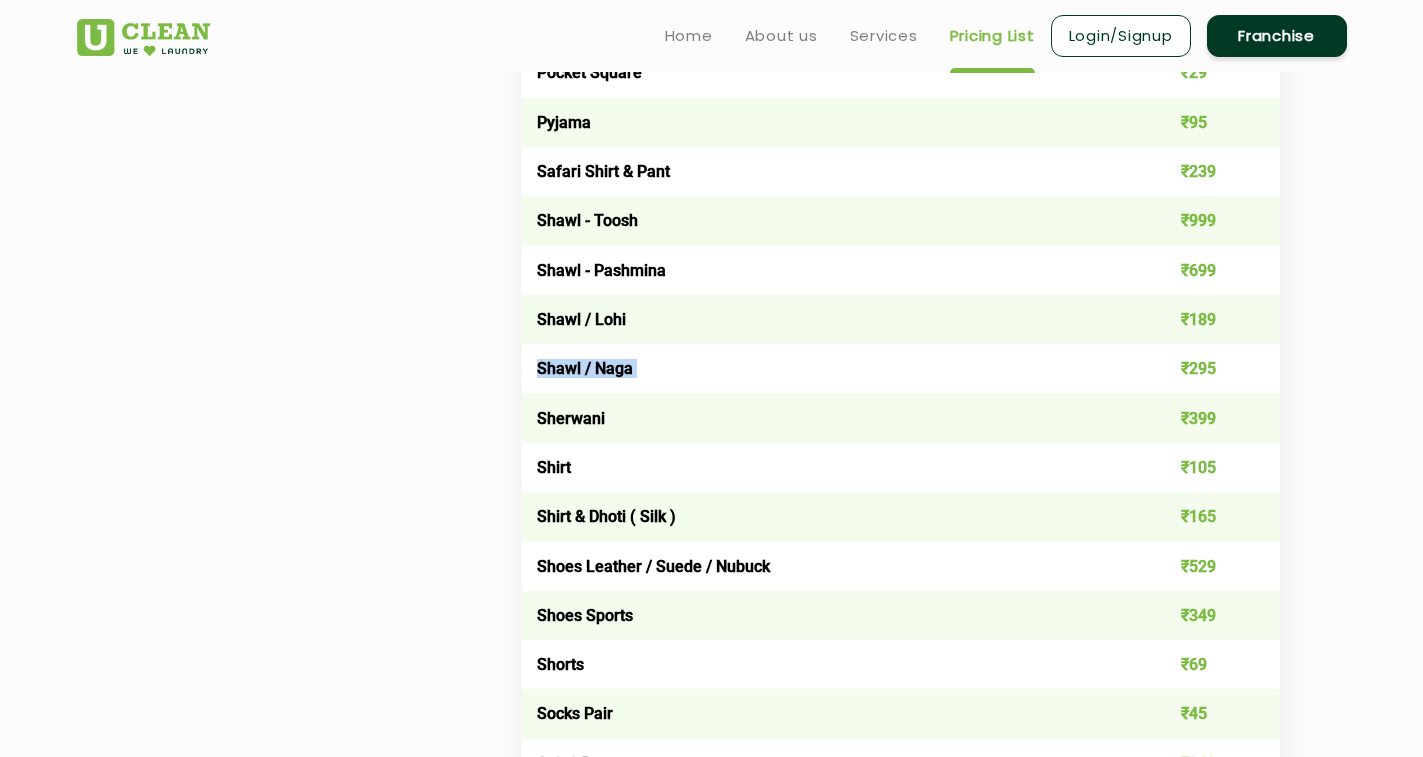 click on "Shawl / Naga" at bounding box center [825, 368] 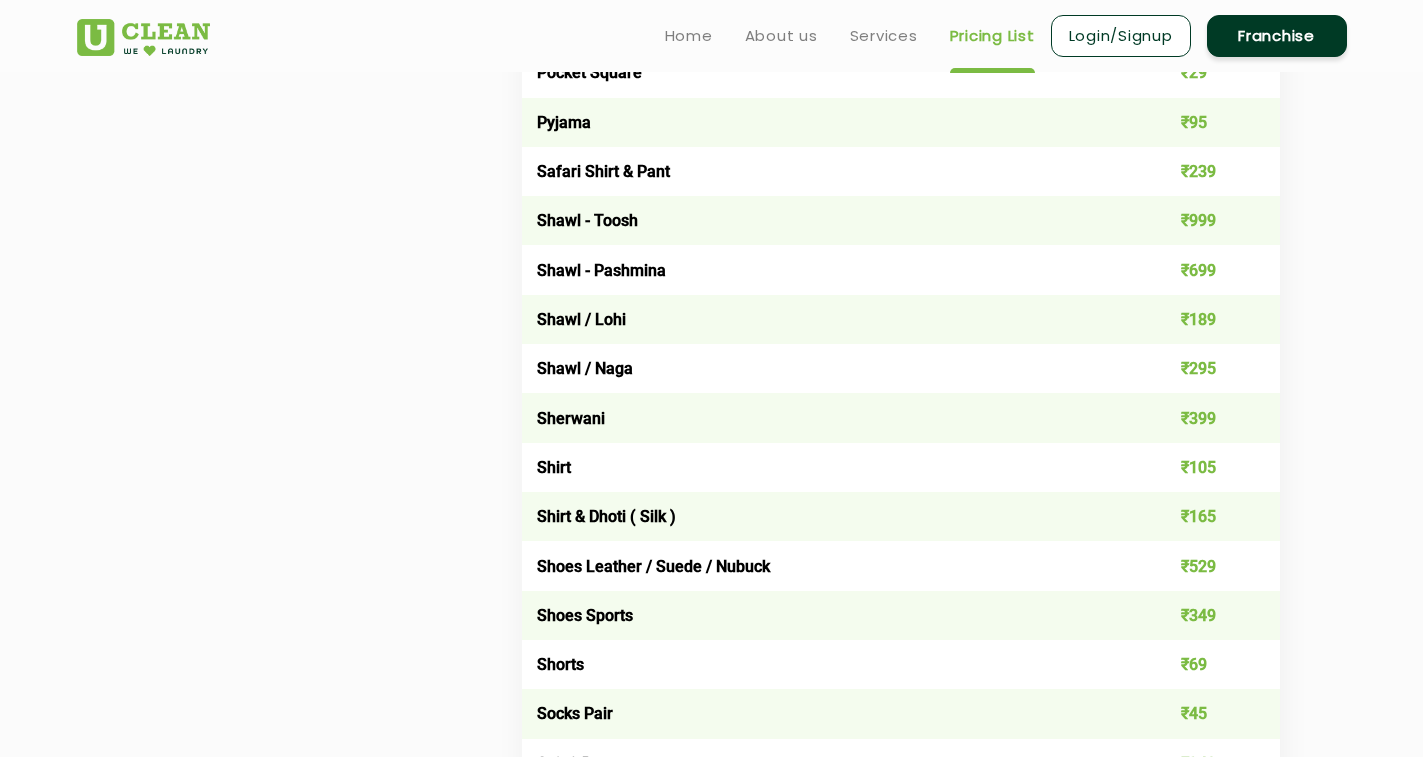 click on "₹295" at bounding box center (1204, 368) 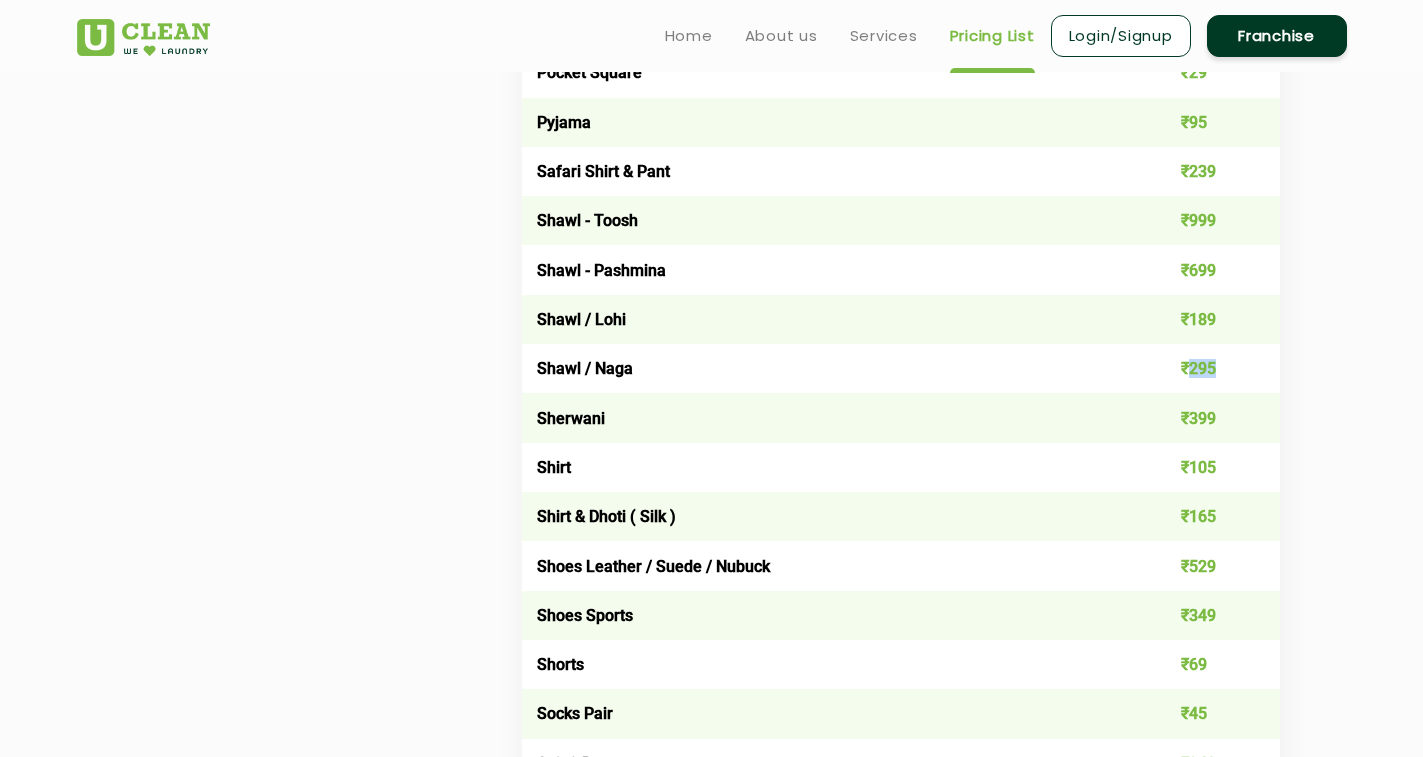 copy on "295" 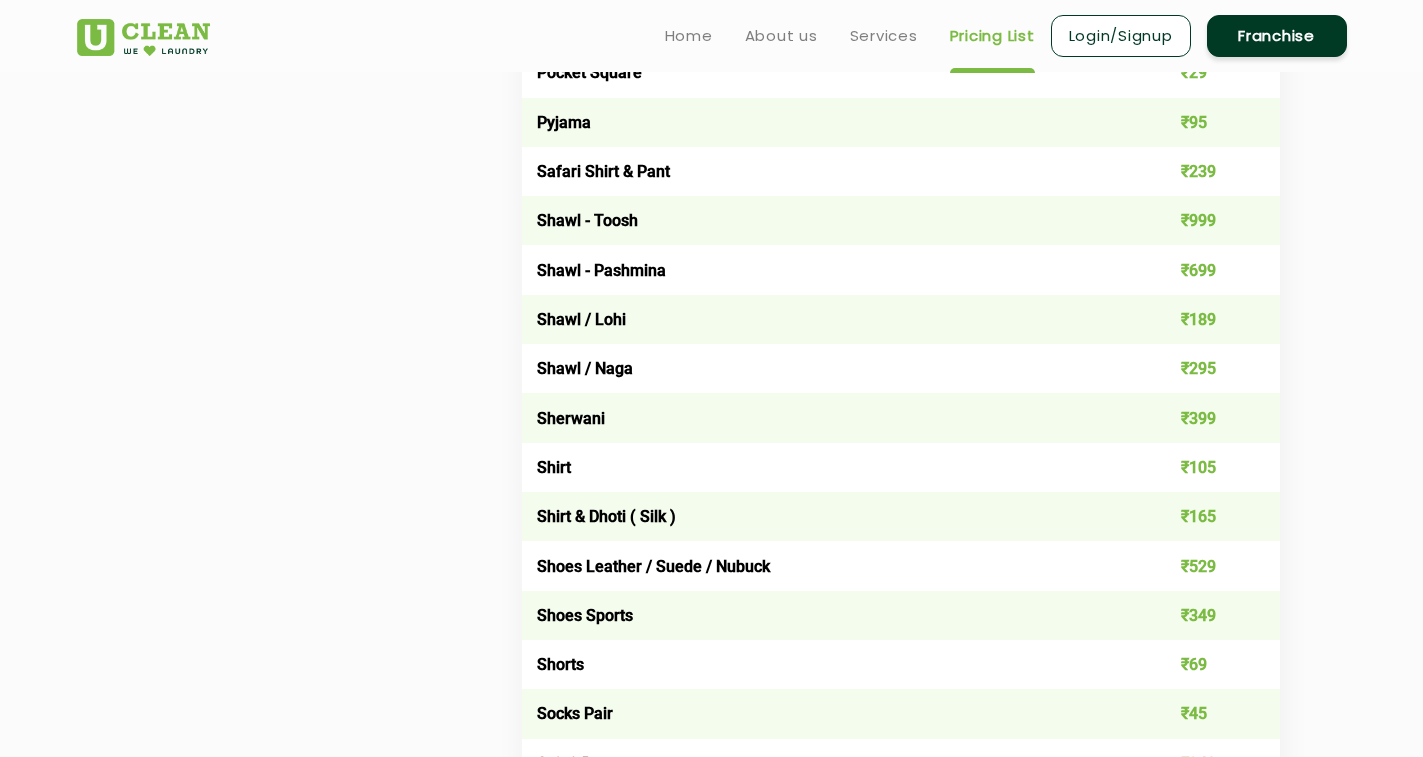 click on "₹189" at bounding box center (1204, 319) 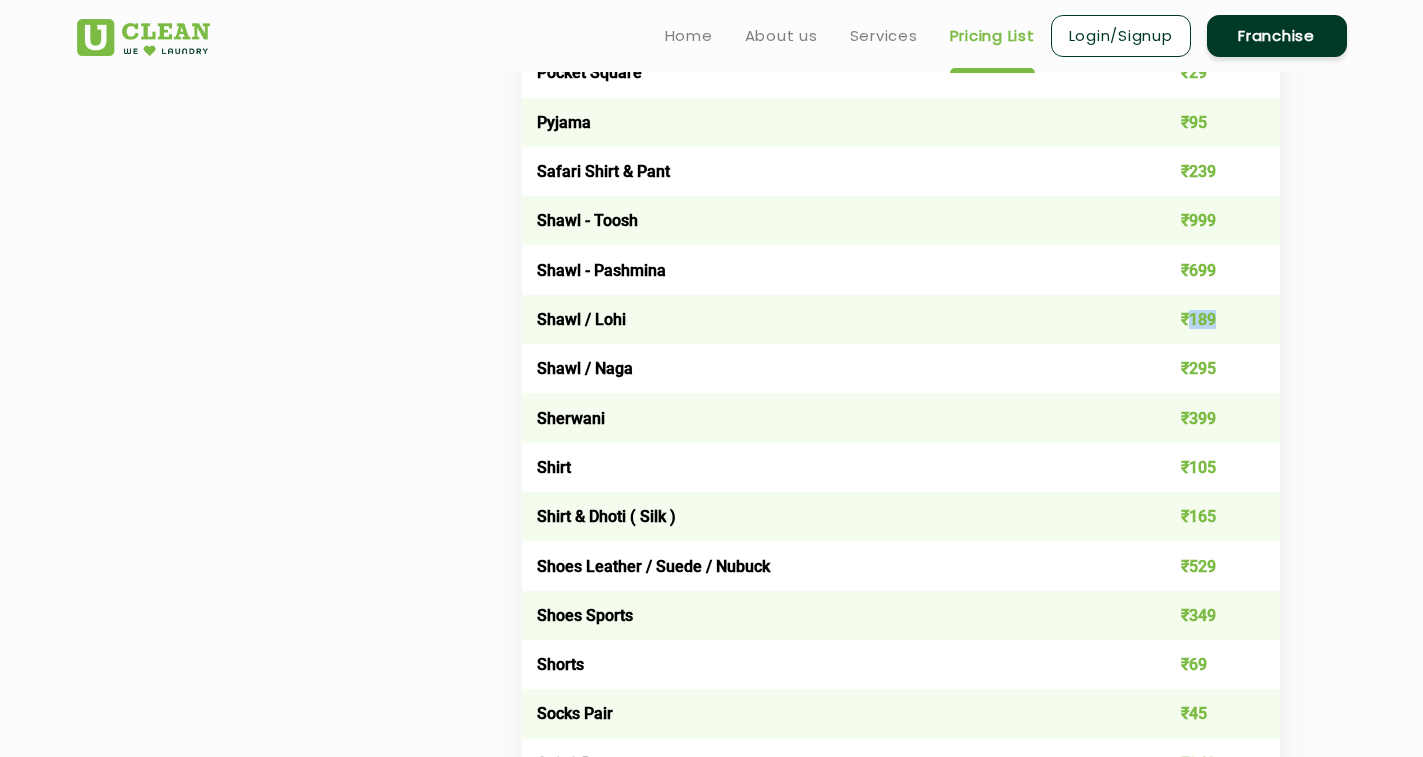 copy on "189" 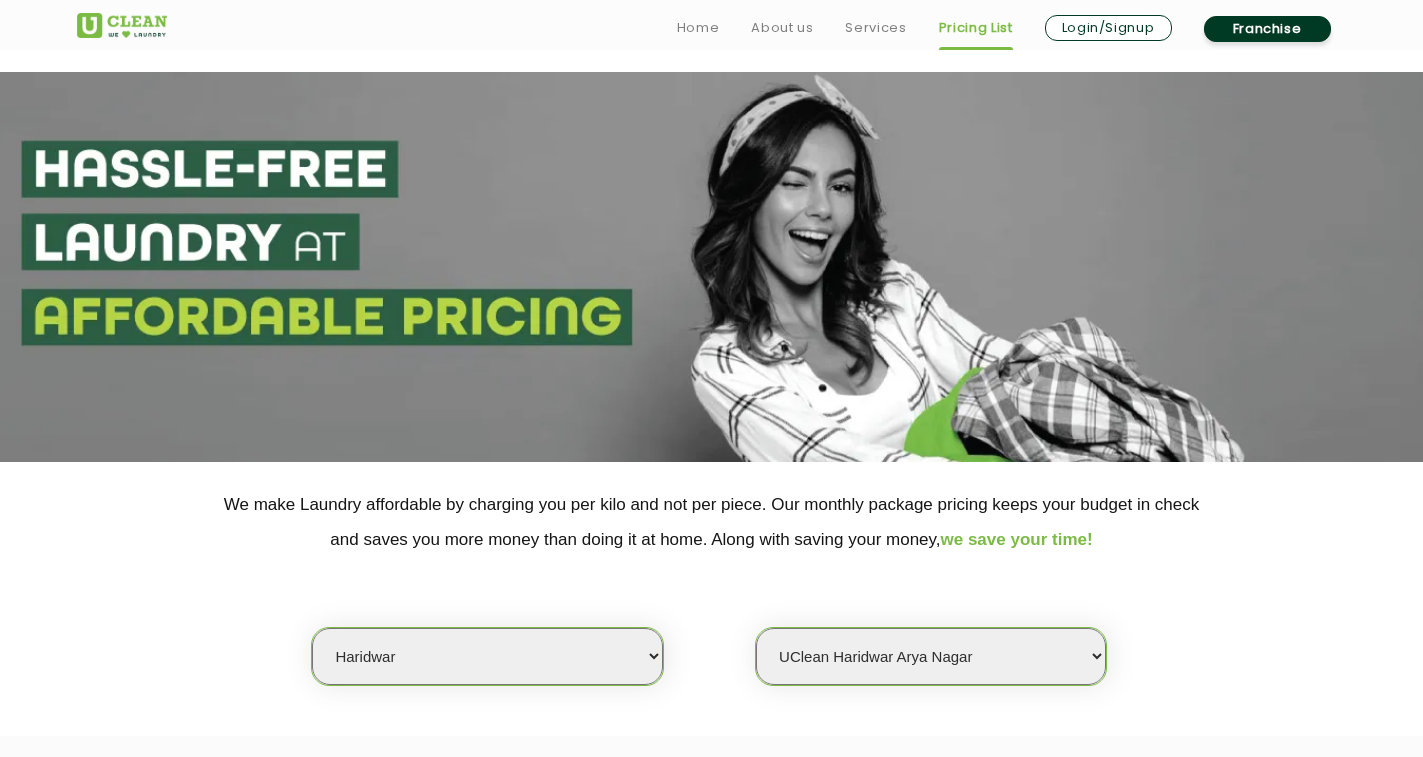 scroll, scrollTop: 500, scrollLeft: 0, axis: vertical 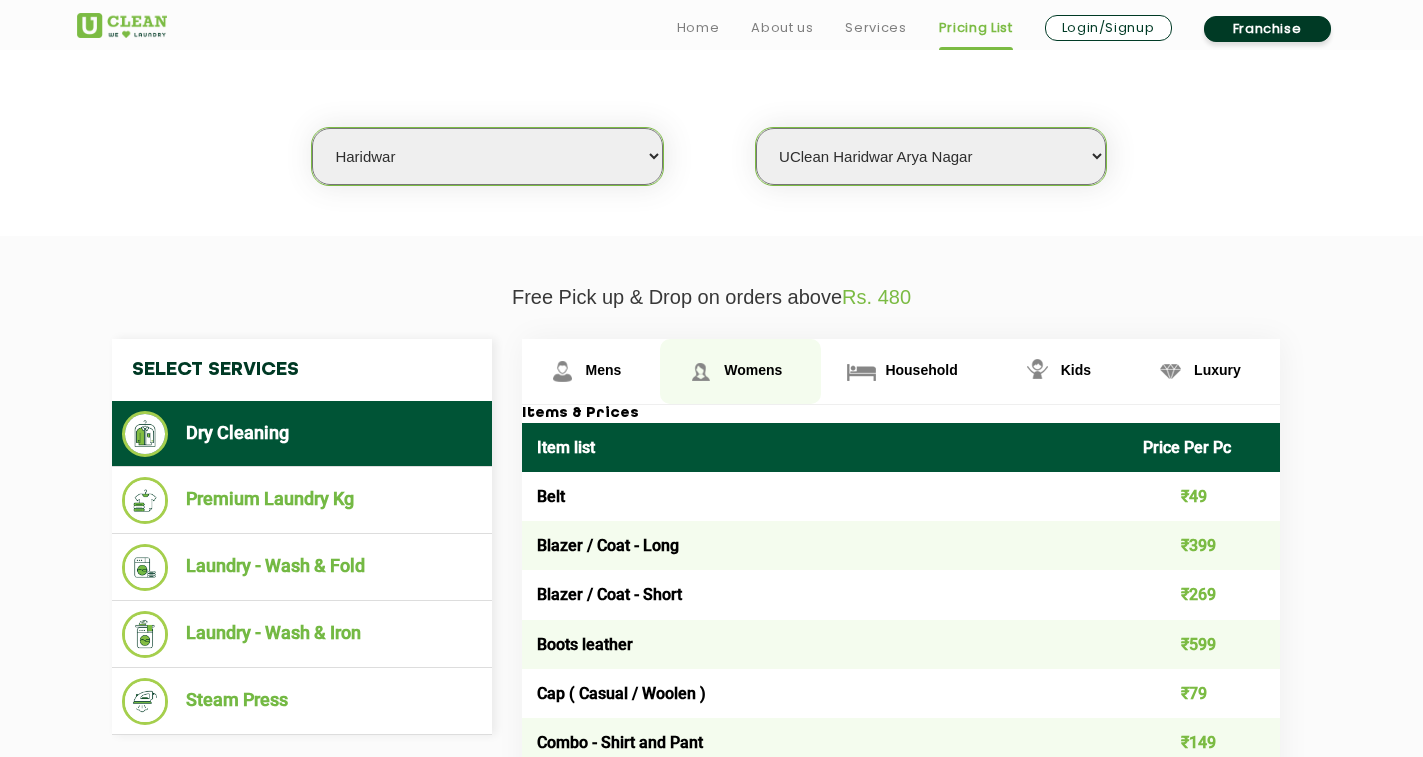 click on "Womens" at bounding box center (604, 370) 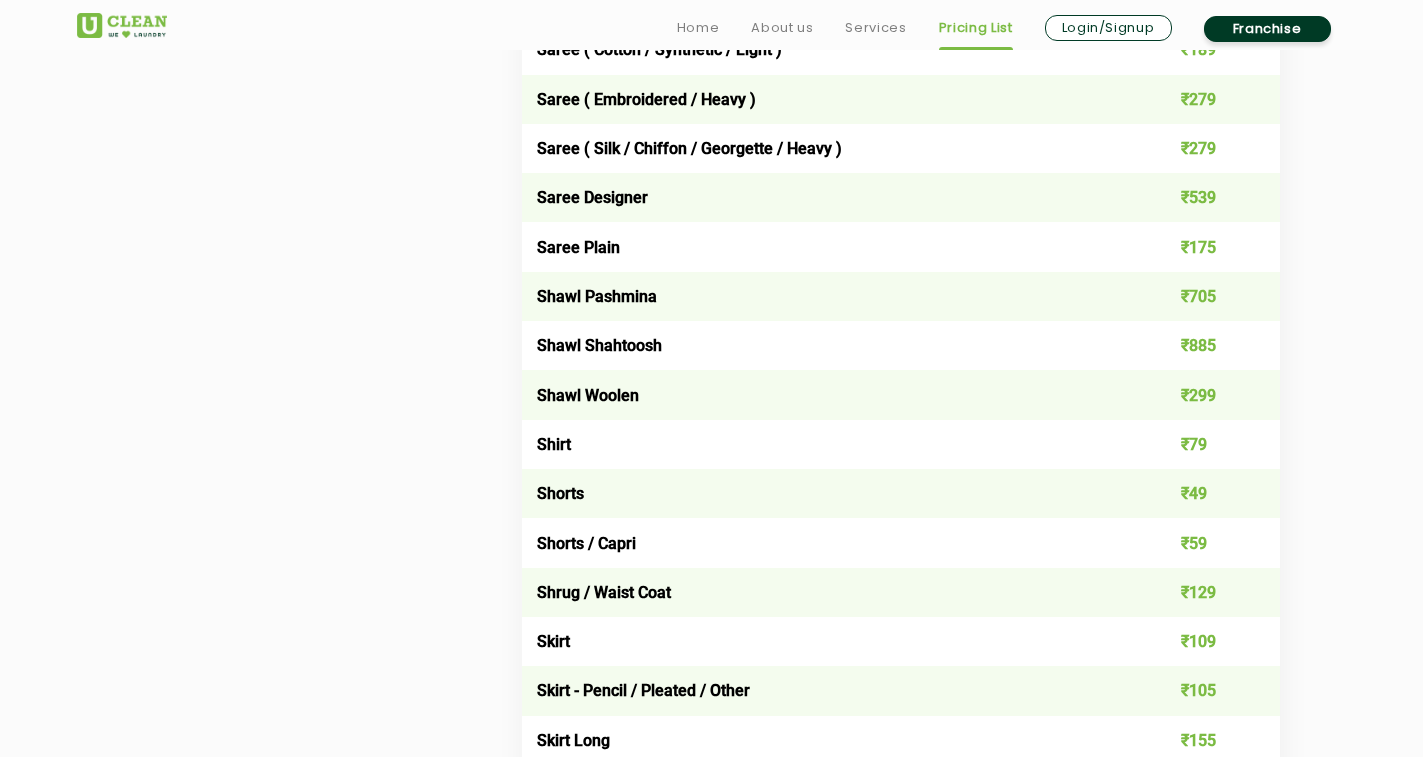 scroll, scrollTop: 5800, scrollLeft: 0, axis: vertical 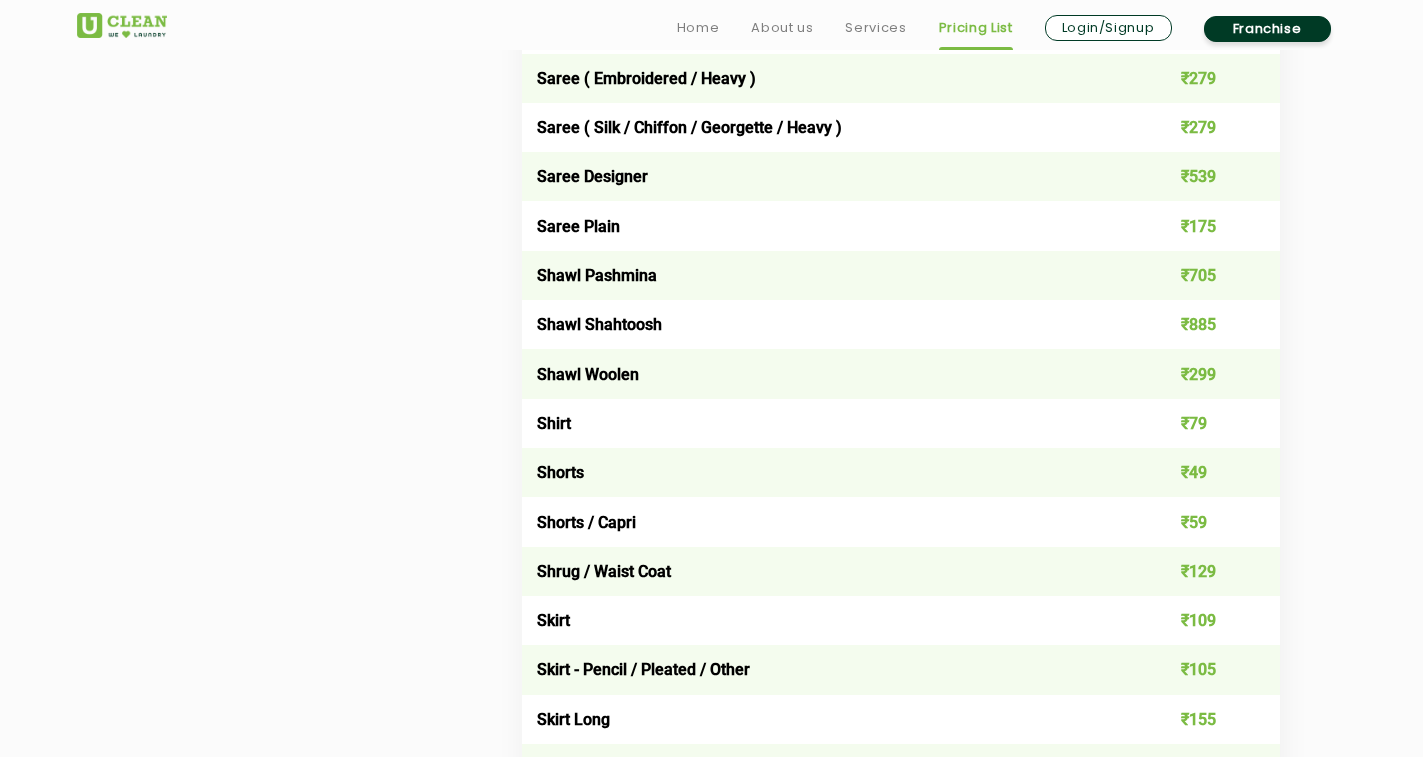 click on "₹705" at bounding box center (1204, 275) 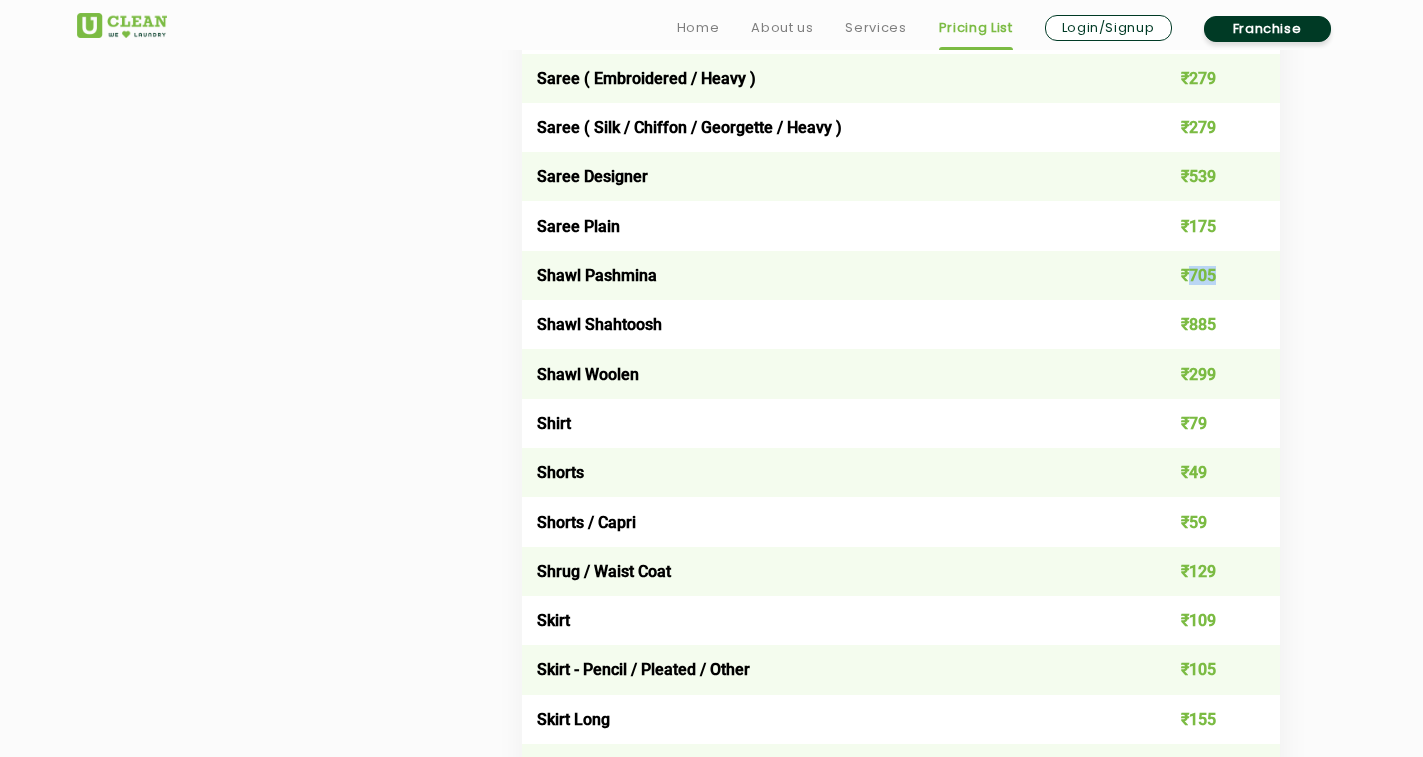 copy on "705" 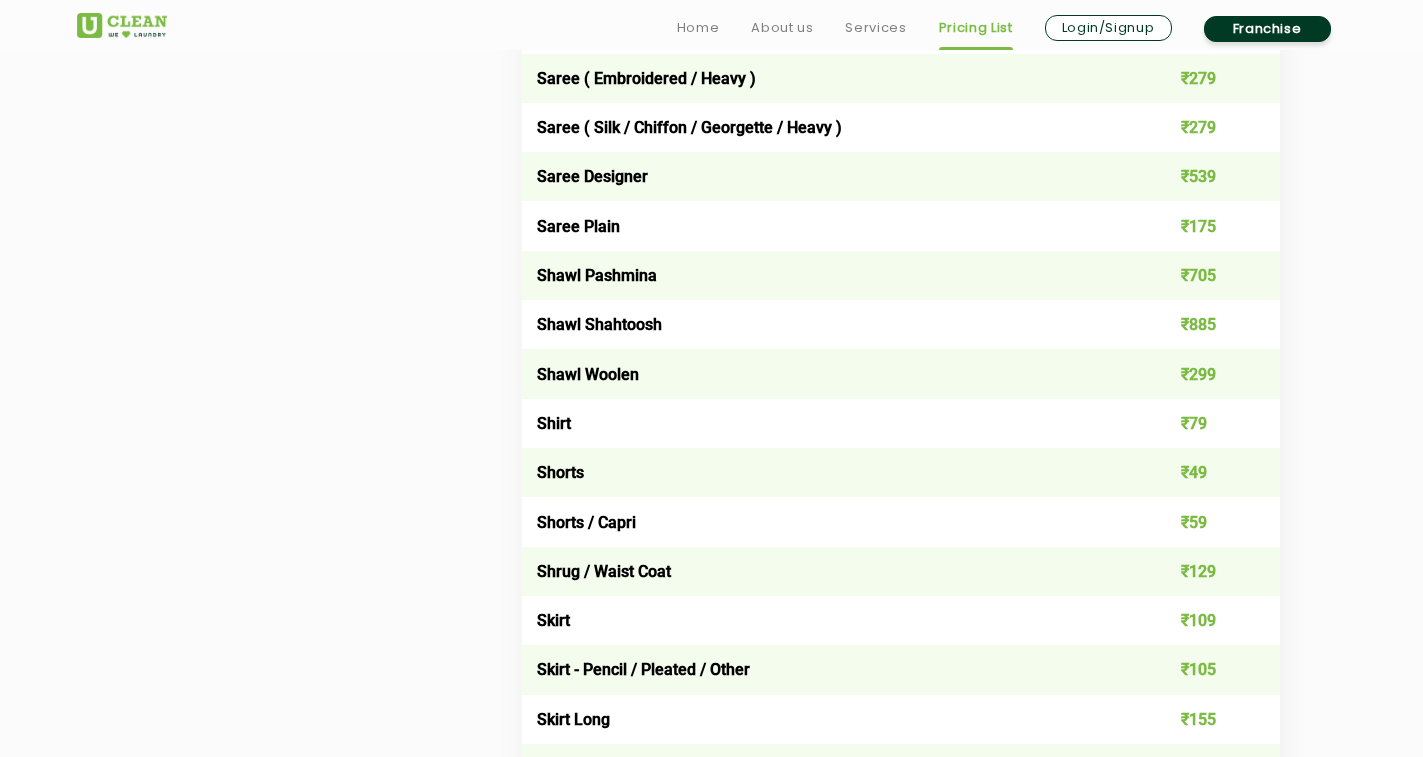 click on "₹299" at bounding box center [1204, 373] 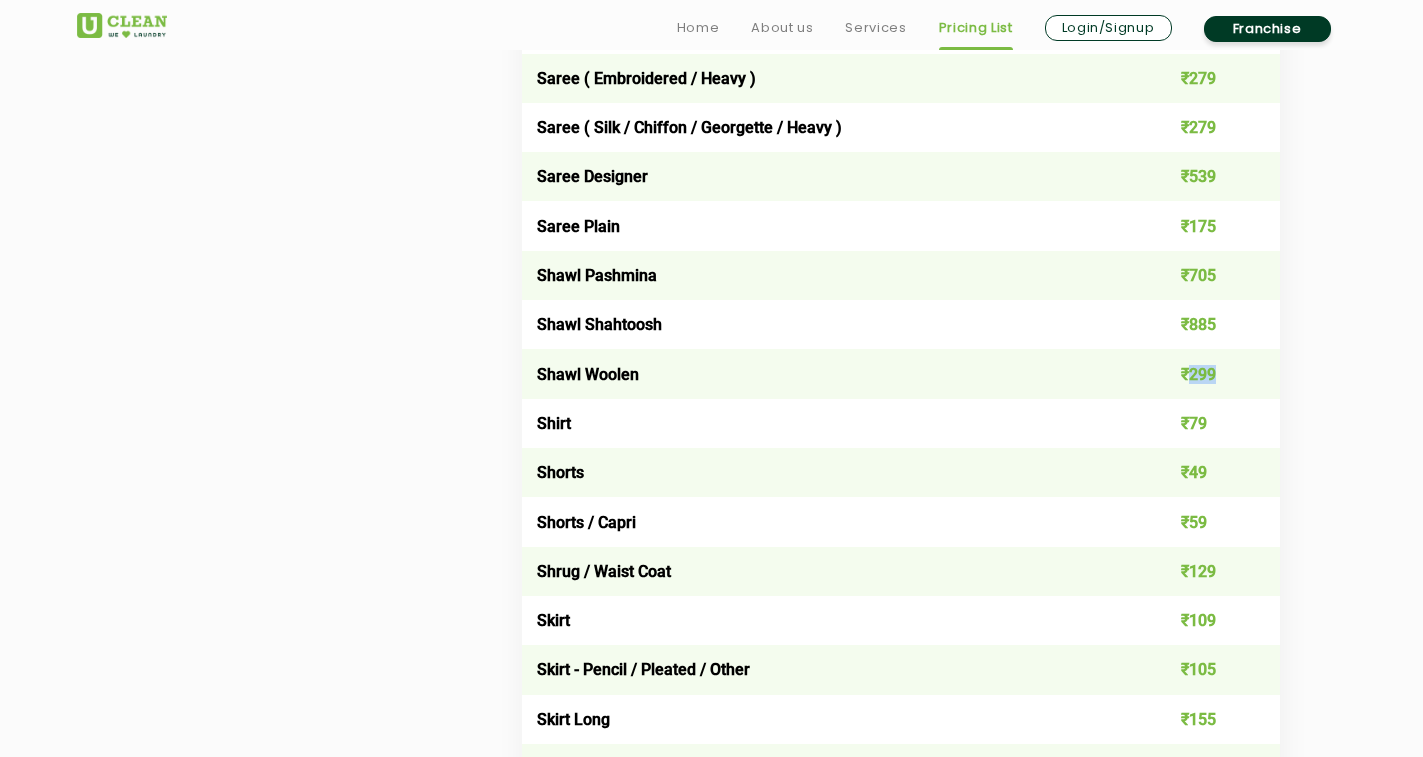 click on "₹299" at bounding box center [1204, 373] 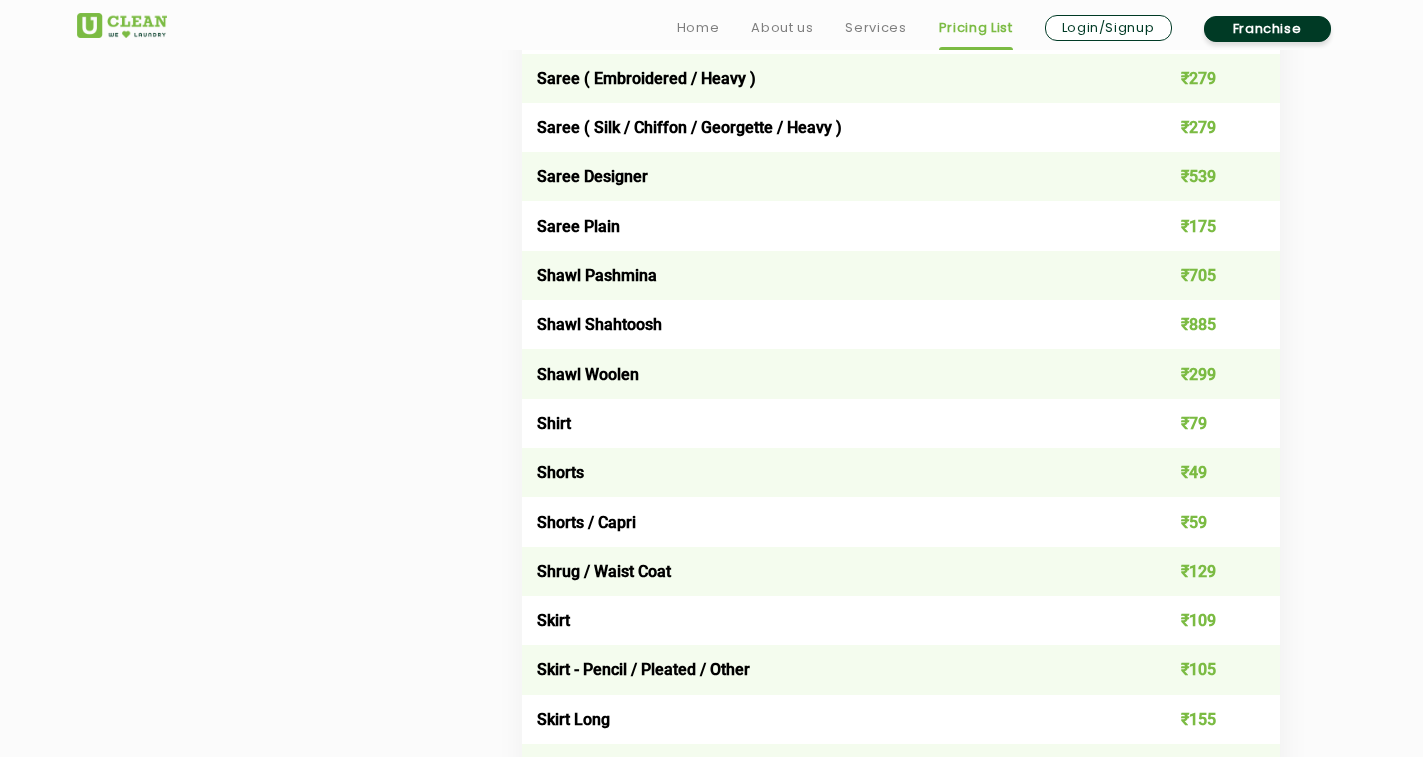 click on "₹885" at bounding box center (1204, 324) 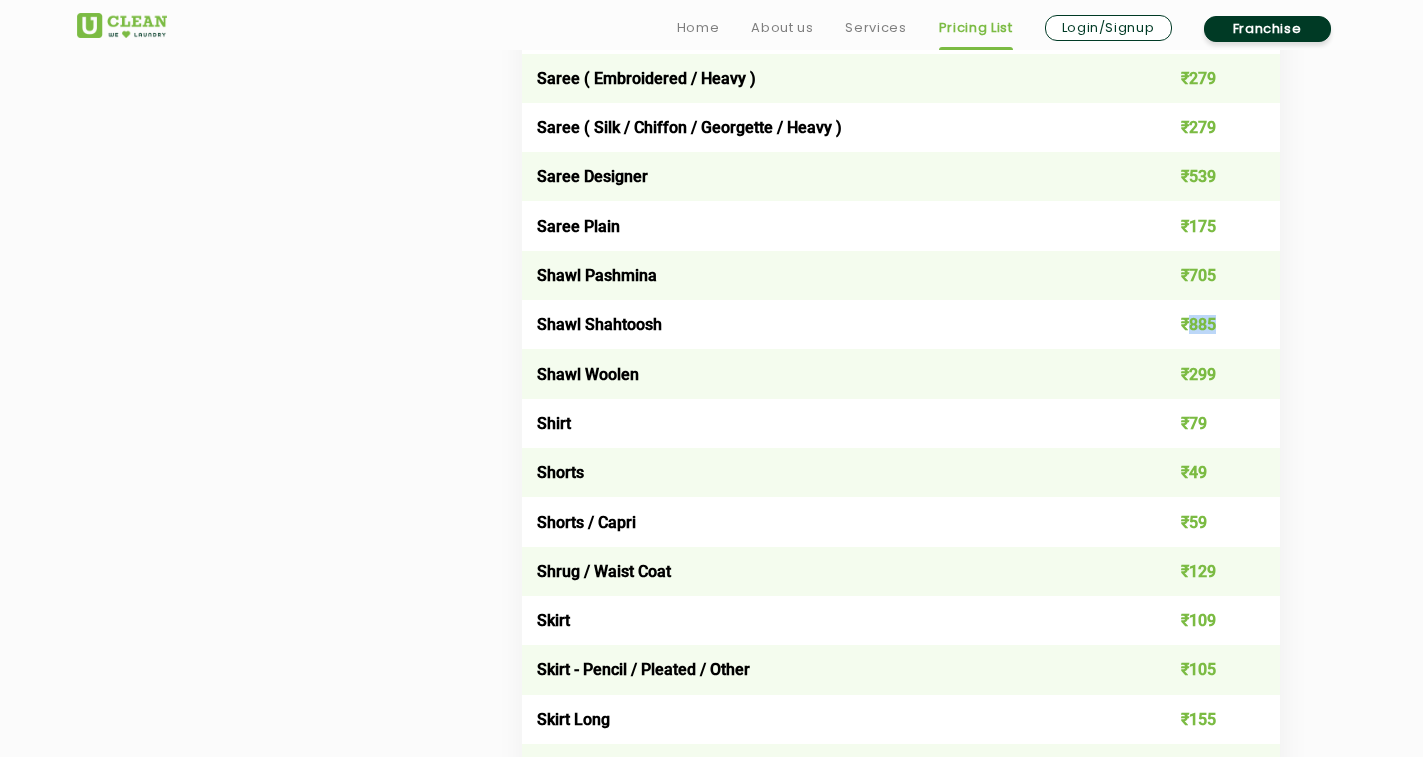 click on "₹885" at bounding box center (1204, 324) 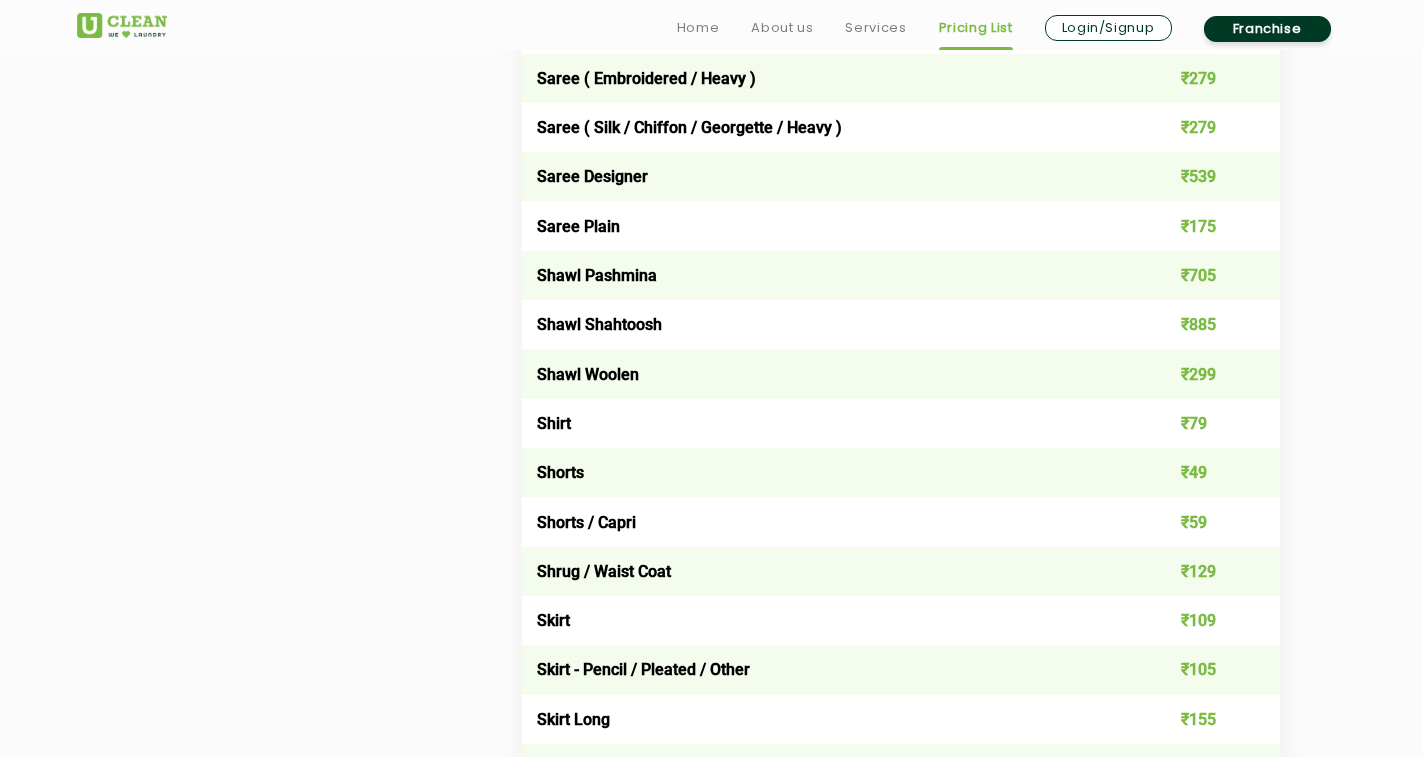 click on "₹705" at bounding box center (1204, 275) 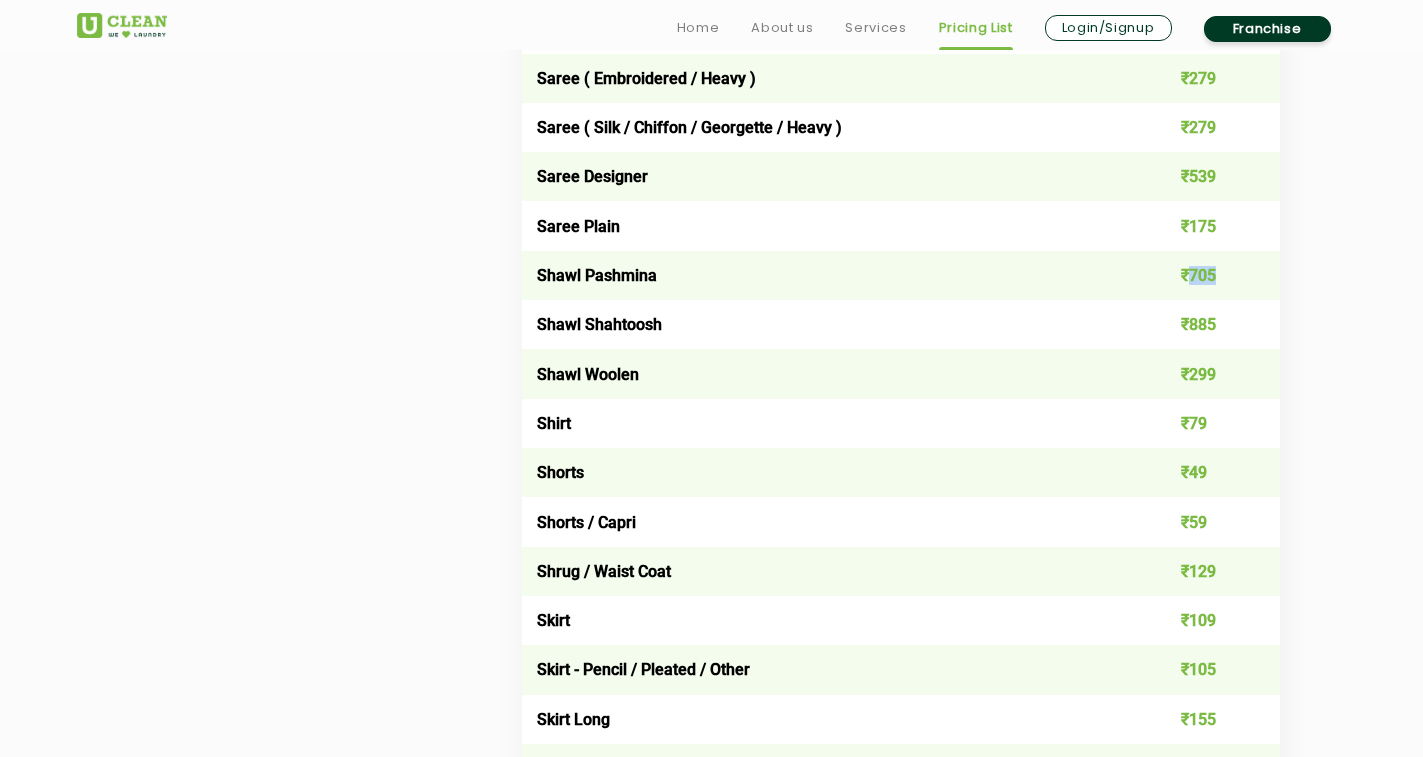 click on "₹705" at bounding box center (1204, 275) 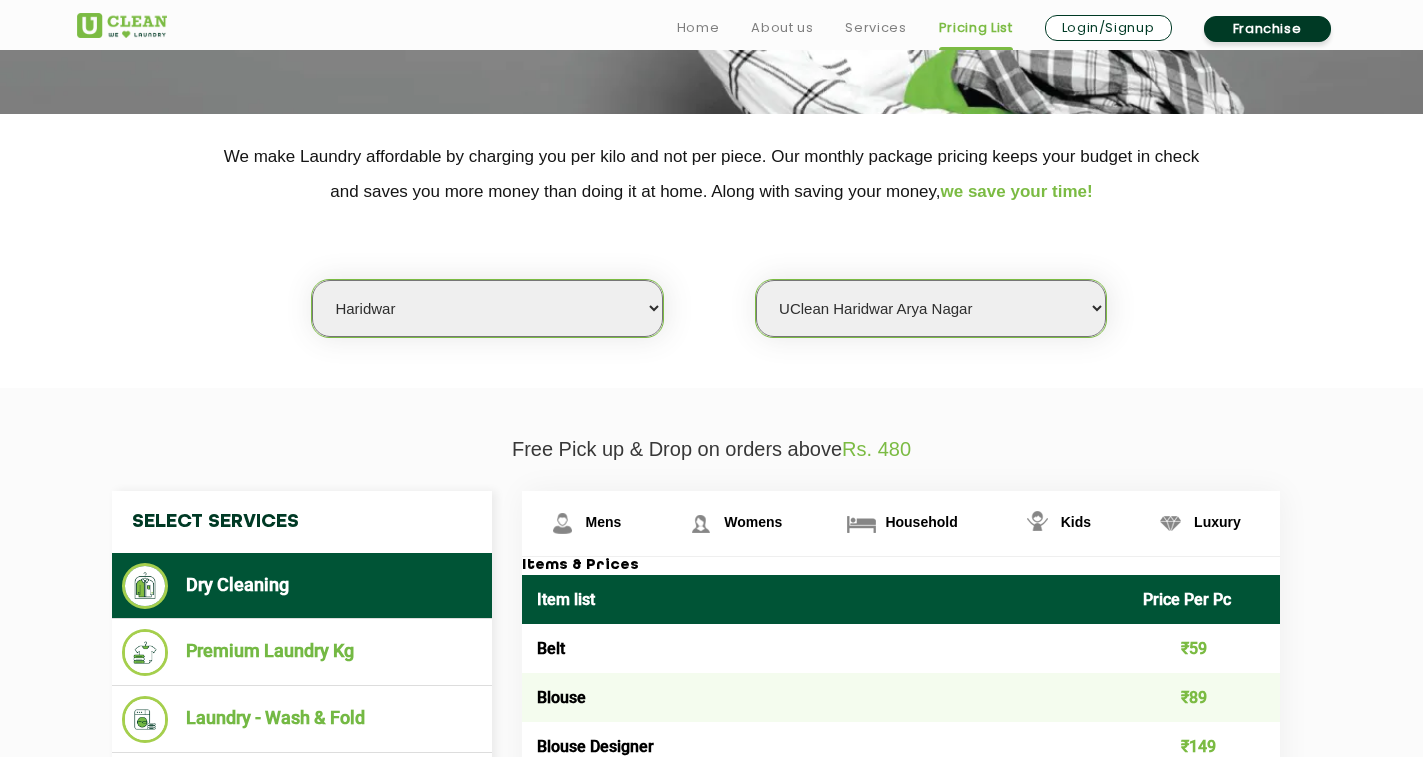 scroll, scrollTop: 600, scrollLeft: 0, axis: vertical 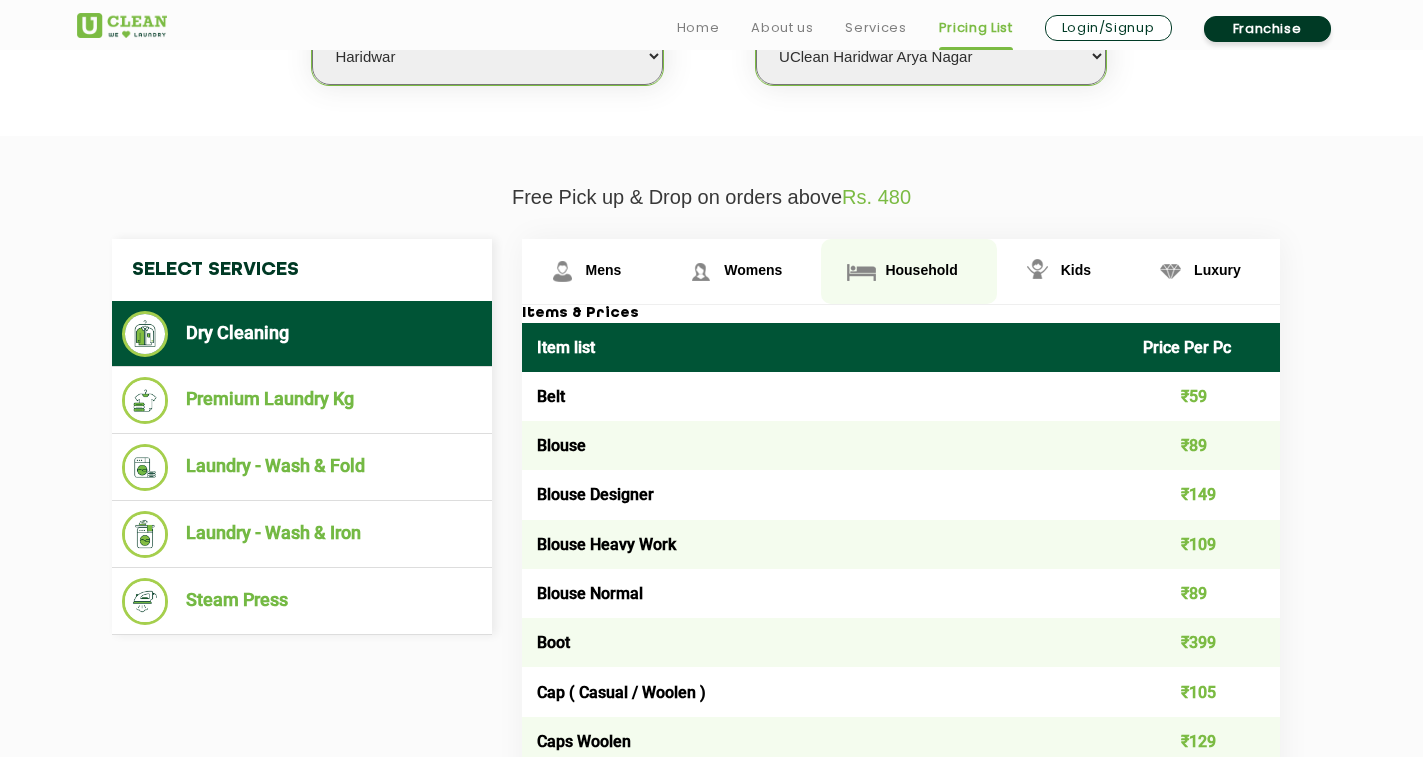 click on "Household" at bounding box center [604, 270] 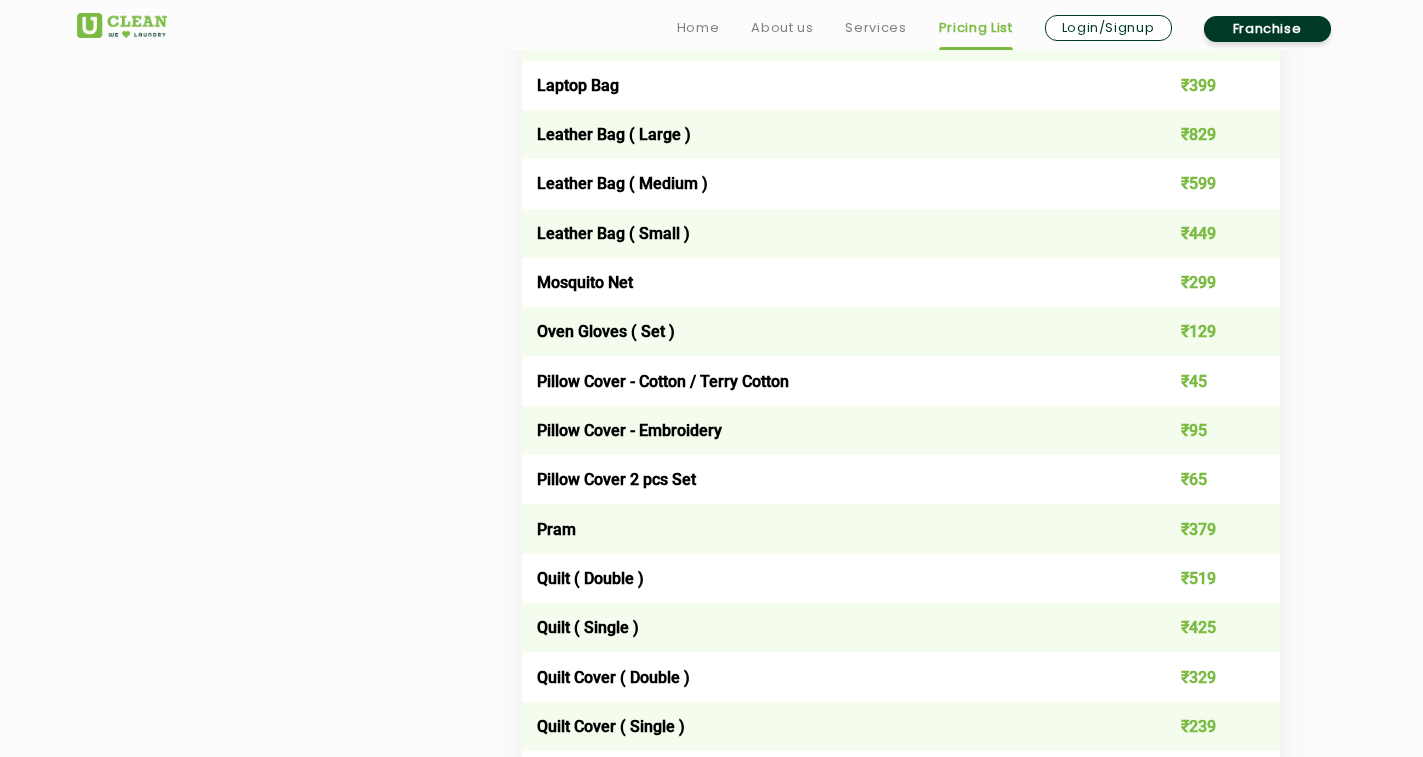 scroll, scrollTop: 2600, scrollLeft: 0, axis: vertical 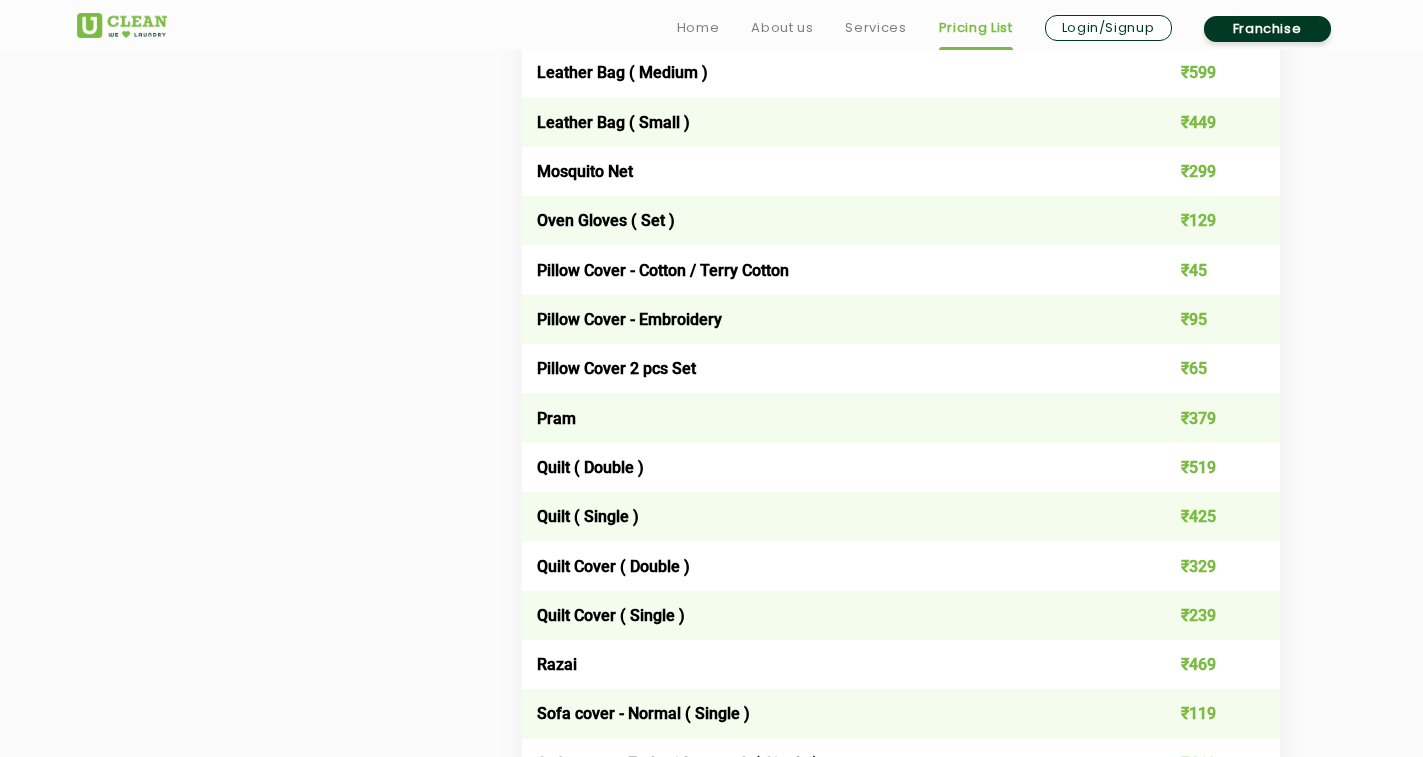 click on "Pillow Cover - Cotton / Terry Cotton" at bounding box center (825, 269) 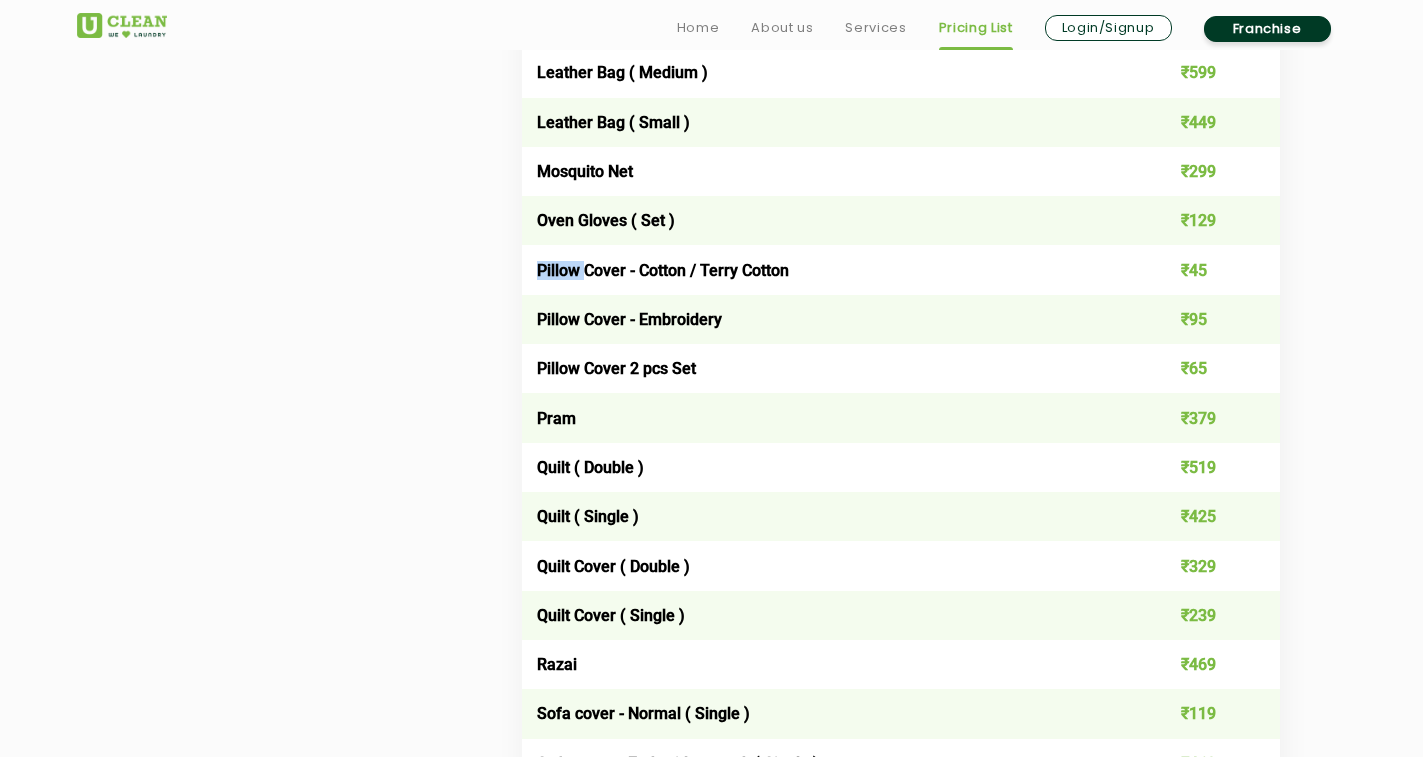 click on "Pillow Cover - Cotton / Terry Cotton" at bounding box center (825, 269) 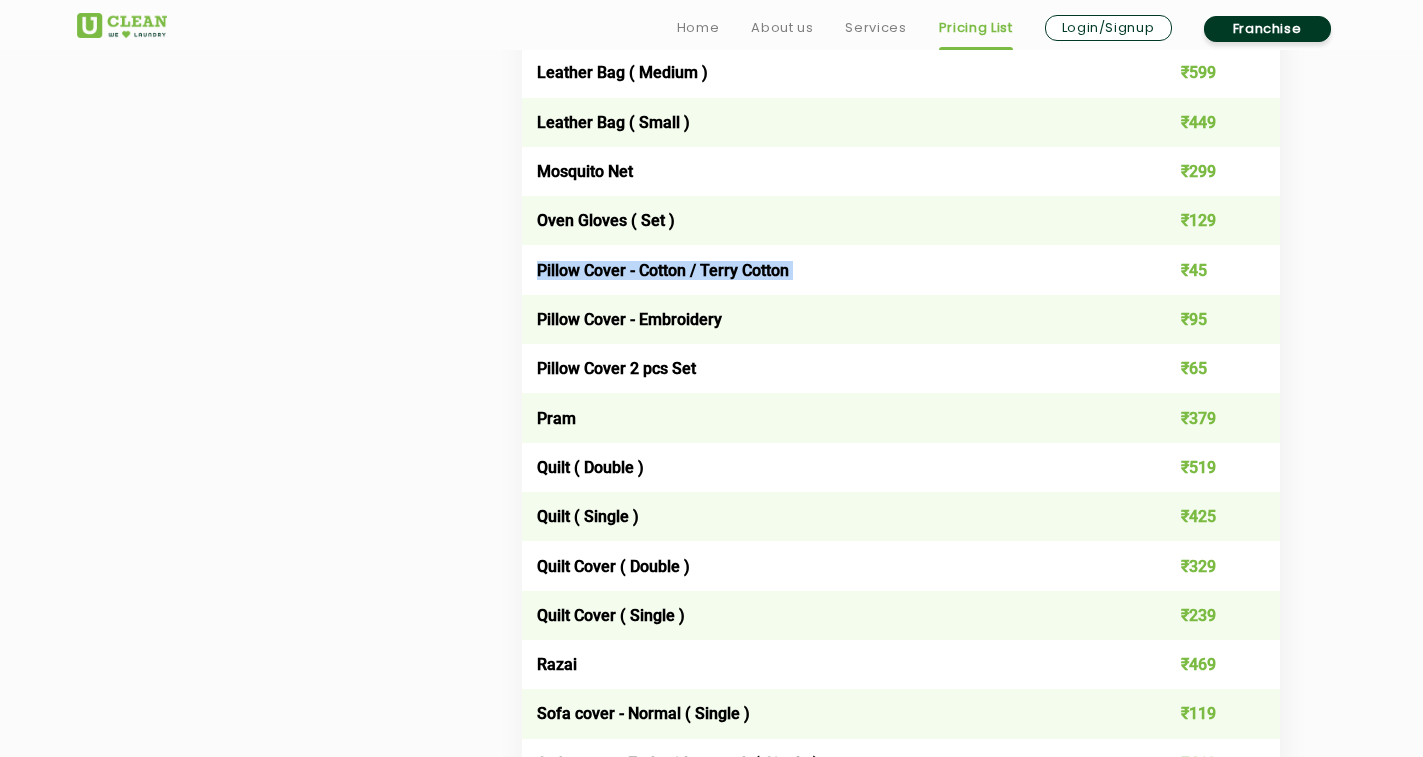 click on "Pillow Cover - Cotton / Terry Cotton" at bounding box center (825, 269) 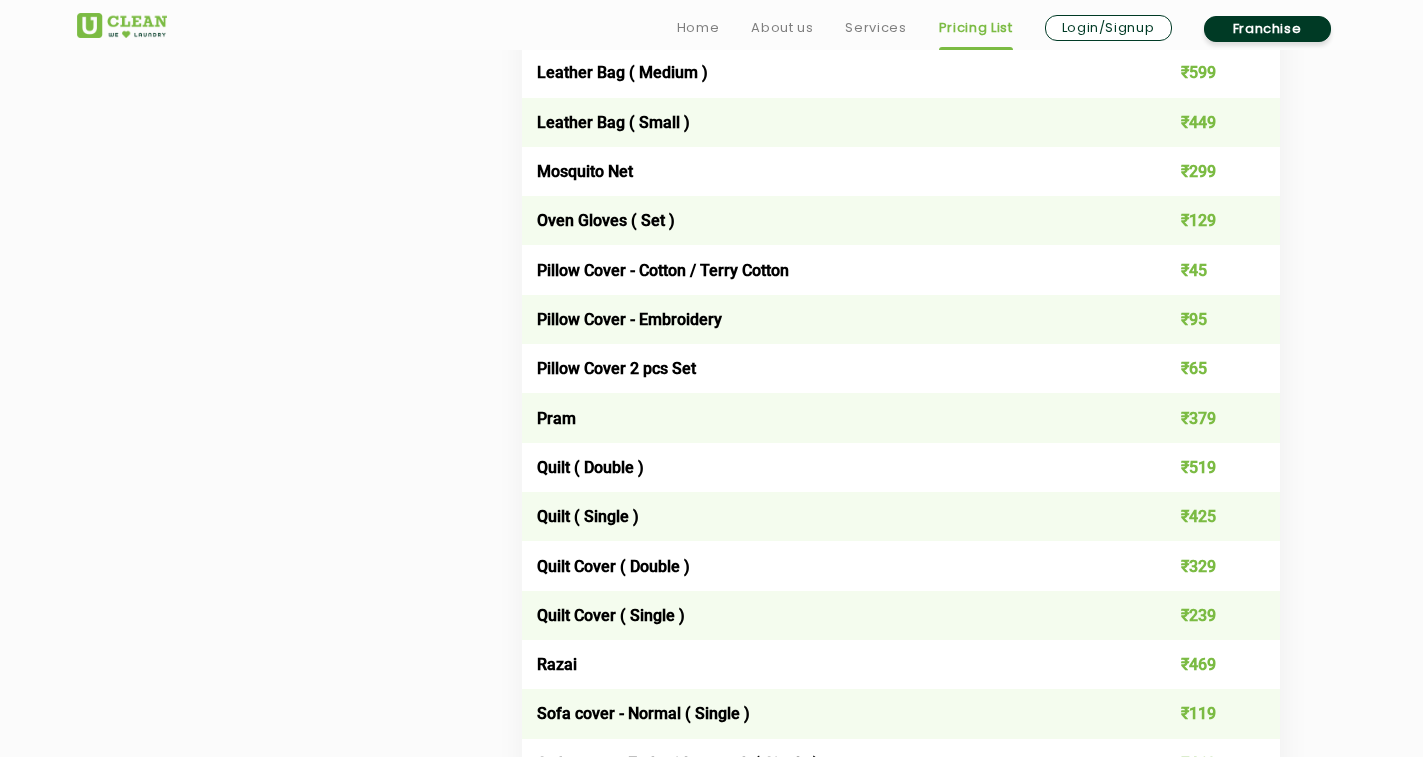 click on "Pillow Cover - Embroidery" at bounding box center [825, 319] 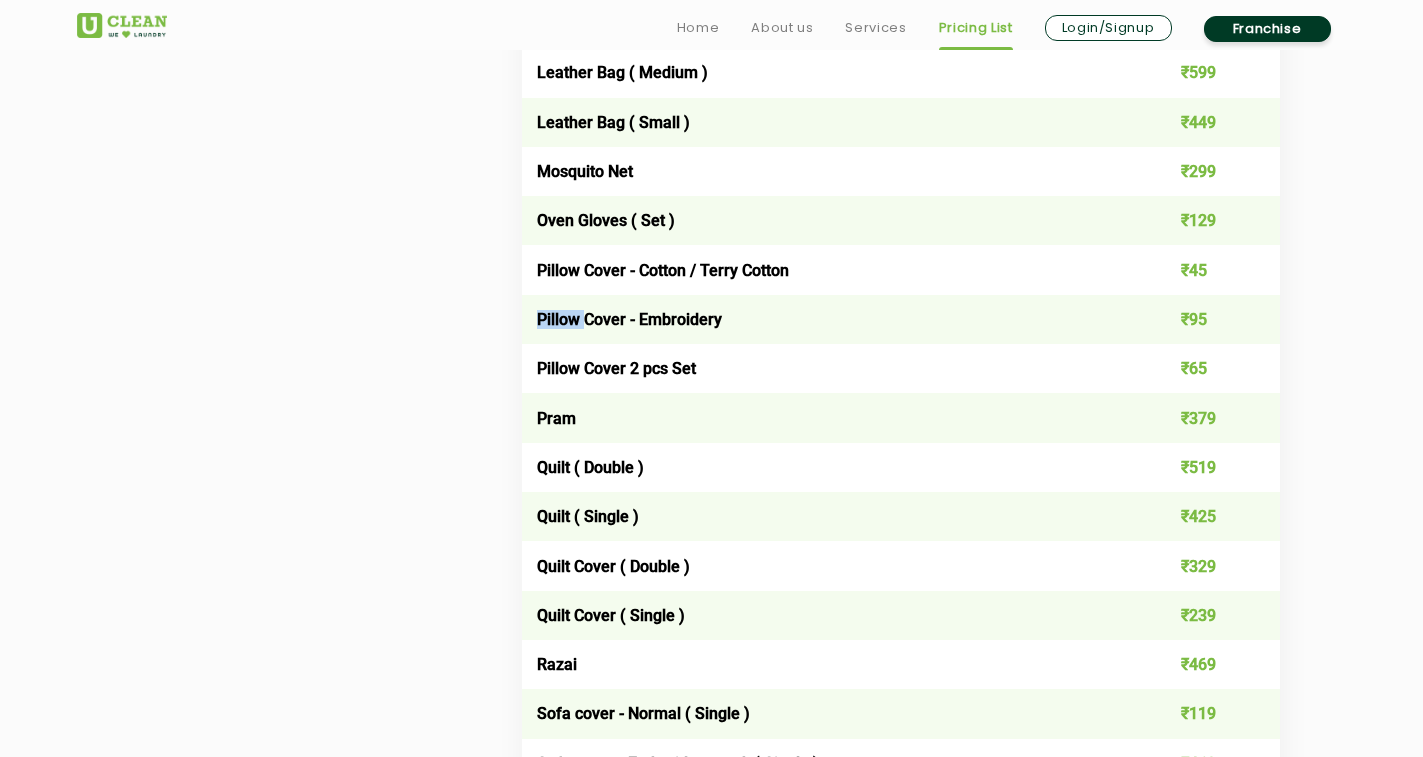 click on "Pillow Cover - Embroidery" at bounding box center [825, 319] 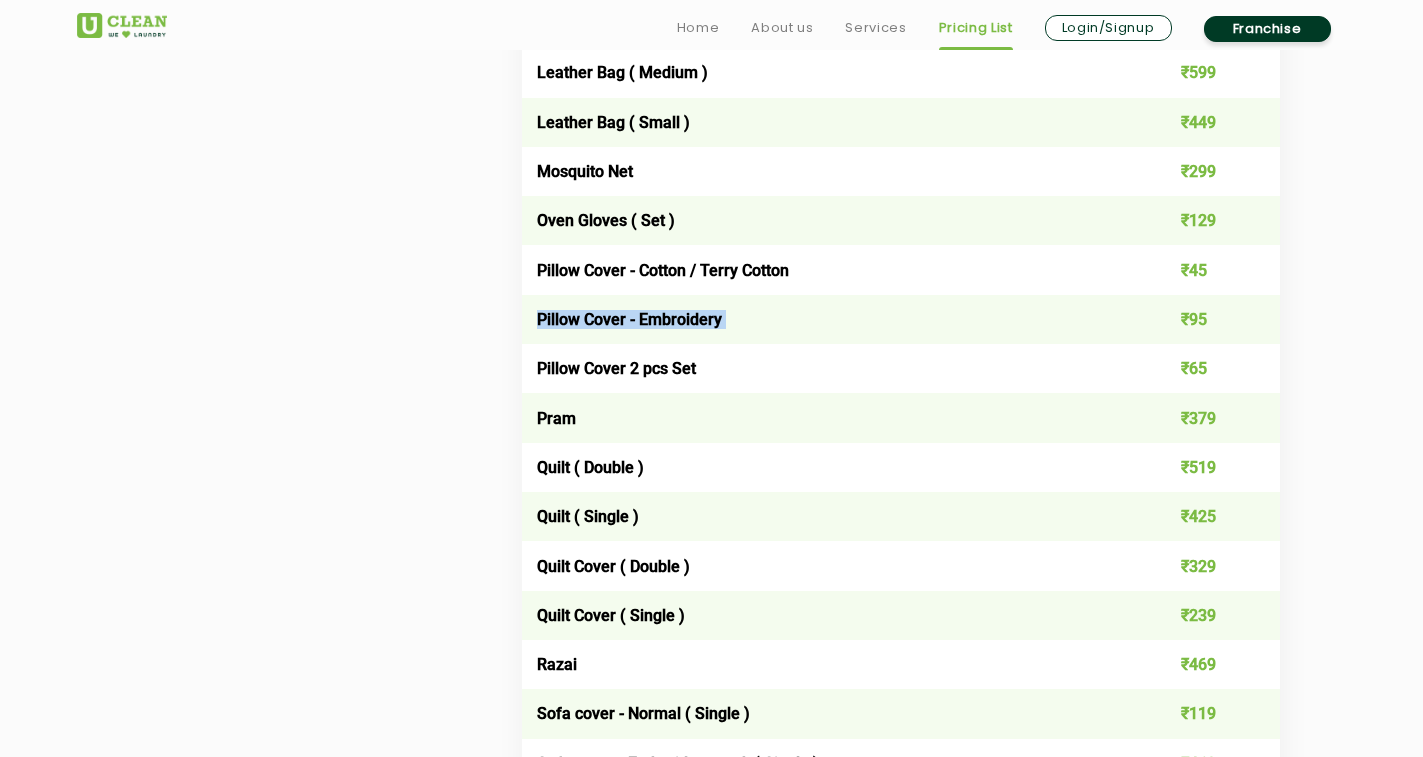 click on "Pillow Cover - Embroidery" at bounding box center [825, 319] 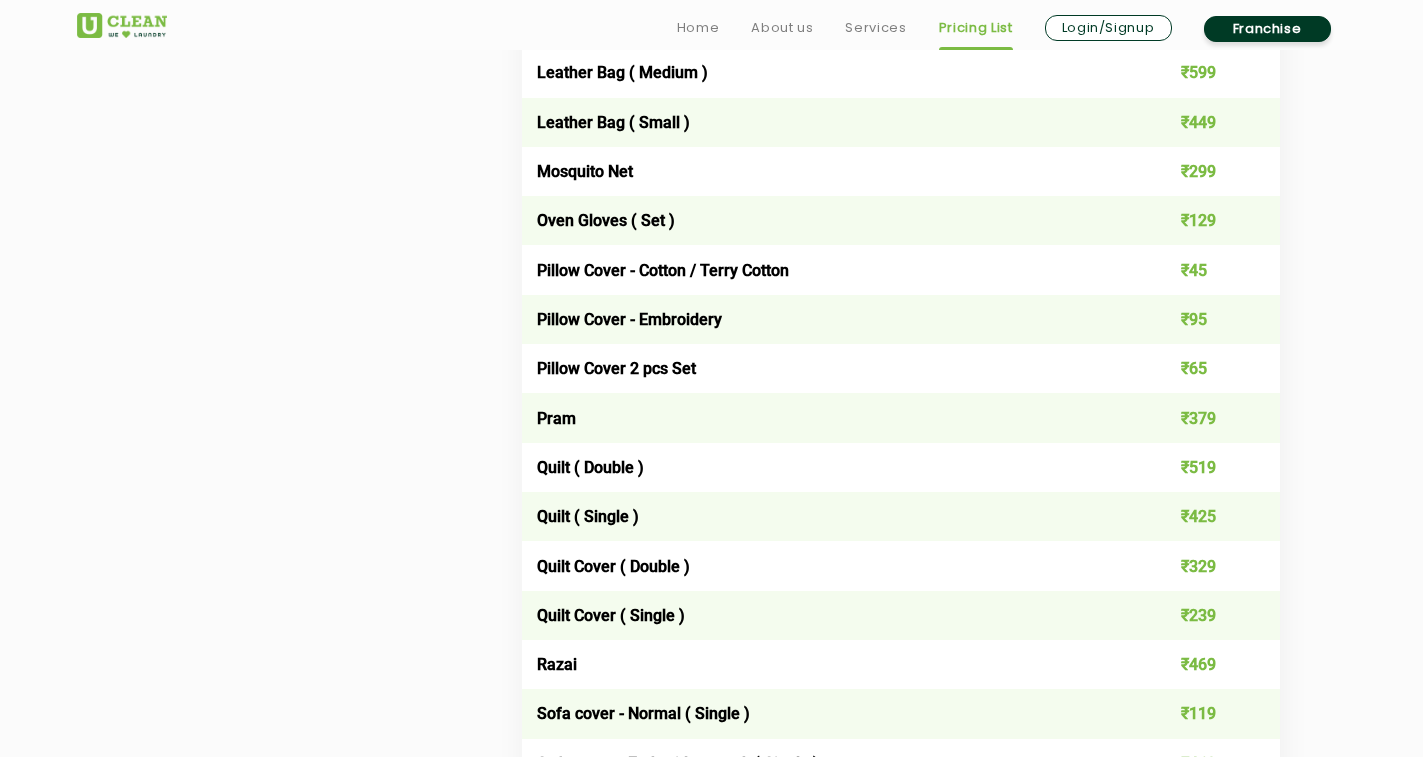 click on "Pillow Cover 2 pcs Set" at bounding box center (825, 368) 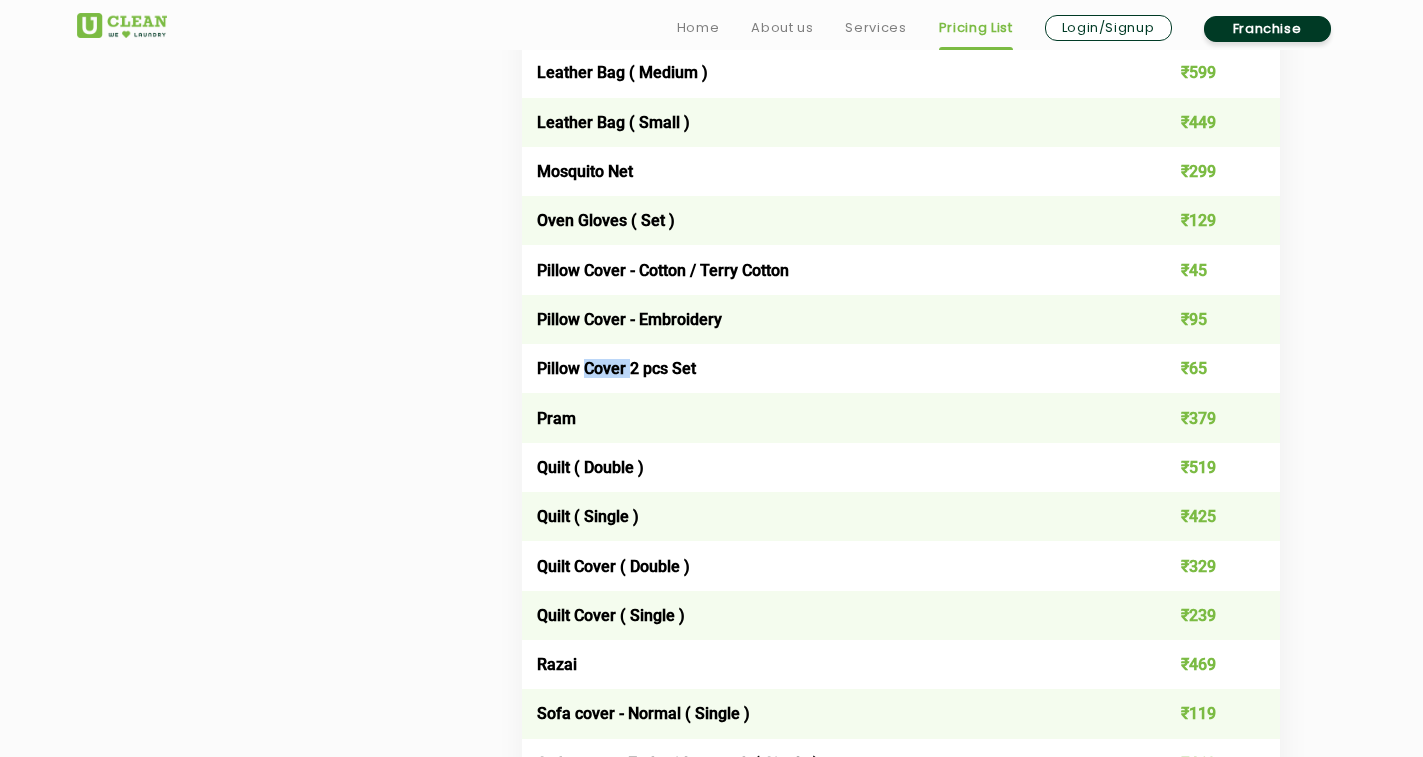 click on "Pillow Cover 2 pcs Set" at bounding box center (825, 368) 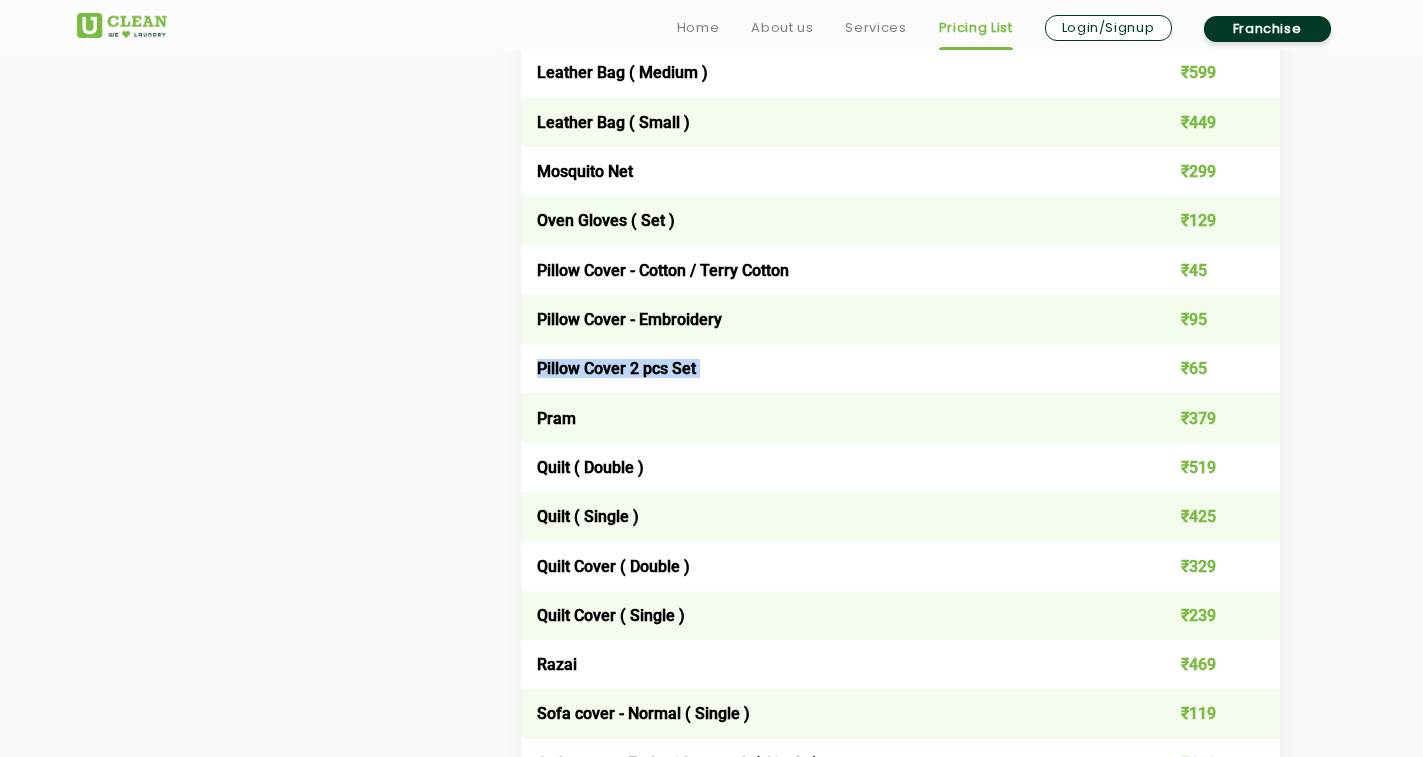click on "Pillow Cover 2 pcs Set" at bounding box center (825, 368) 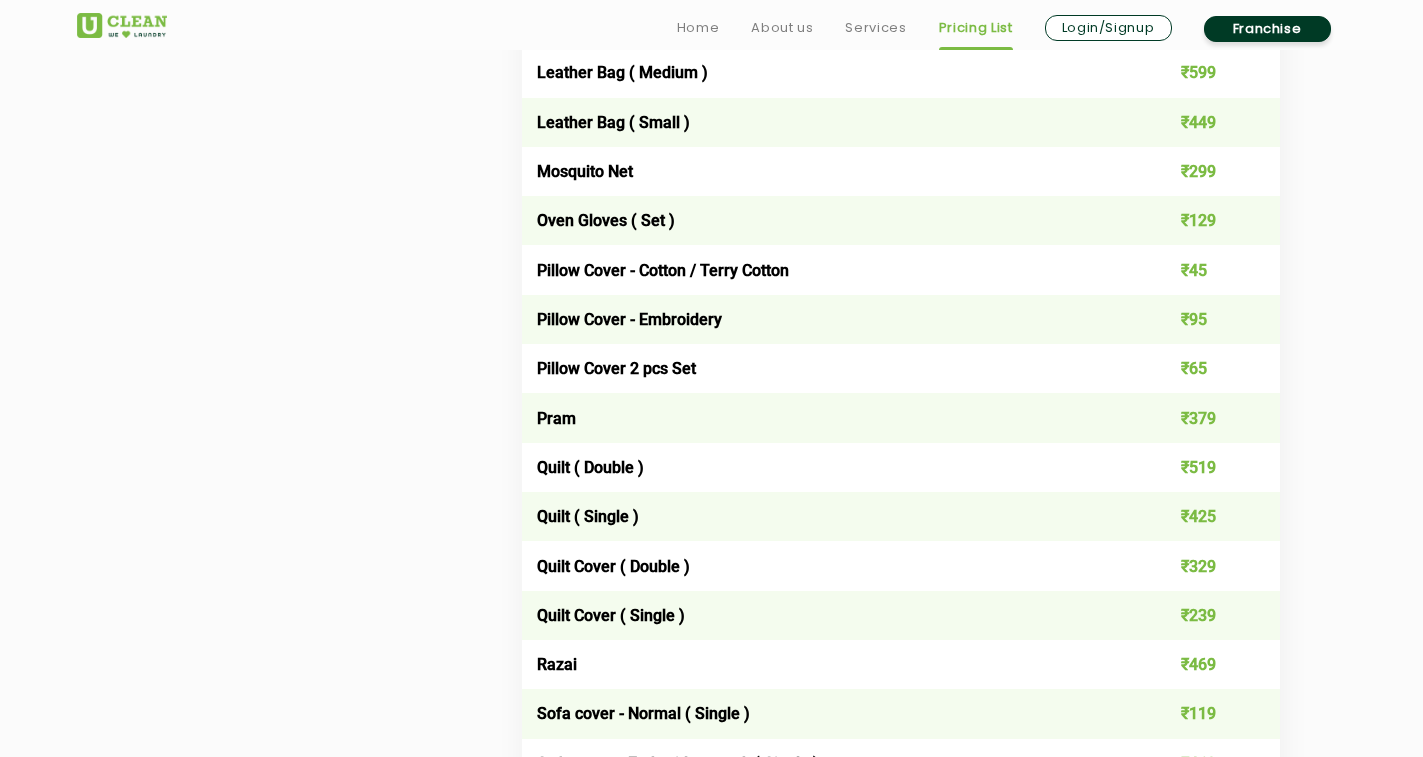 click on "₹45" at bounding box center [1204, 269] 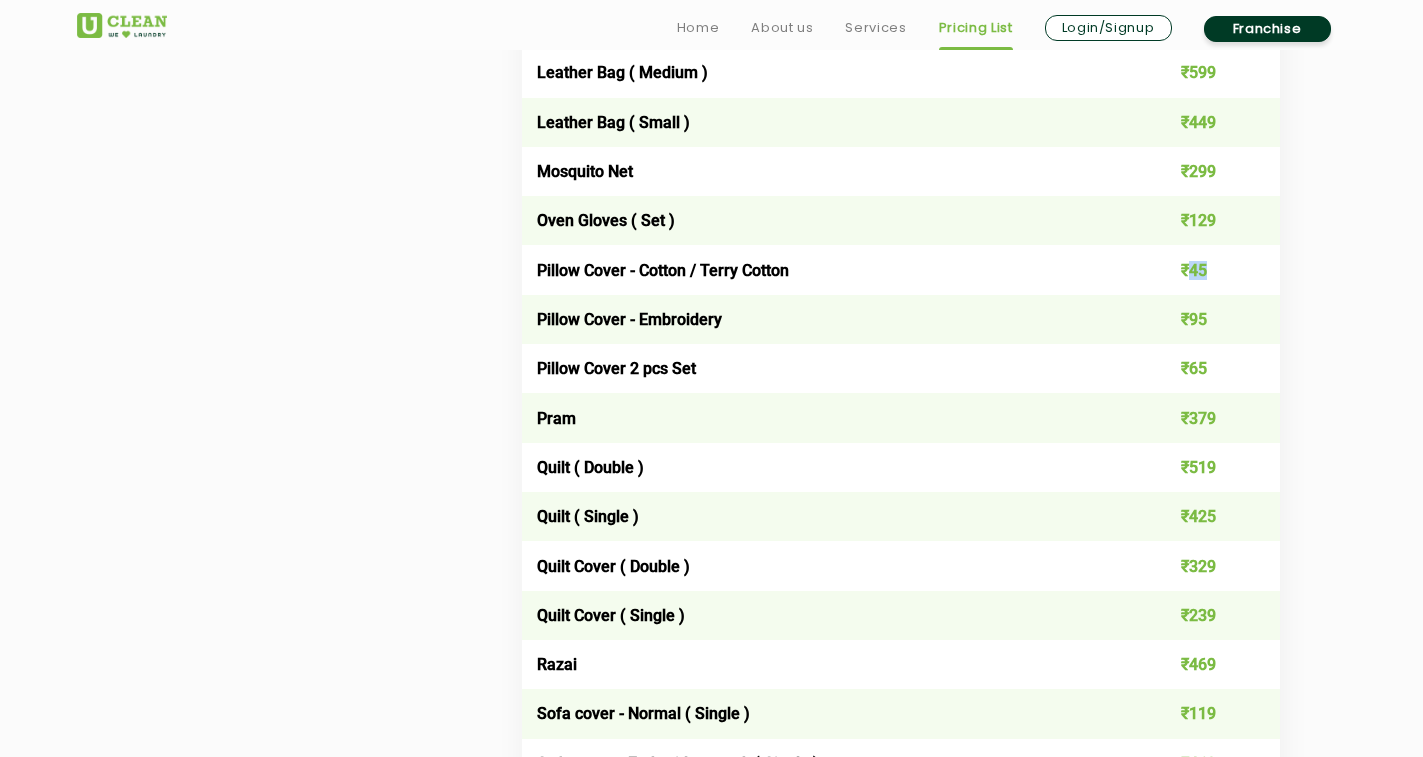 click on "₹45" at bounding box center [1204, 269] 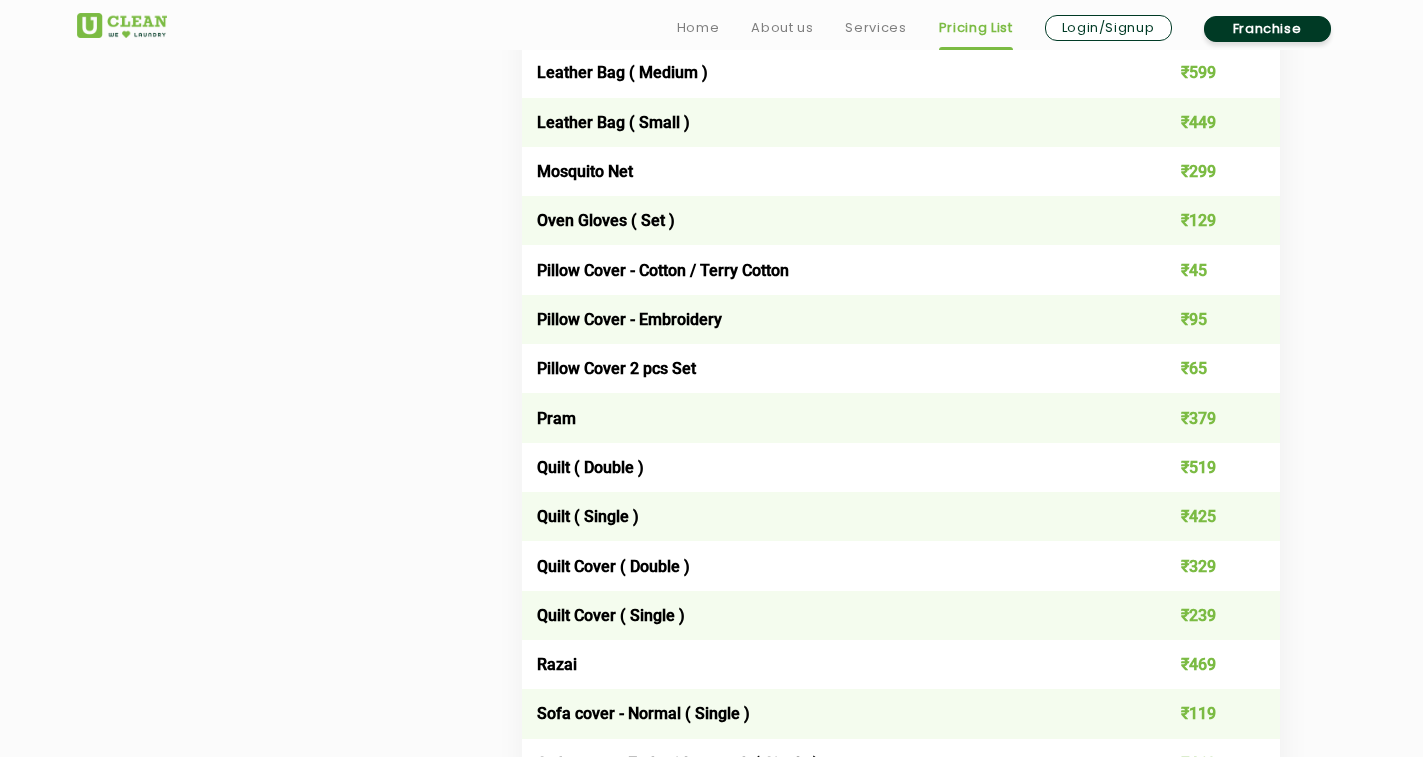 click on "₹95" at bounding box center [1204, 319] 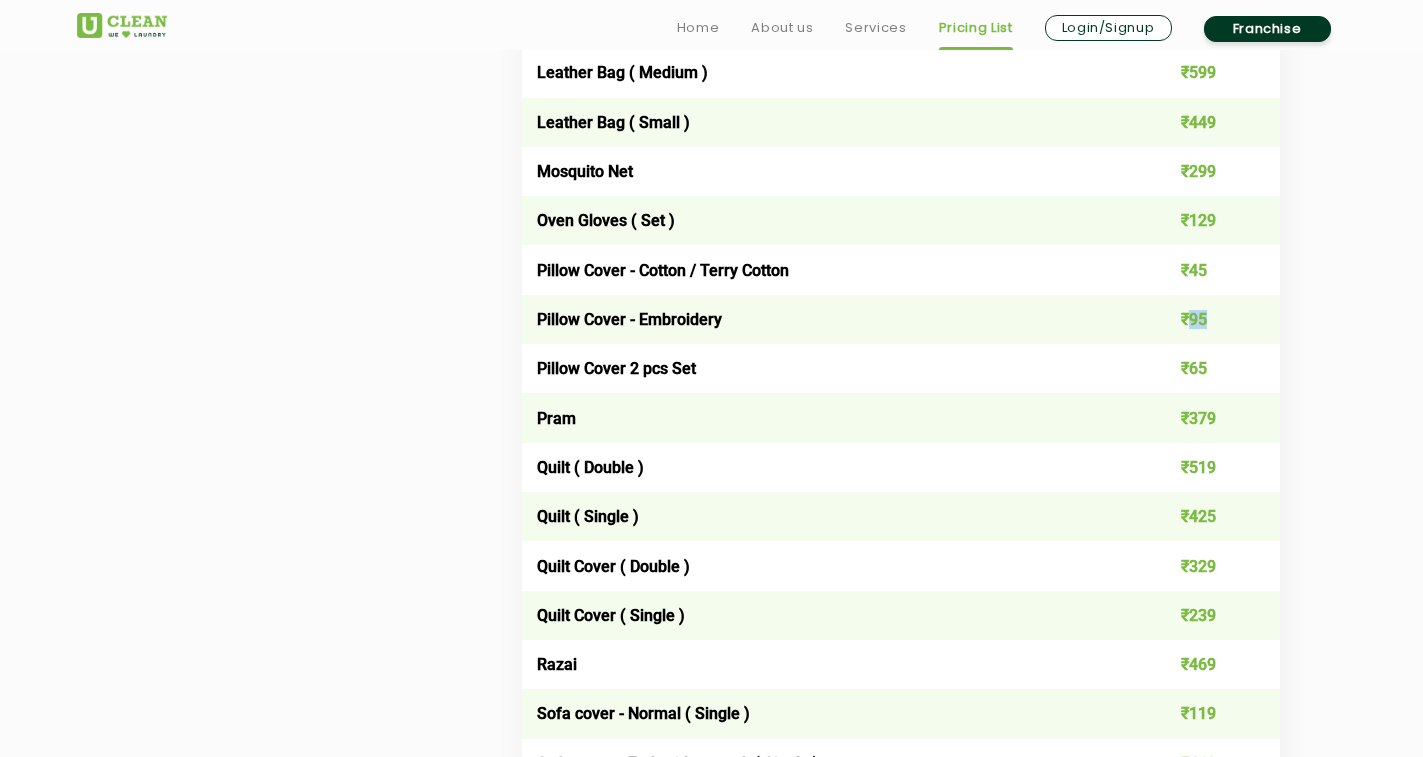 click on "₹95" at bounding box center [1204, 319] 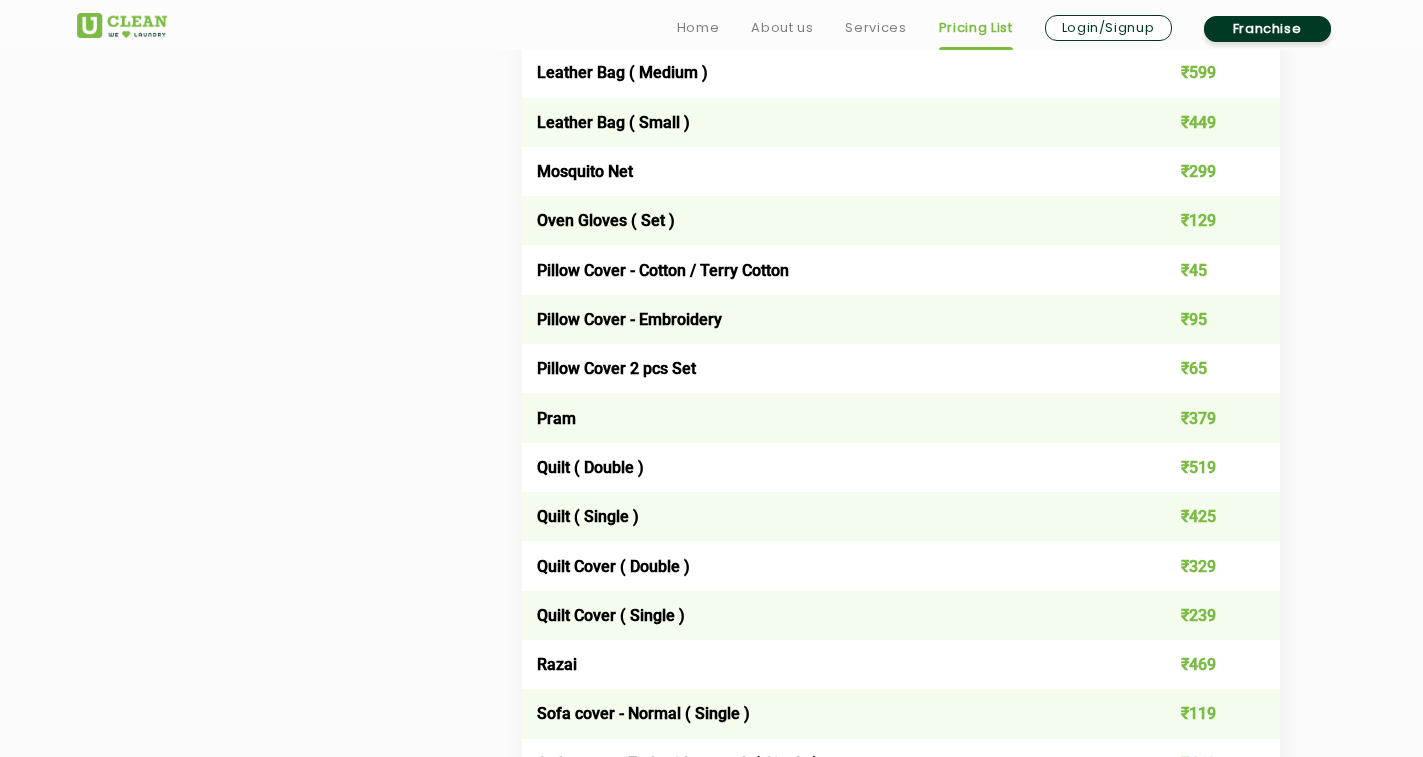 click on "₹65" at bounding box center (1204, 368) 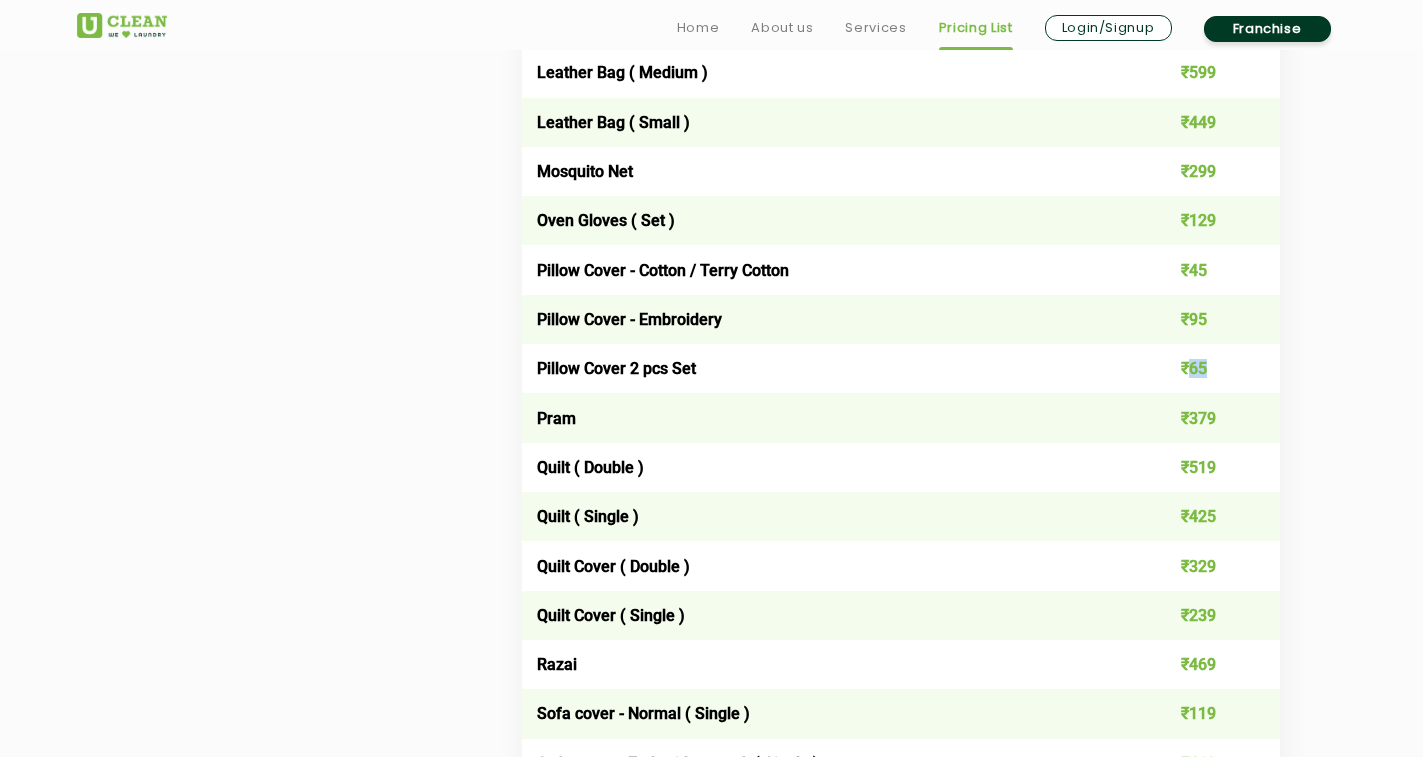 click on "₹65" at bounding box center (1204, 368) 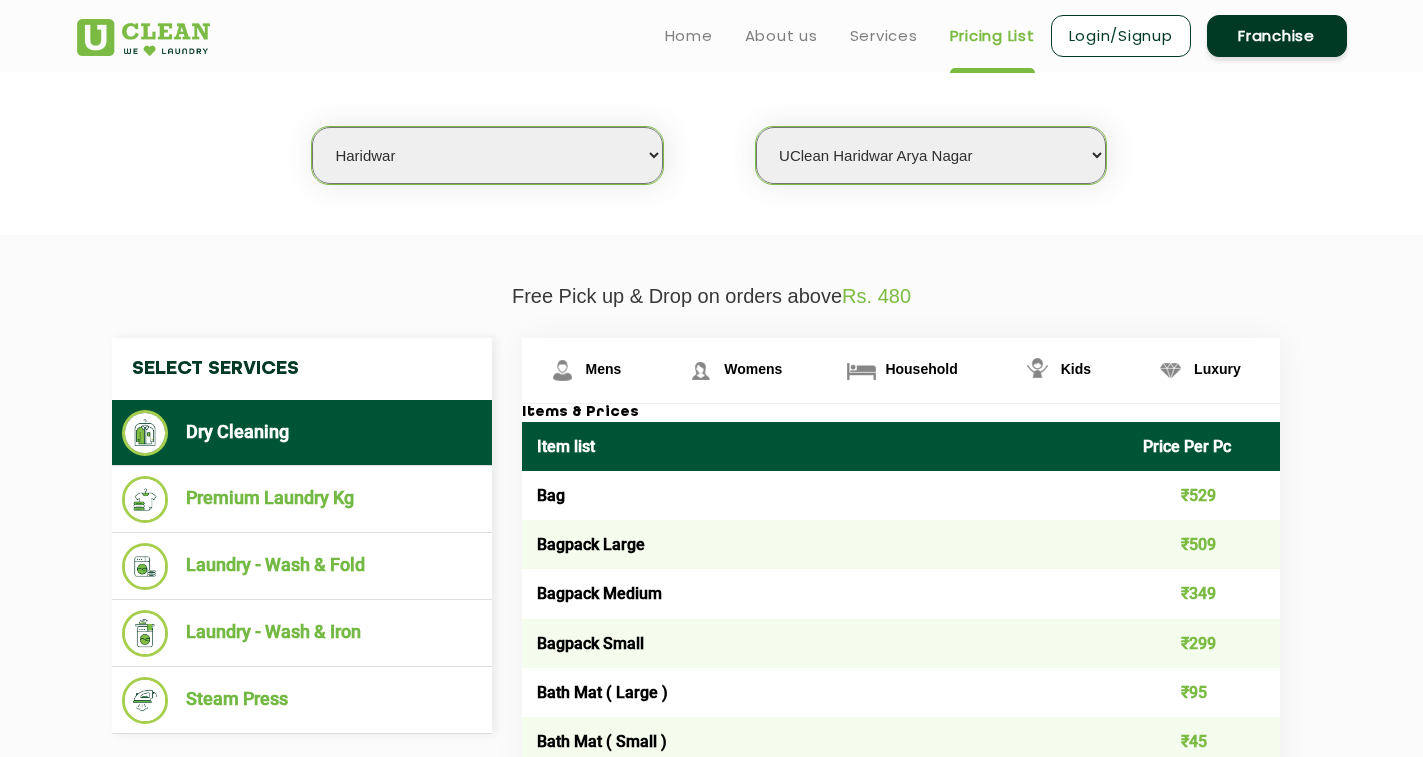 scroll, scrollTop: 500, scrollLeft: 0, axis: vertical 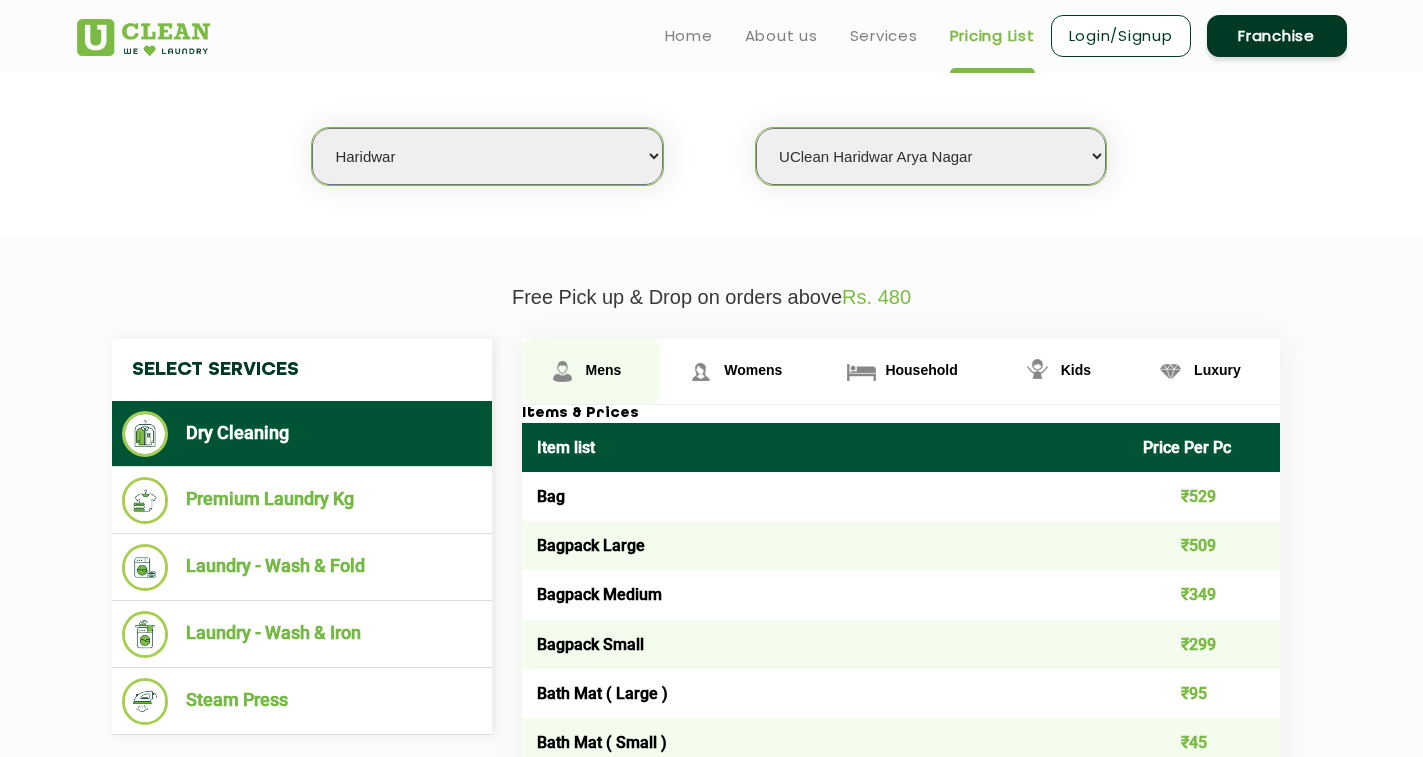 click on "Mens" at bounding box center (604, 370) 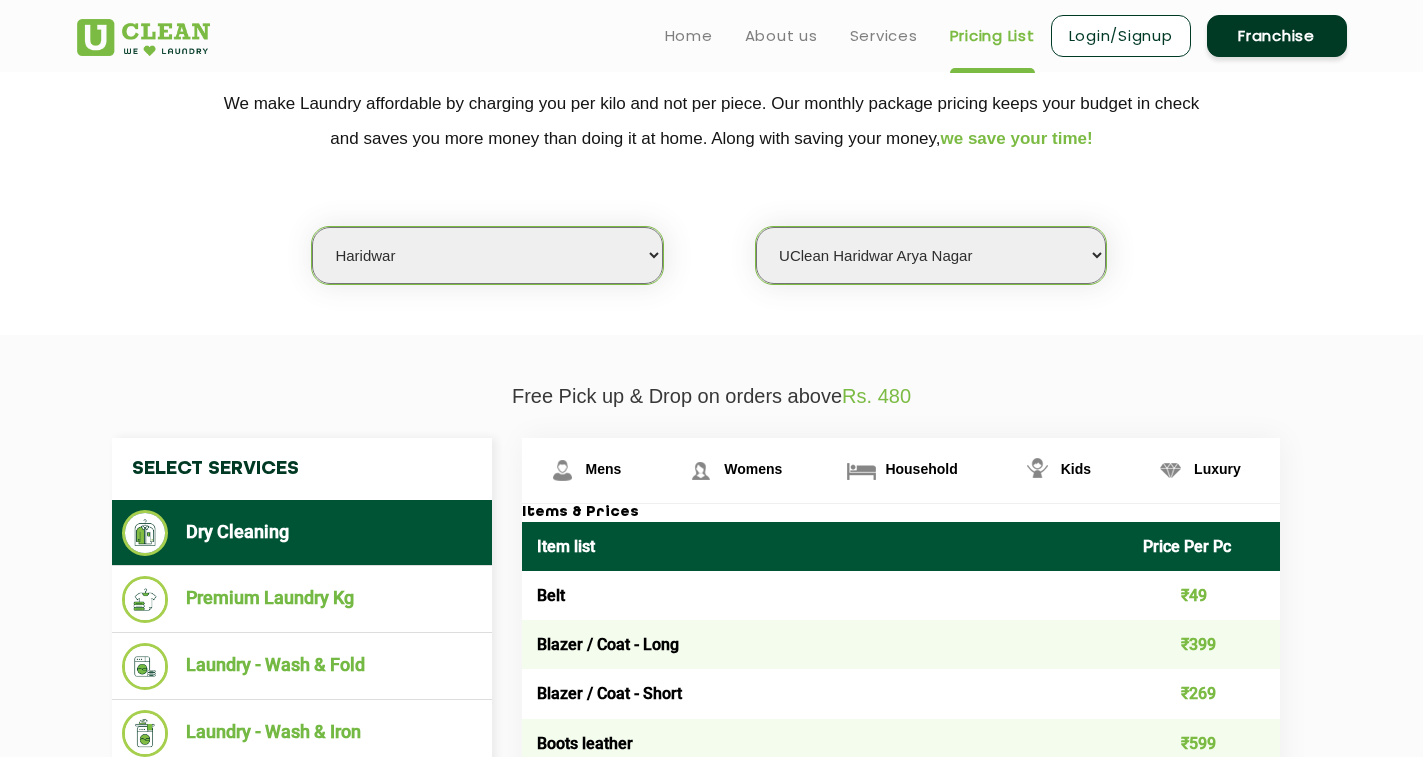 scroll, scrollTop: 400, scrollLeft: 0, axis: vertical 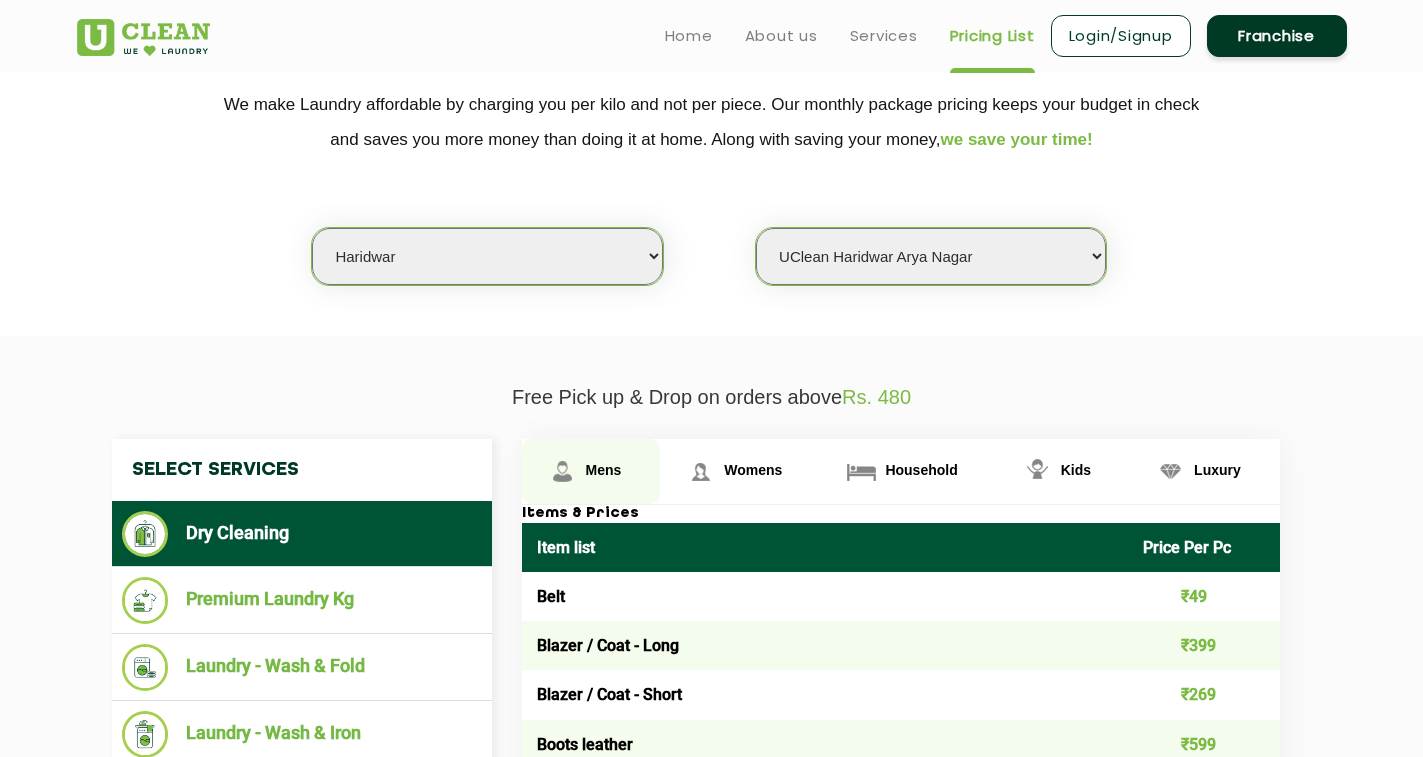 click at bounding box center (562, 471) 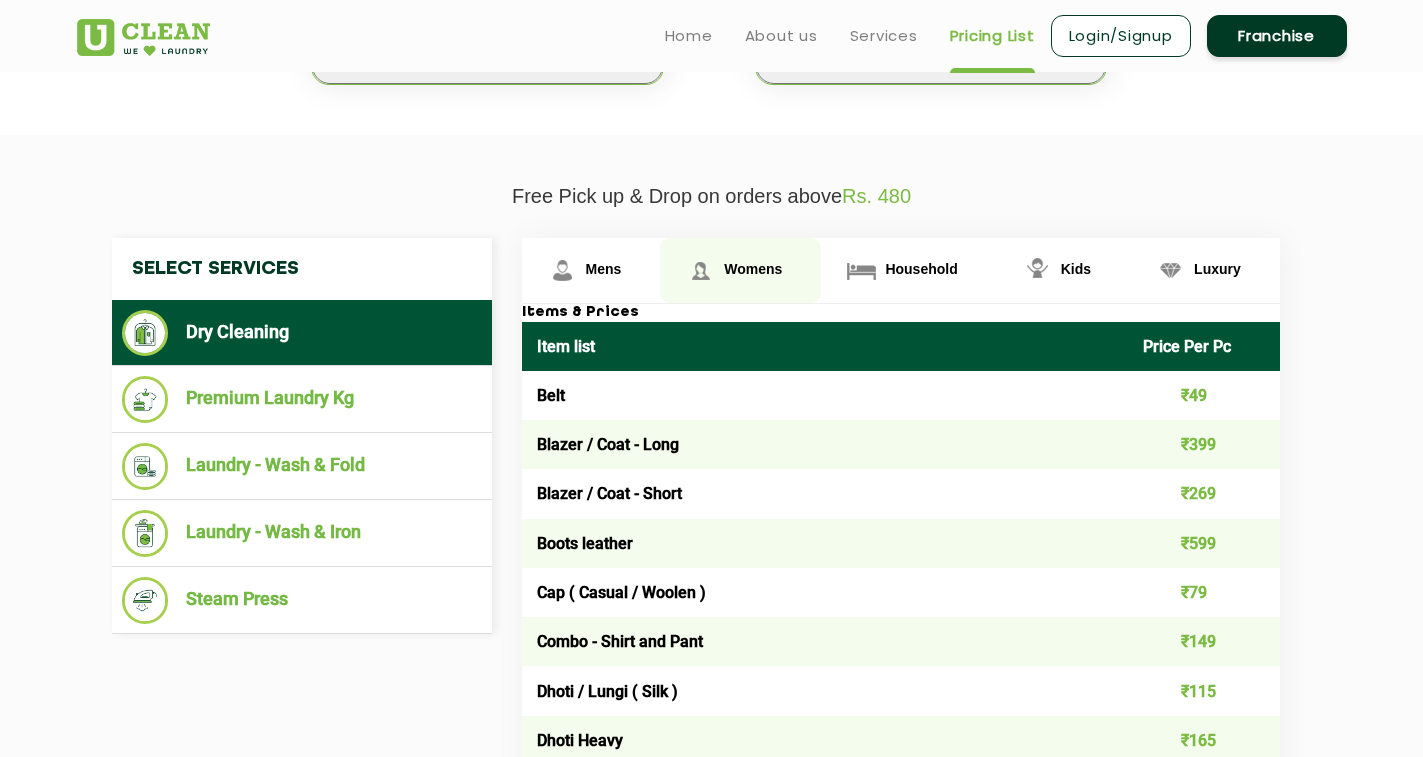 scroll, scrollTop: 600, scrollLeft: 0, axis: vertical 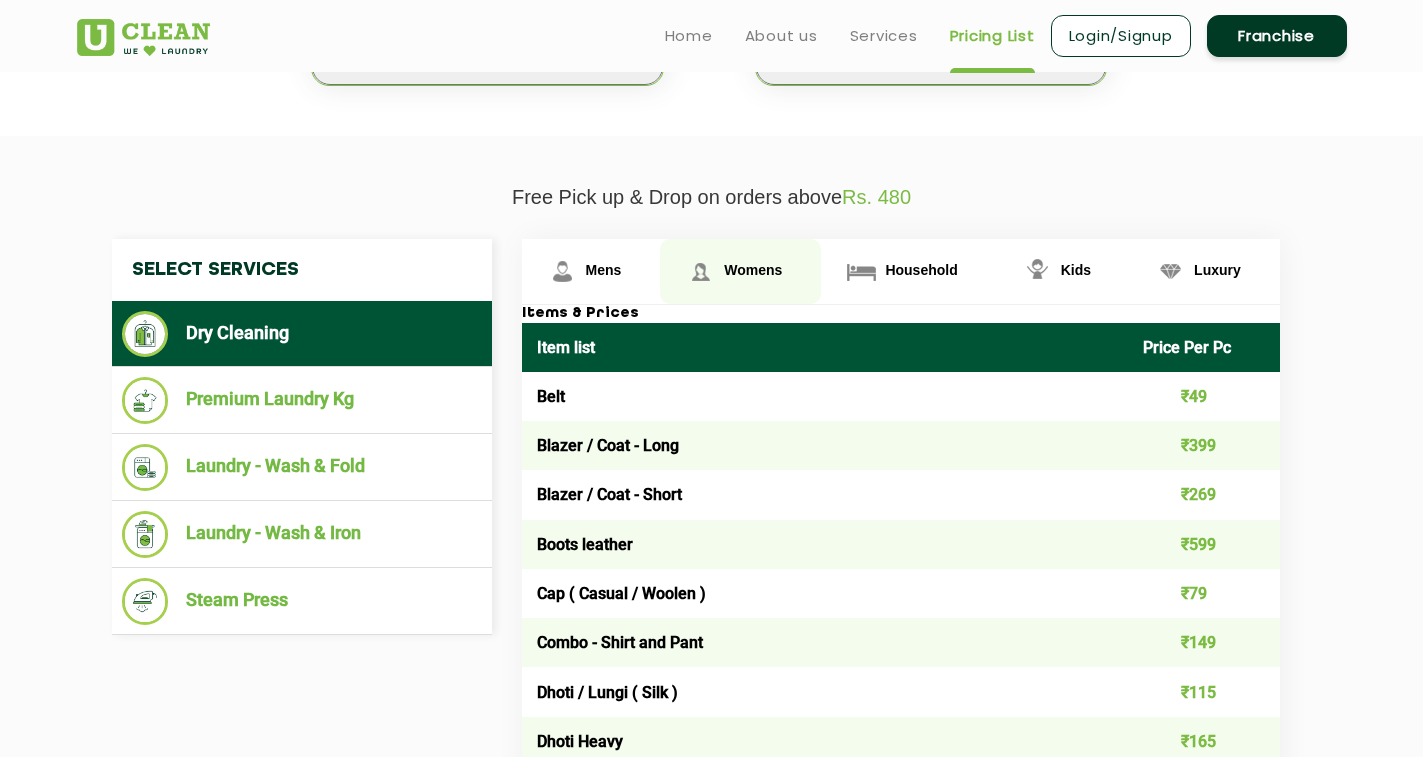 click on "Womens" at bounding box center [591, 271] 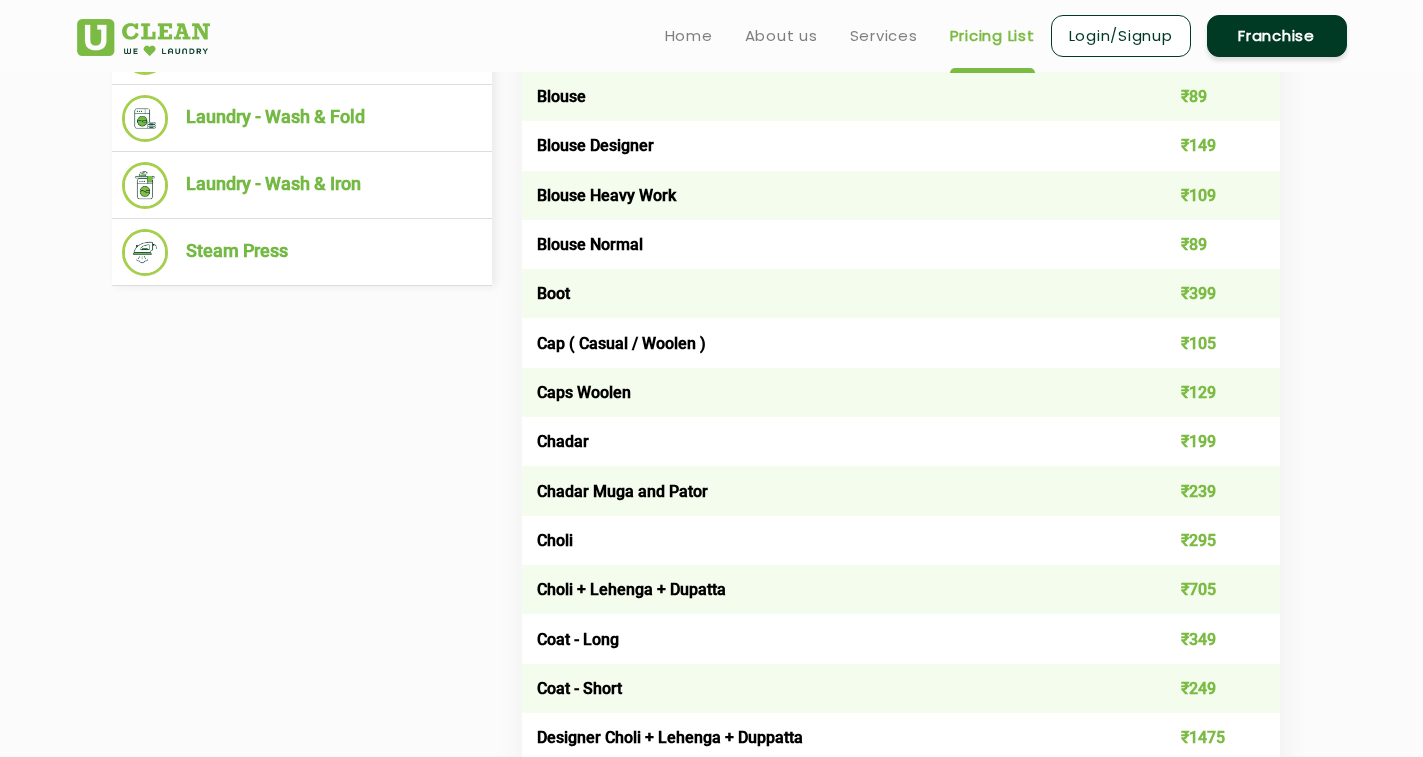 scroll, scrollTop: 600, scrollLeft: 0, axis: vertical 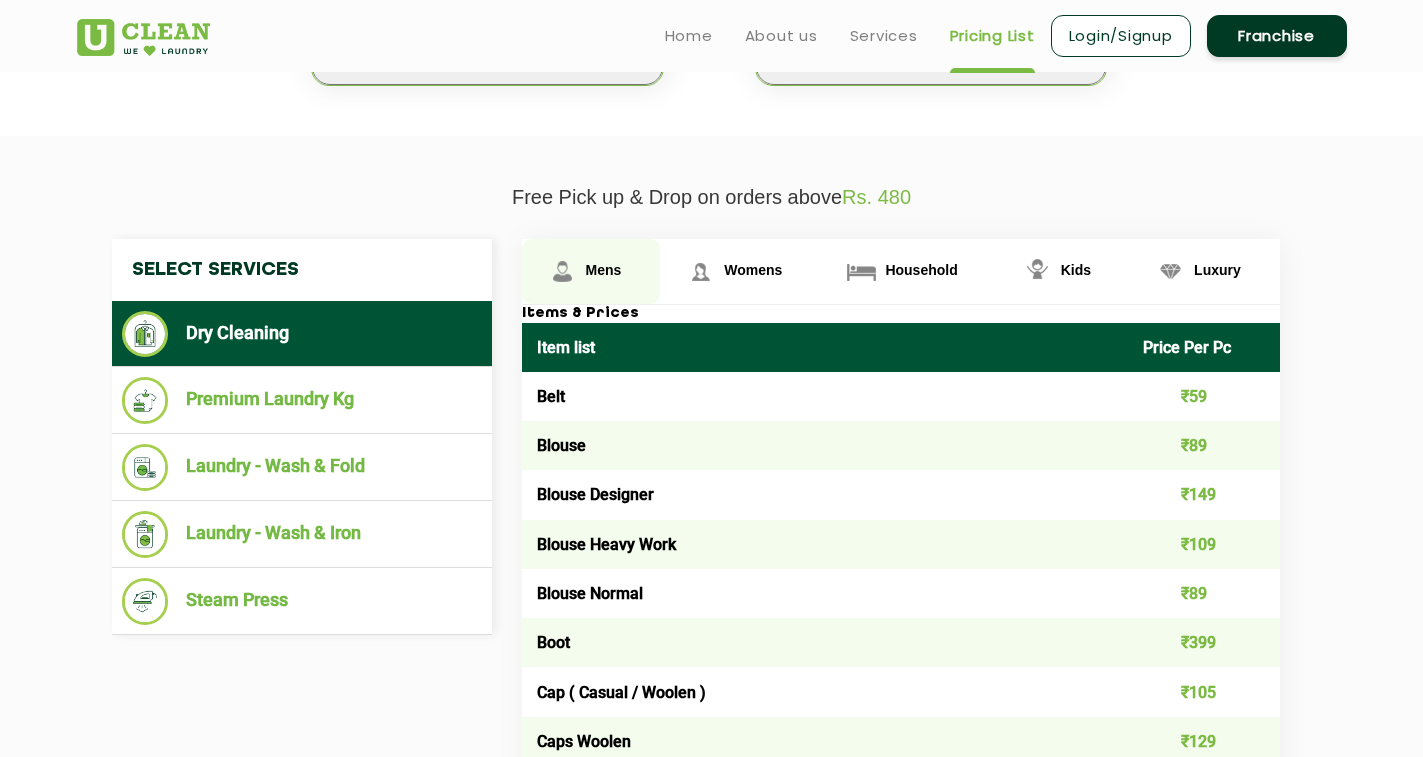 click on "Mens" at bounding box center [591, 271] 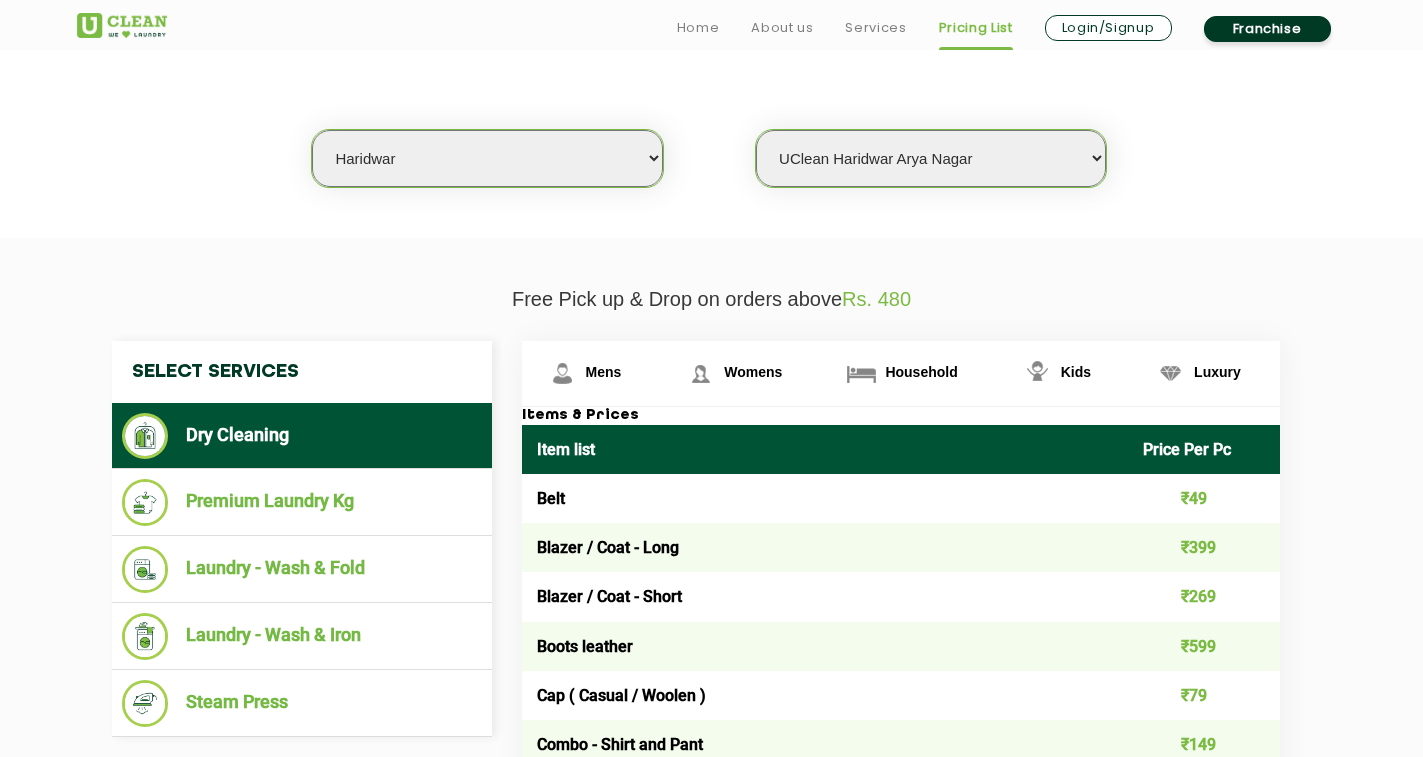 scroll, scrollTop: 500, scrollLeft: 0, axis: vertical 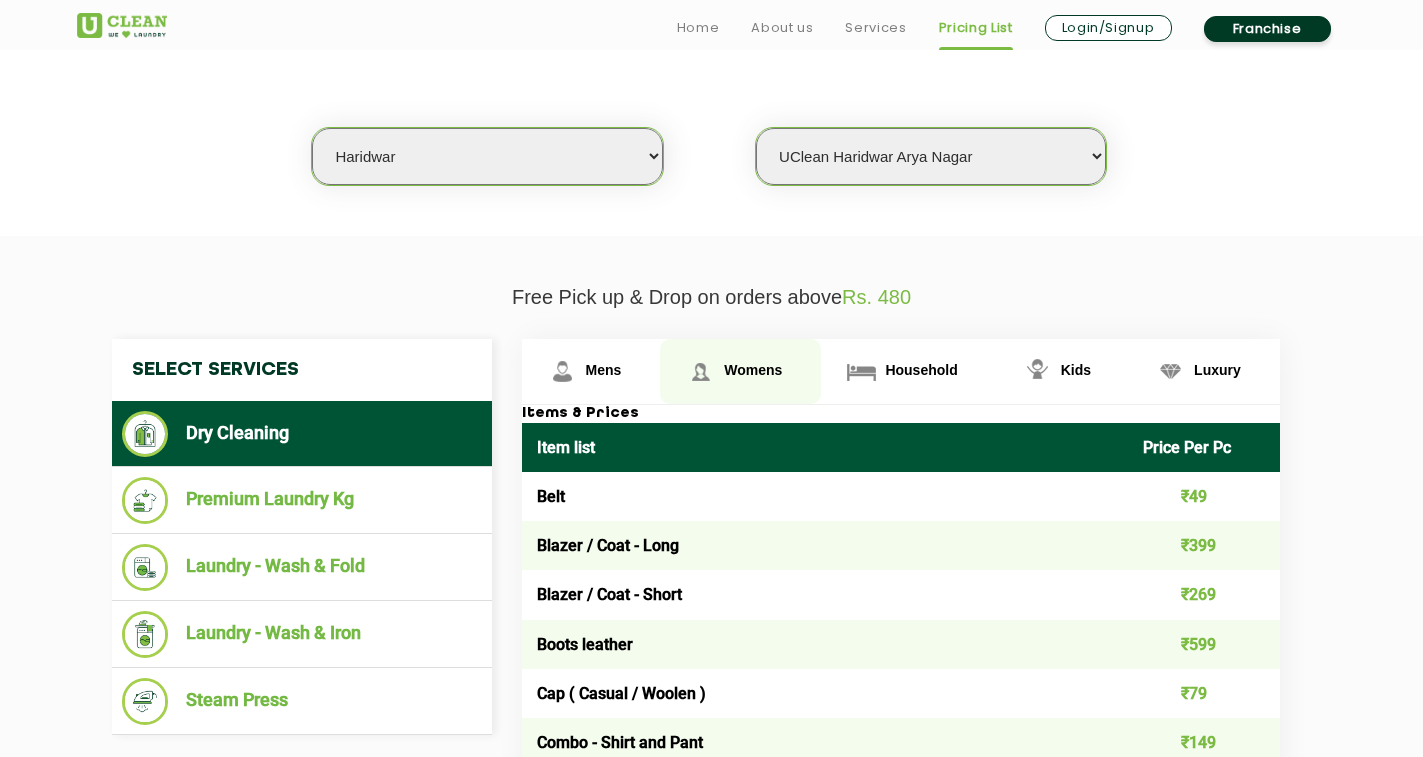 click on "Womens" at bounding box center (604, 370) 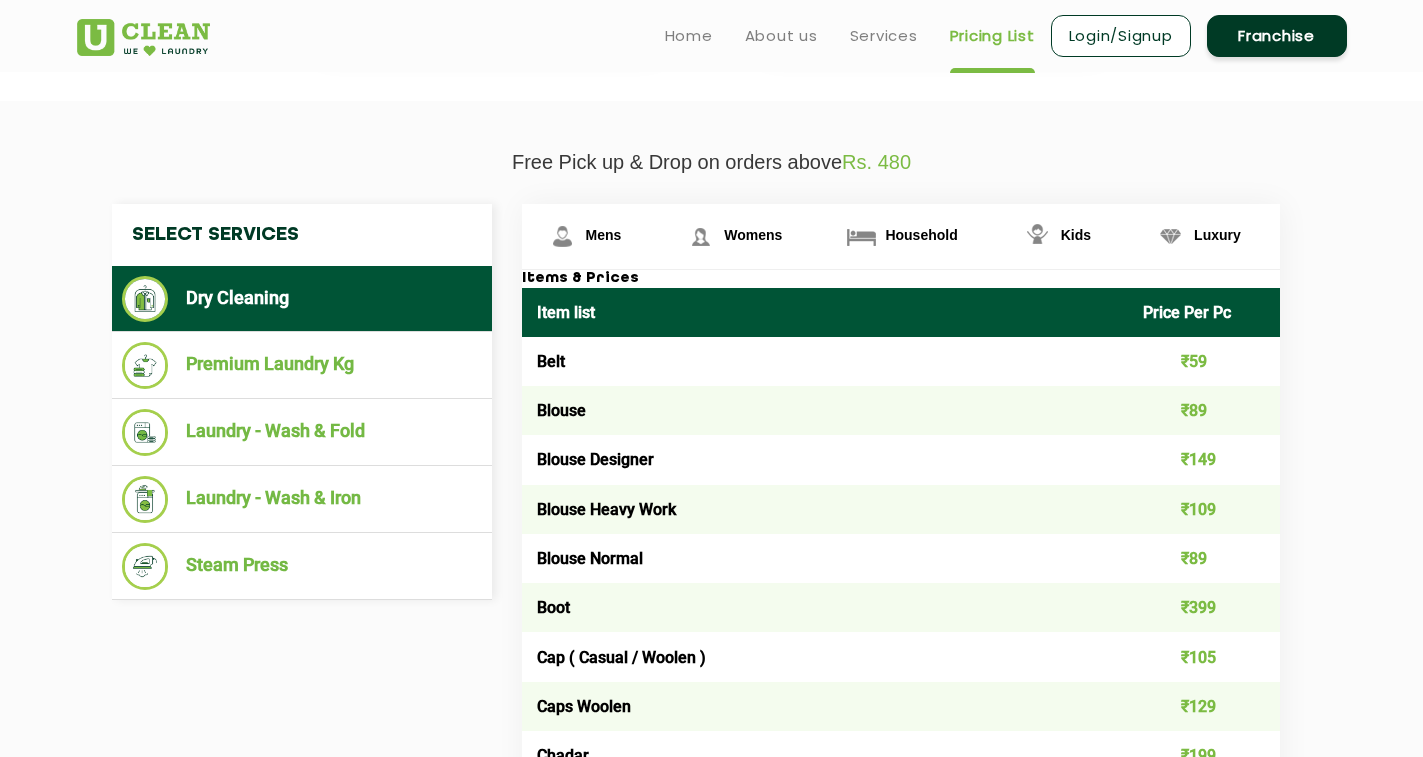 scroll, scrollTop: 600, scrollLeft: 0, axis: vertical 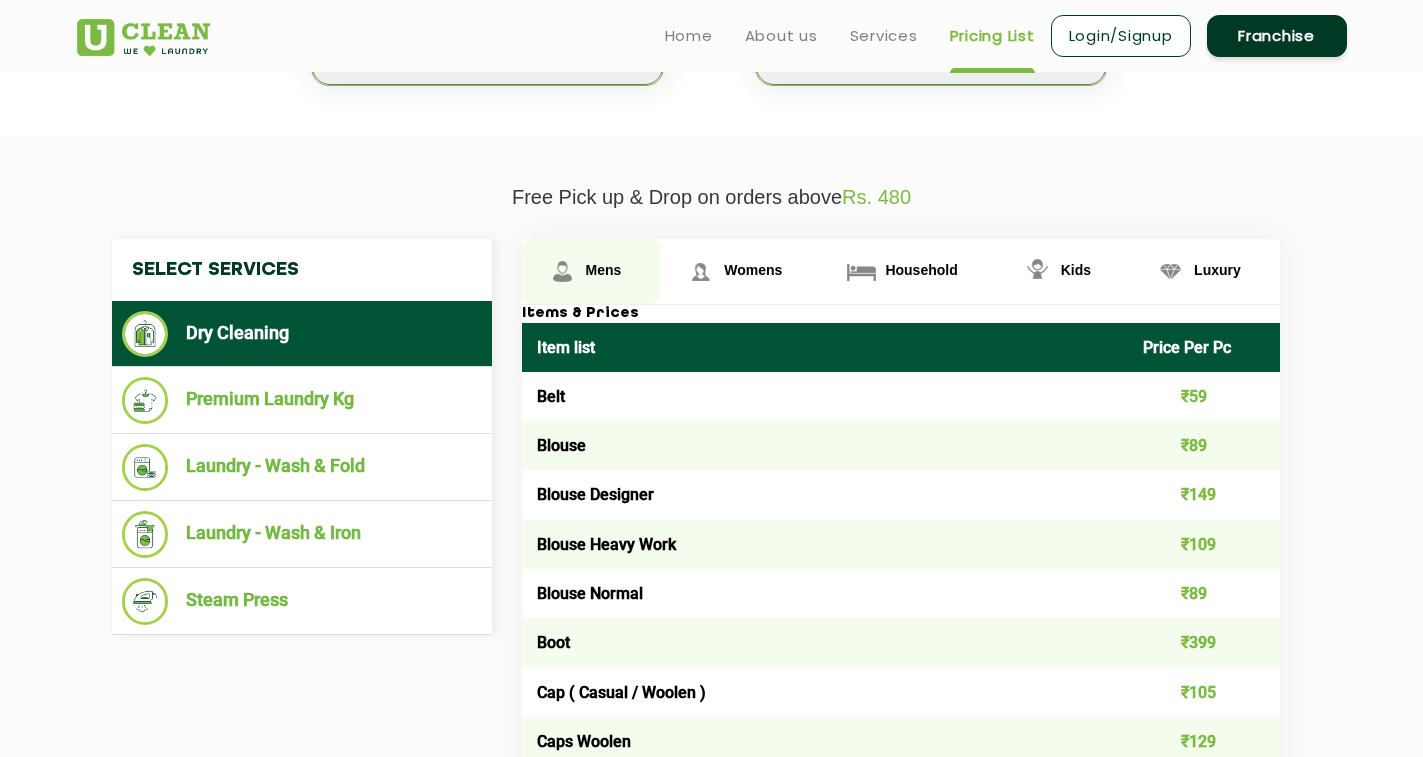click at bounding box center [562, 271] 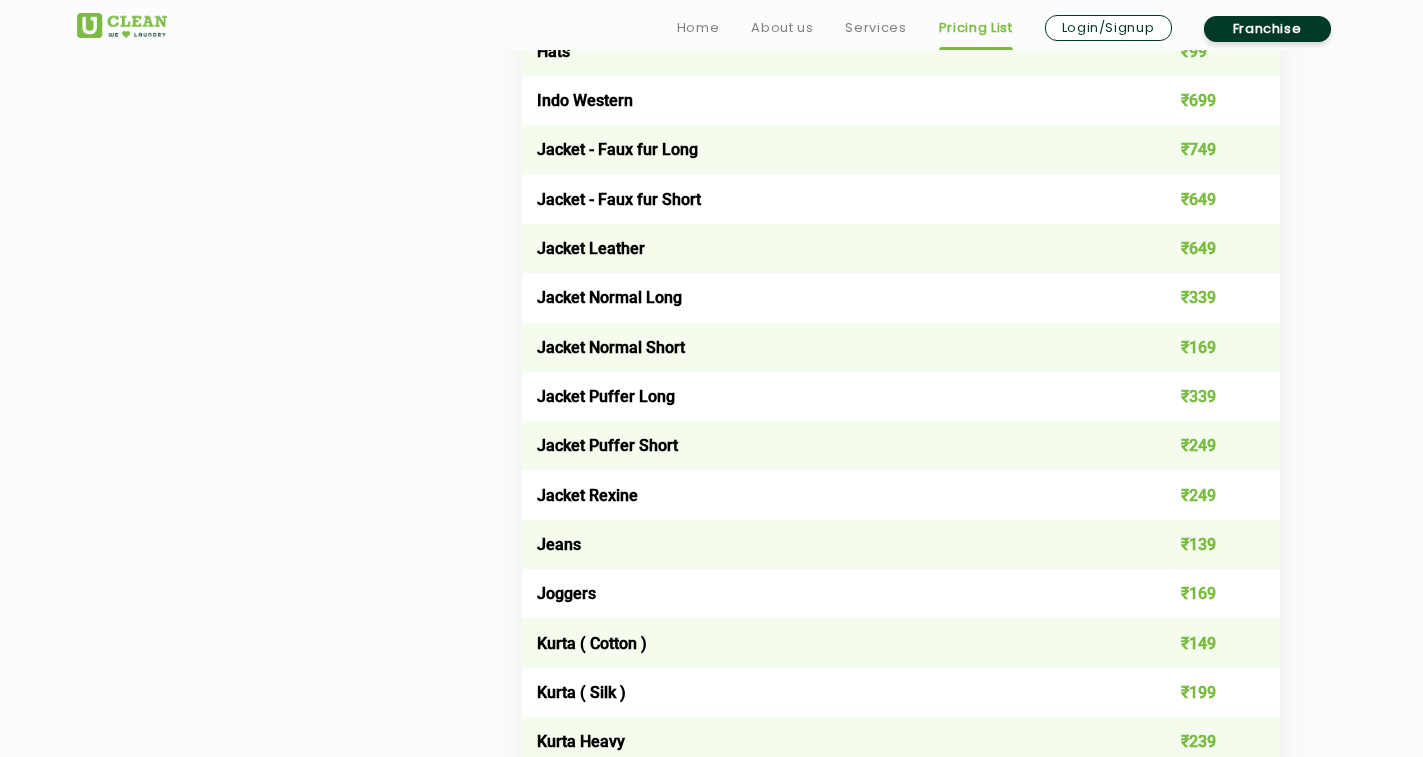 scroll, scrollTop: 1600, scrollLeft: 0, axis: vertical 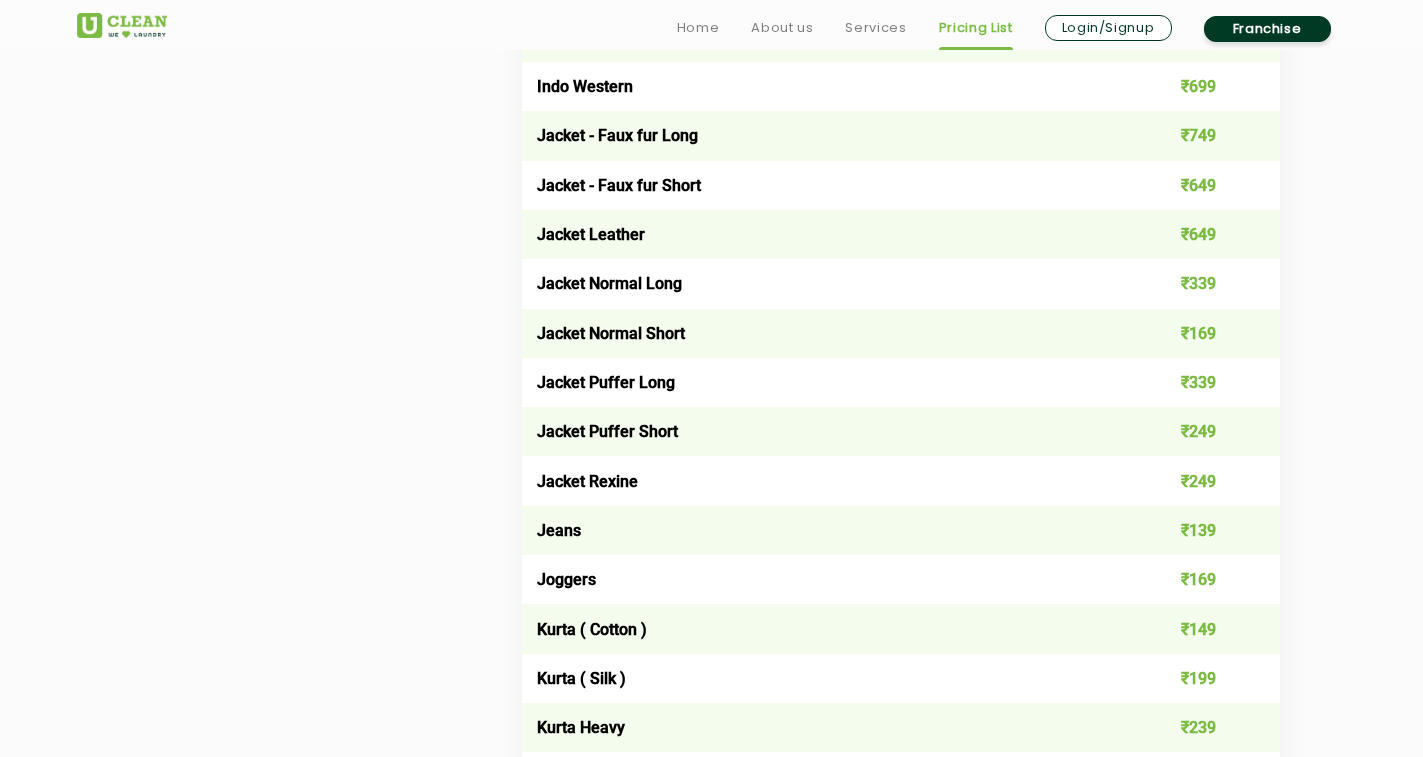 click on "Jacket -  Faux fur Long" at bounding box center [825, 135] 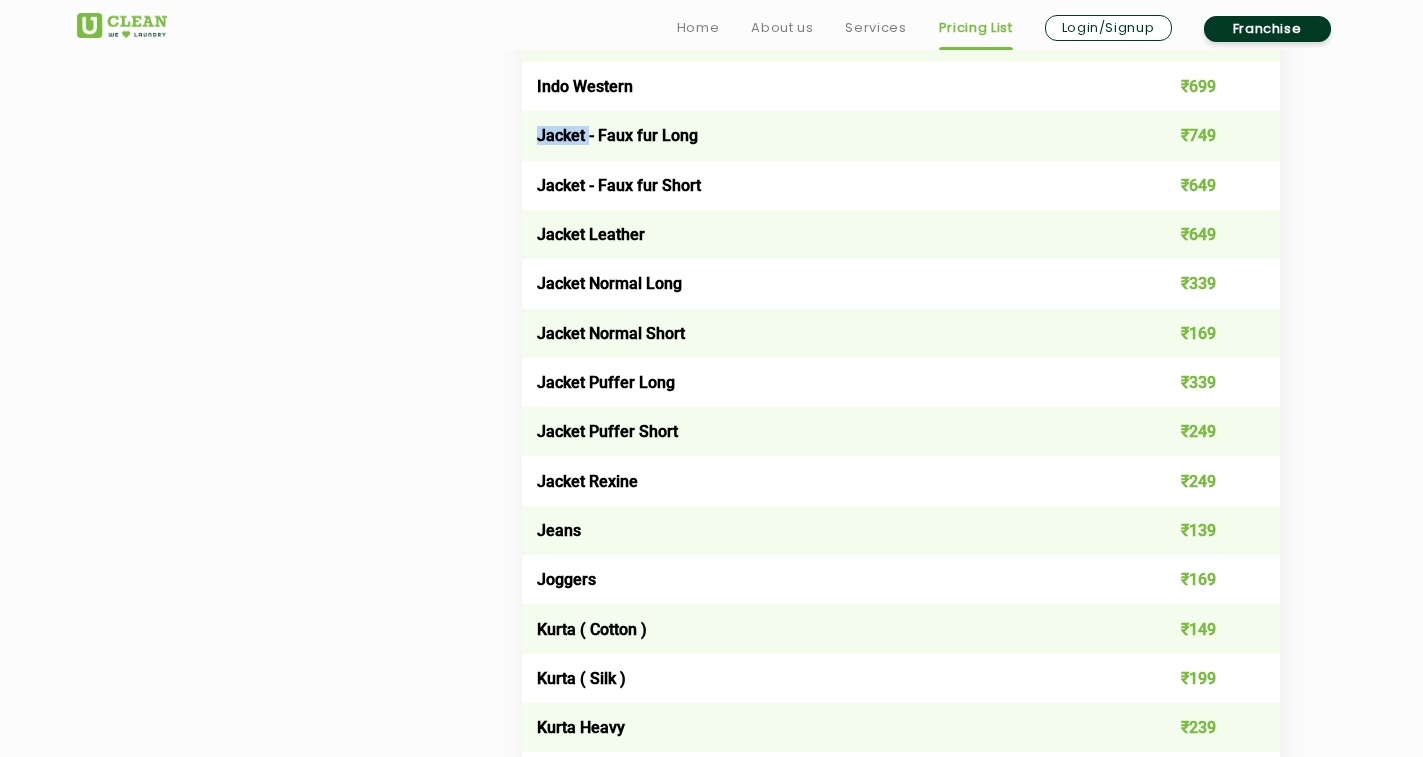 click on "Jacket -  Faux fur Long" at bounding box center (825, 135) 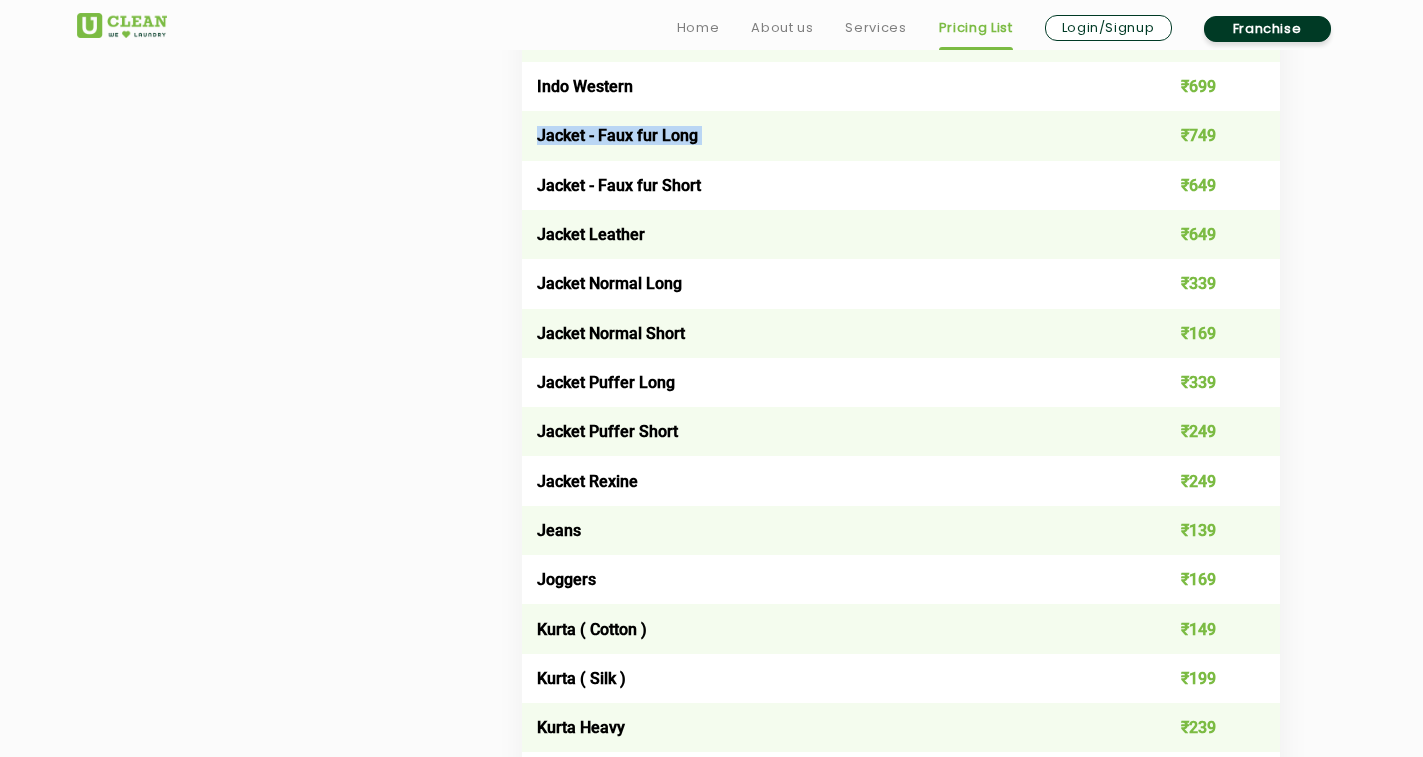 click on "Jacket -  Faux fur Long" at bounding box center (825, 135) 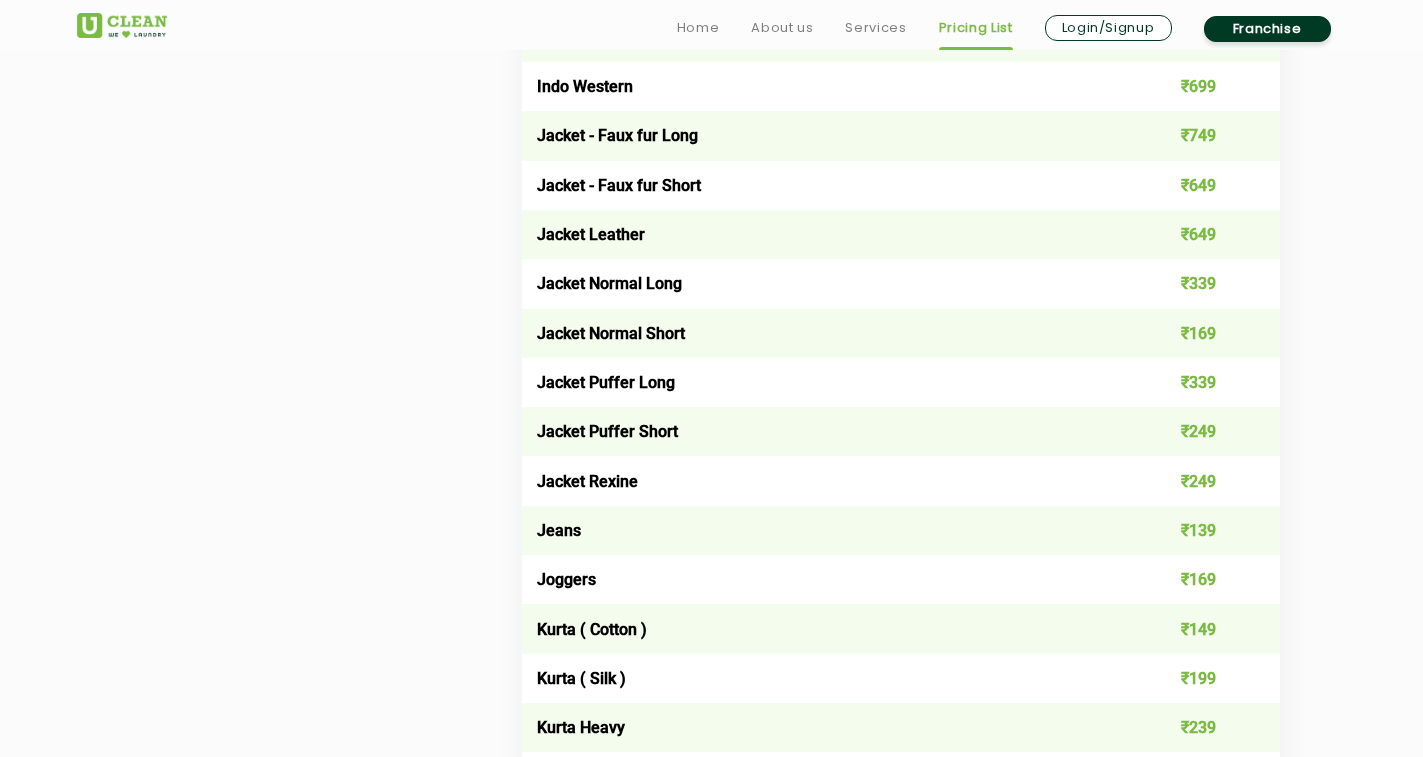 click on "Jacket -  Faux fur Short" at bounding box center (825, 185) 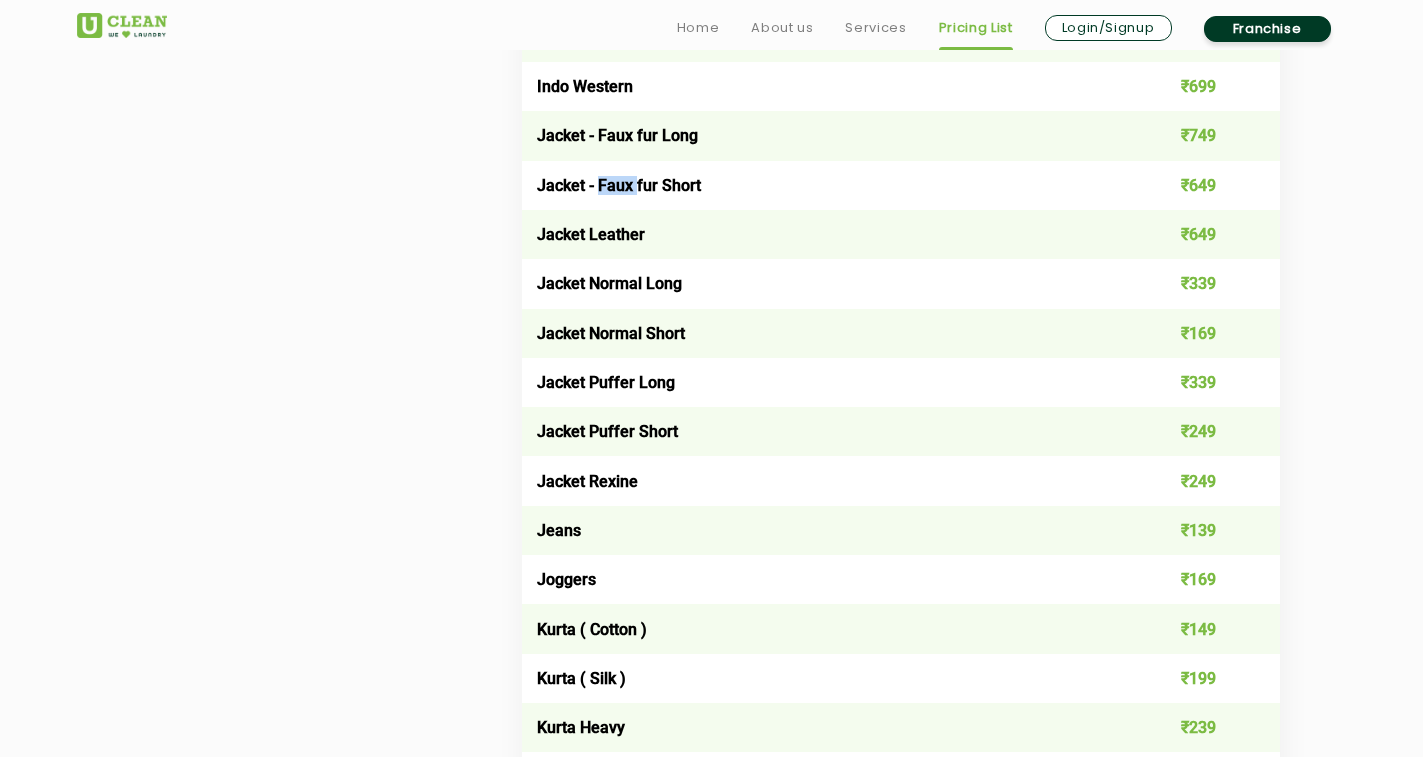click on "Jacket -  Faux fur Short" at bounding box center (825, 185) 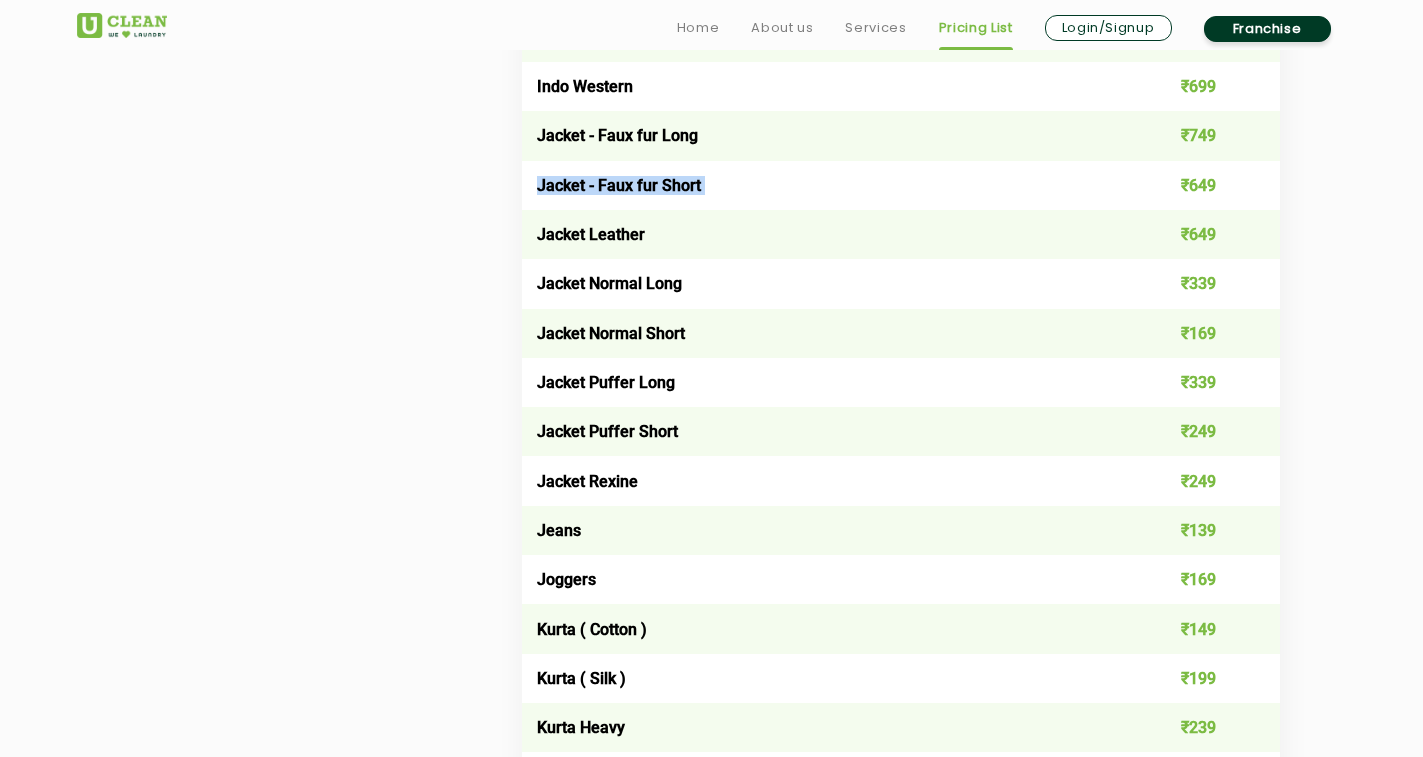 click on "Jacket -  Faux fur Short" at bounding box center (825, 185) 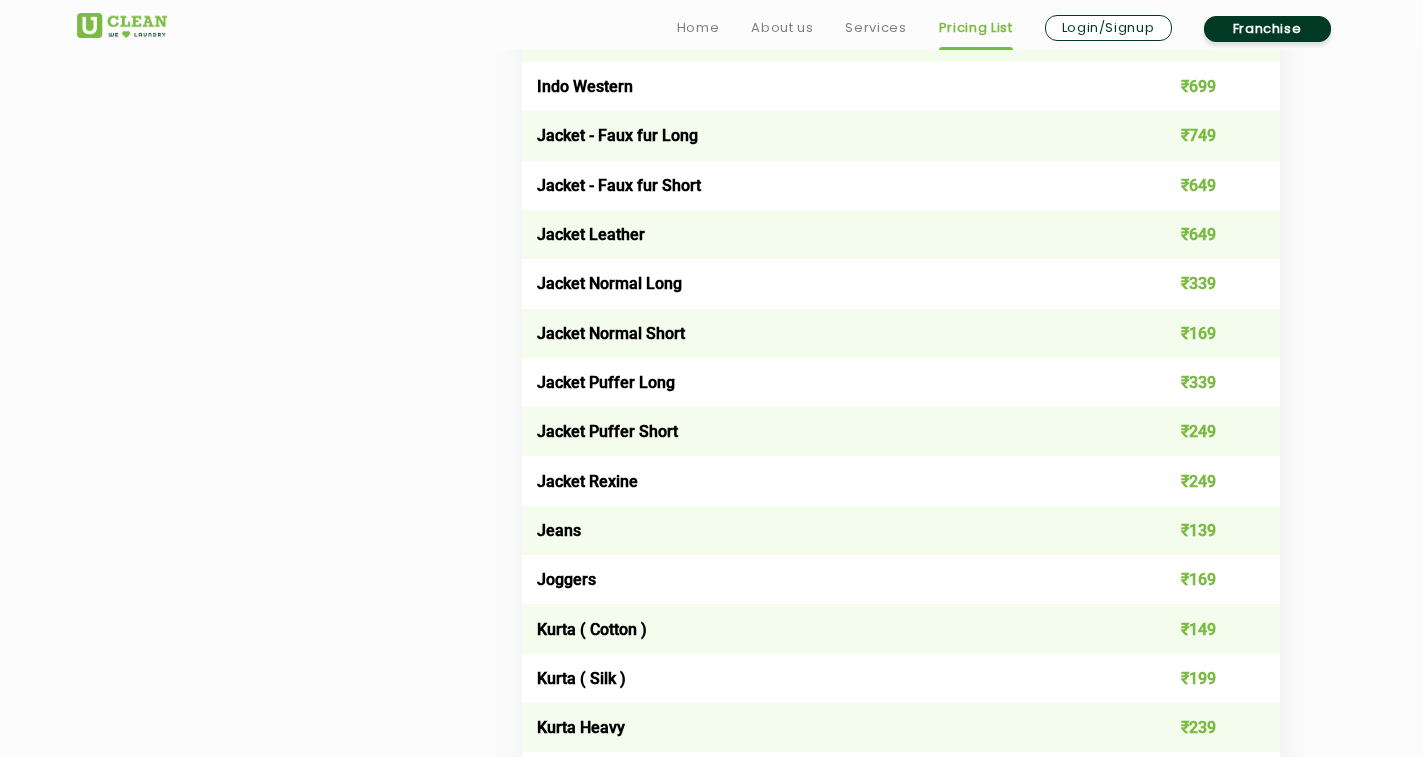 click on "Jacket Leather" at bounding box center [825, 234] 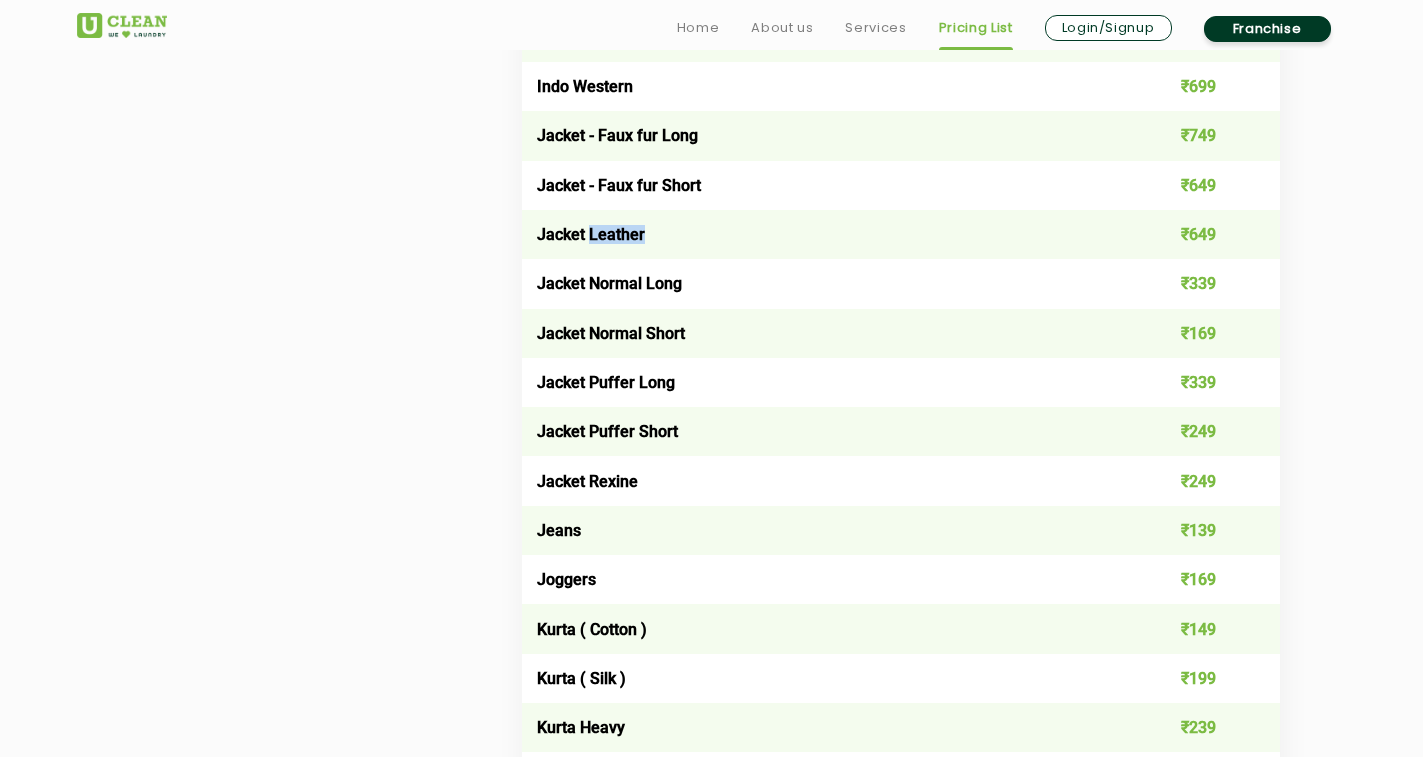 click on "Jacket Leather" at bounding box center (825, 234) 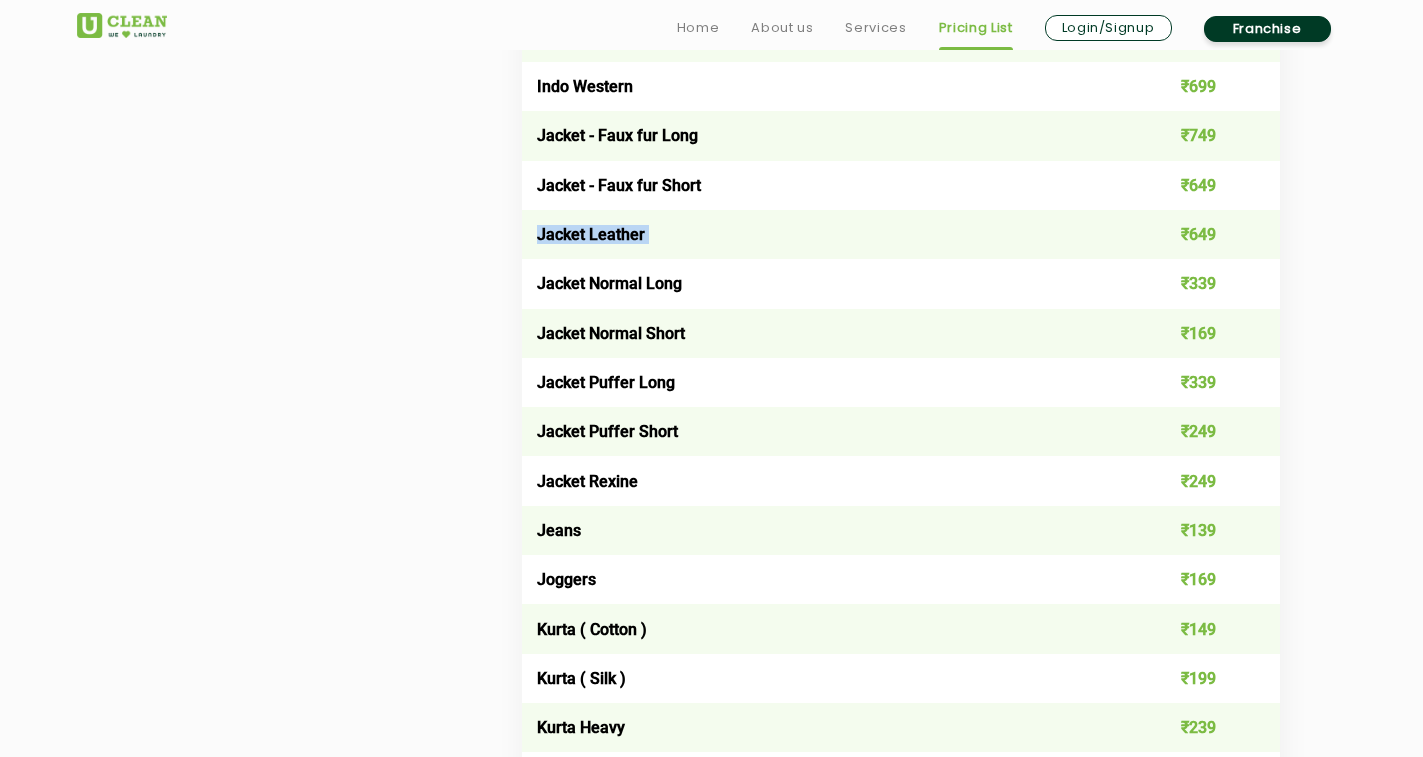 click on "Jacket Leather" at bounding box center [825, 234] 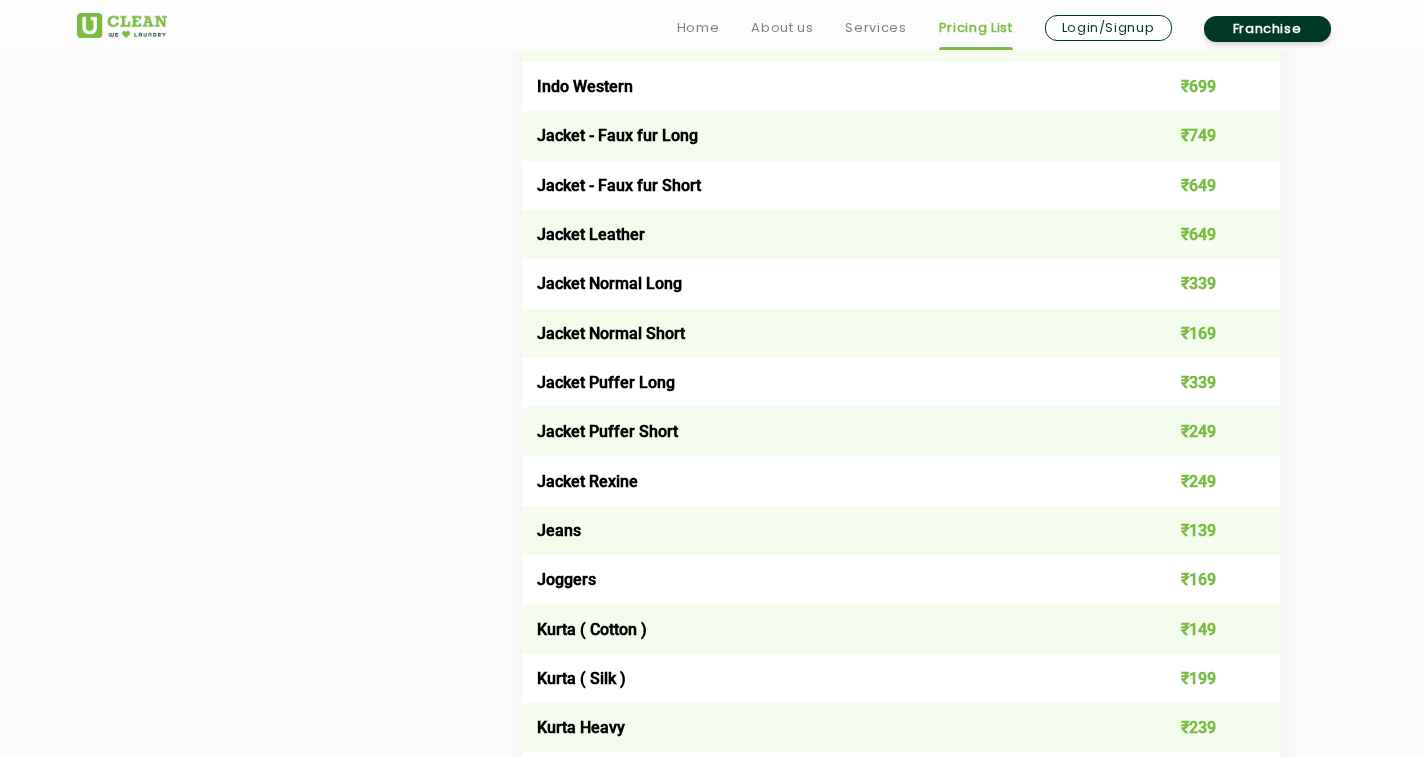 click on "Jacket Normal Long" at bounding box center [825, 283] 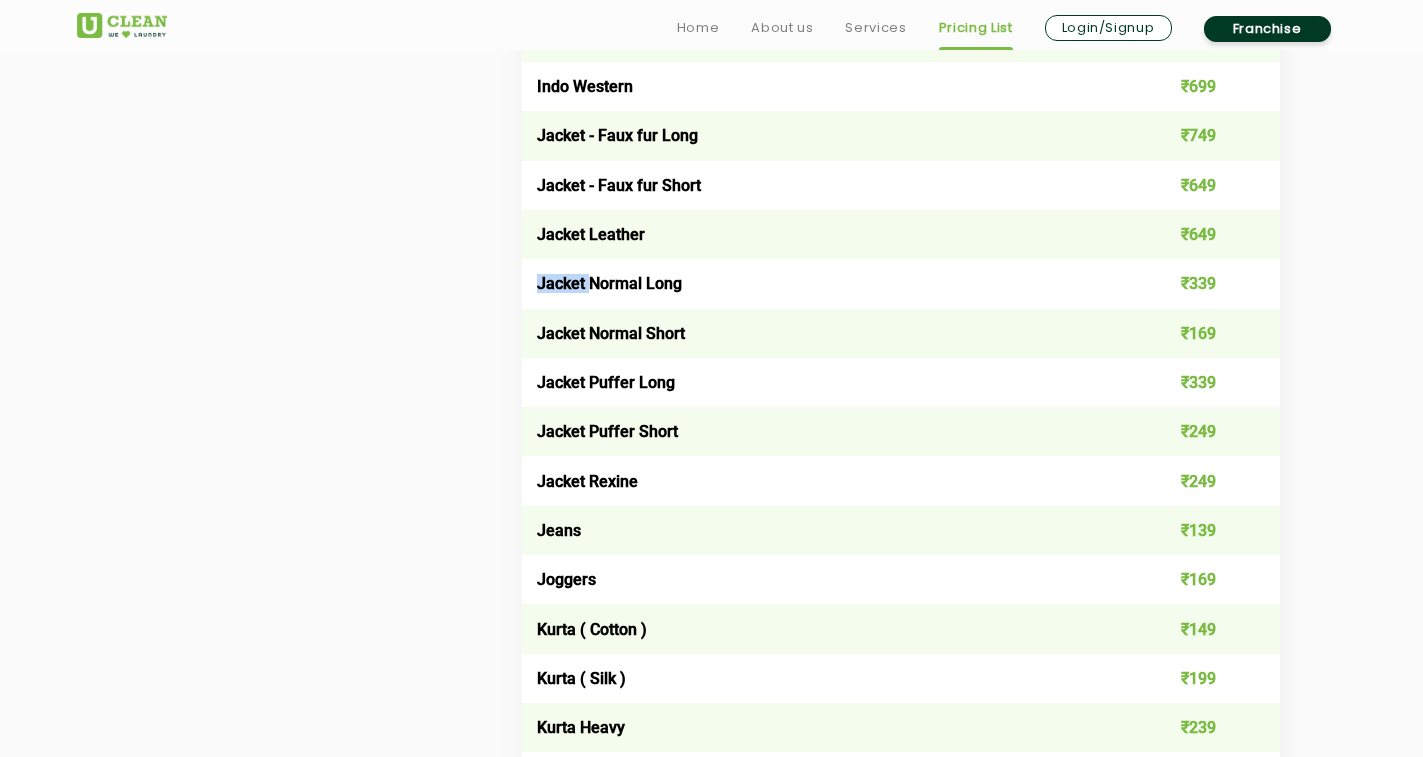 click on "Jacket Normal Long" at bounding box center (825, 283) 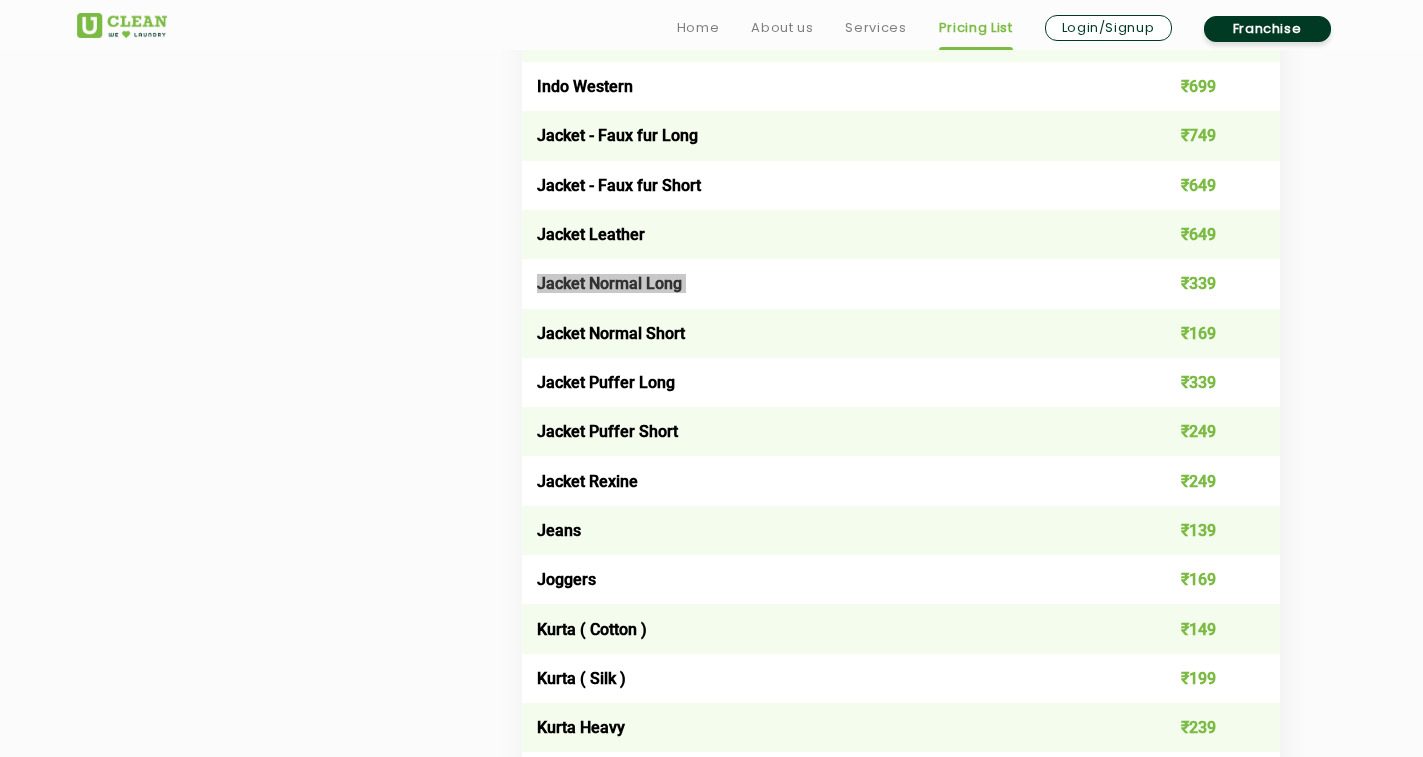click on "Jacket Normal Long" at bounding box center (825, 283) 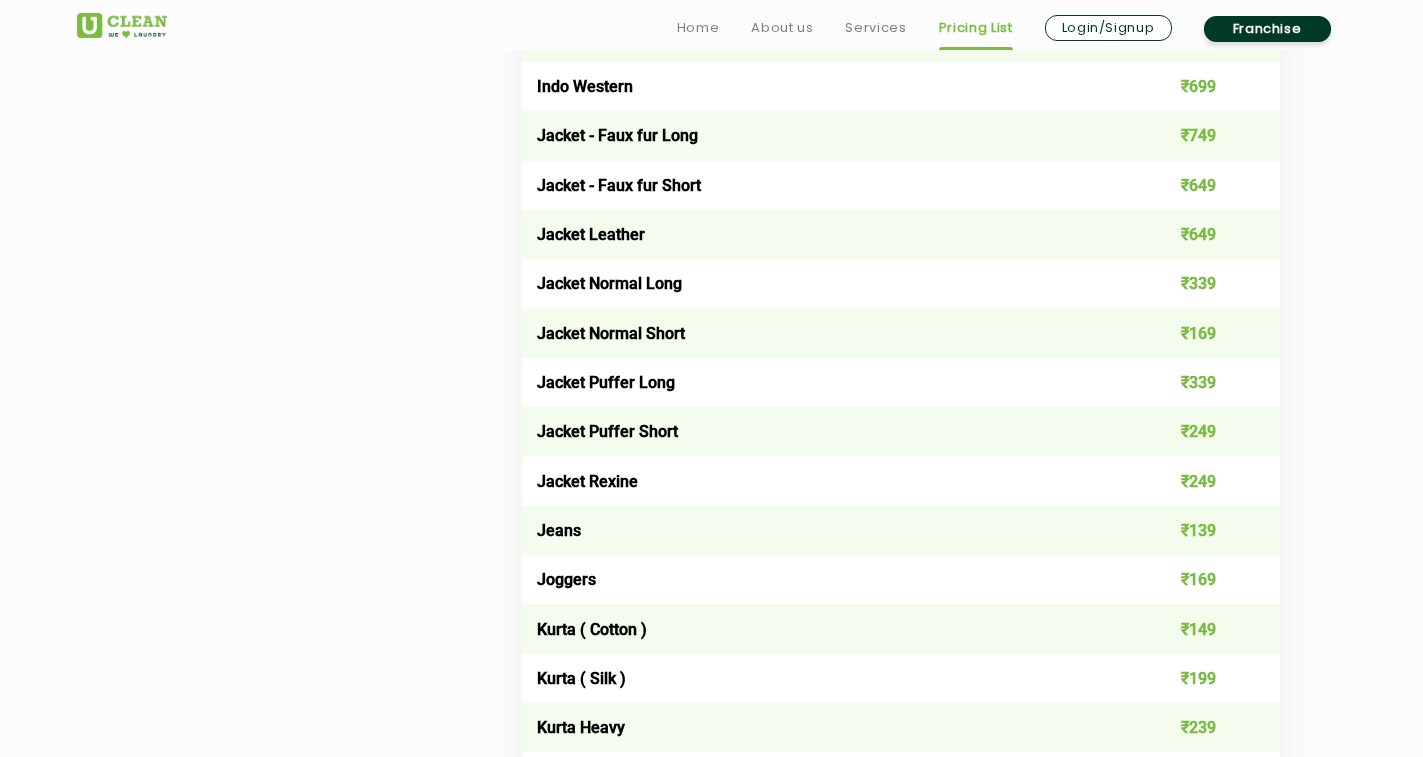 click on "Jacket Puffer Long" at bounding box center [825, 382] 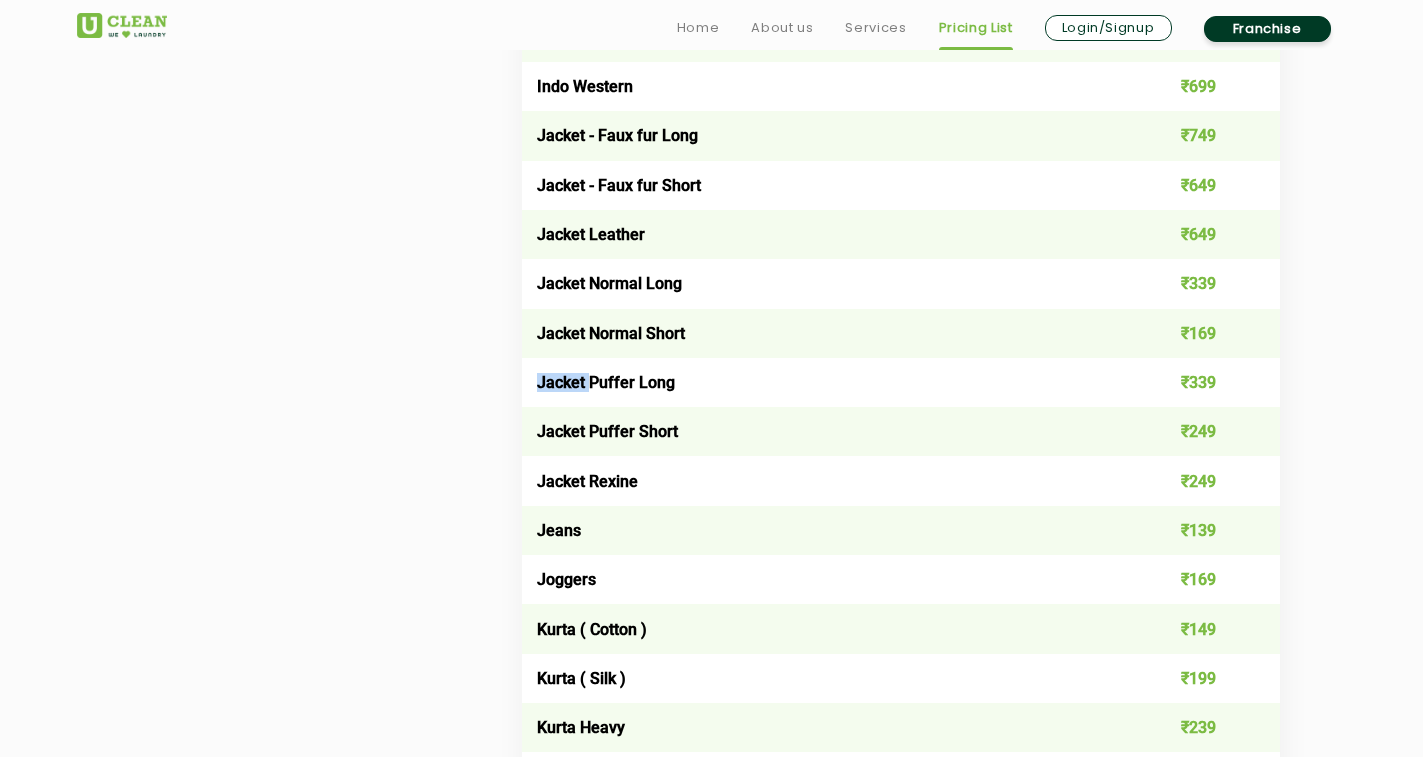 click on "Jacket Puffer Long" at bounding box center [825, 382] 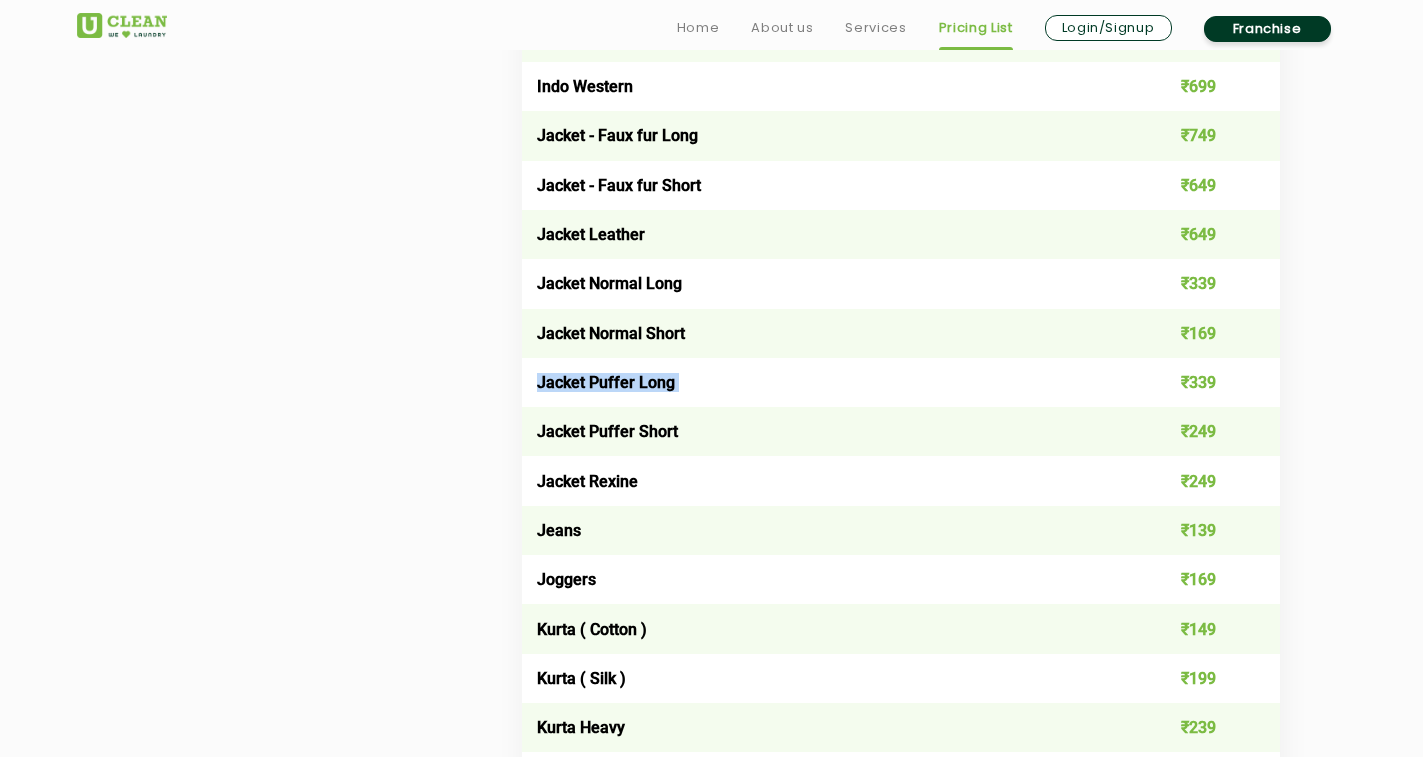 click on "Jacket Puffer Long" at bounding box center (825, 382) 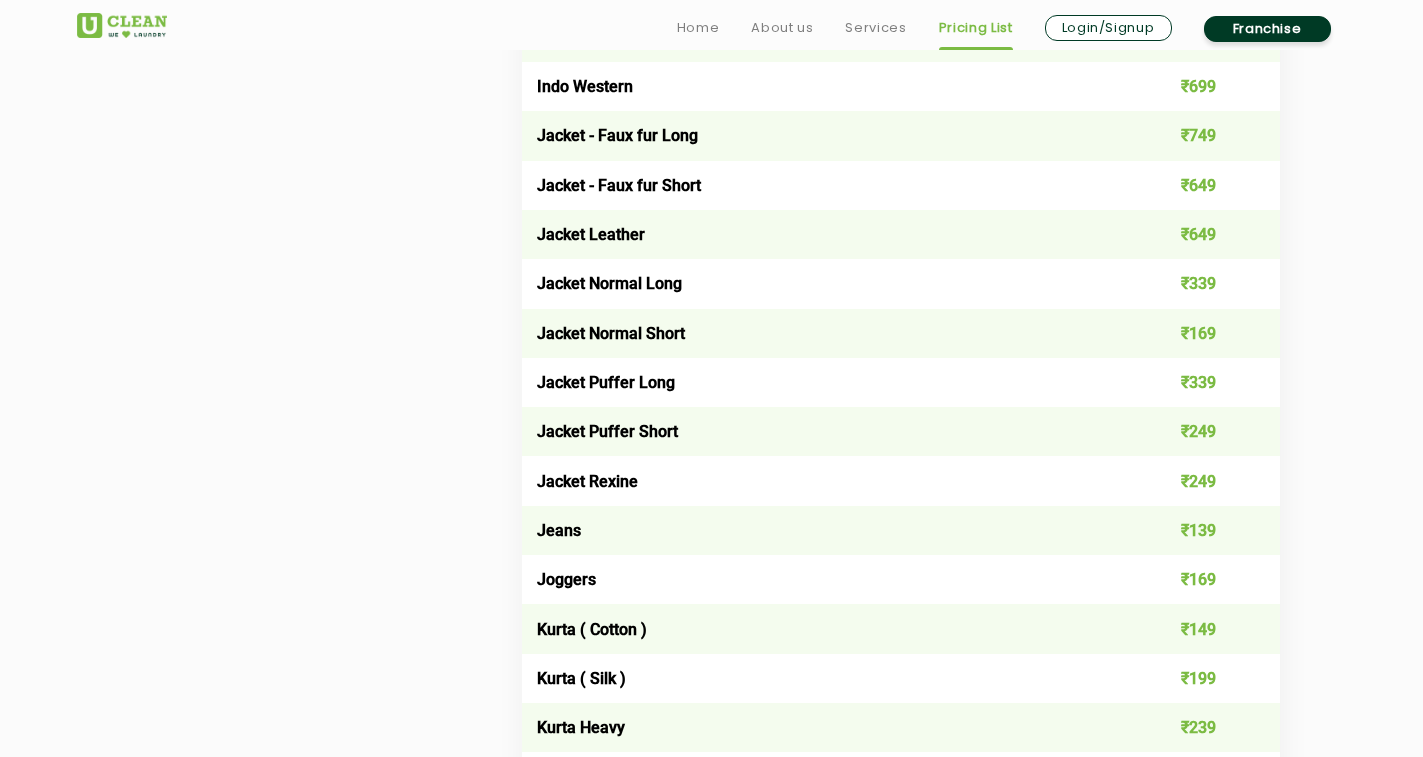 click on "Jacket Puffer Short" at bounding box center [825, 431] 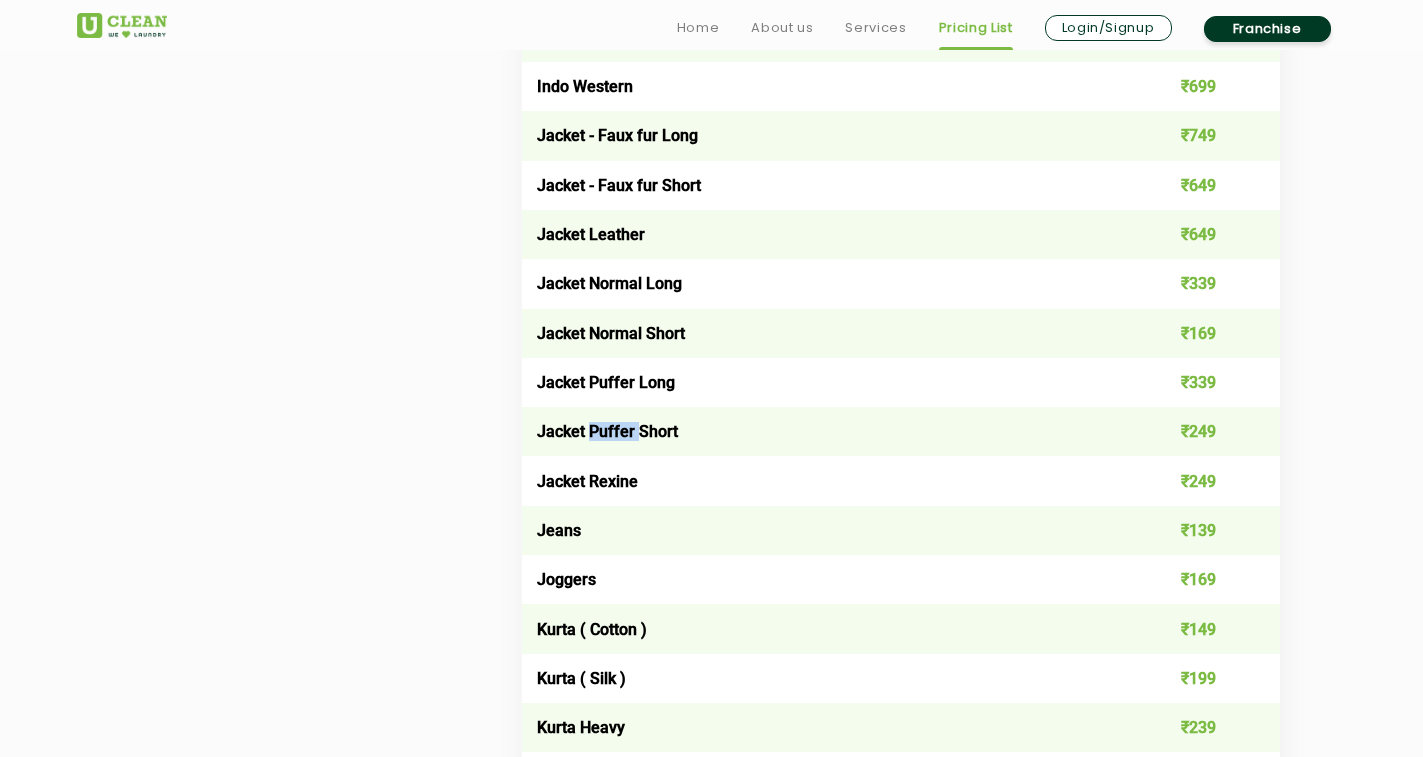 click on "Jacket Puffer Short" at bounding box center (825, 431) 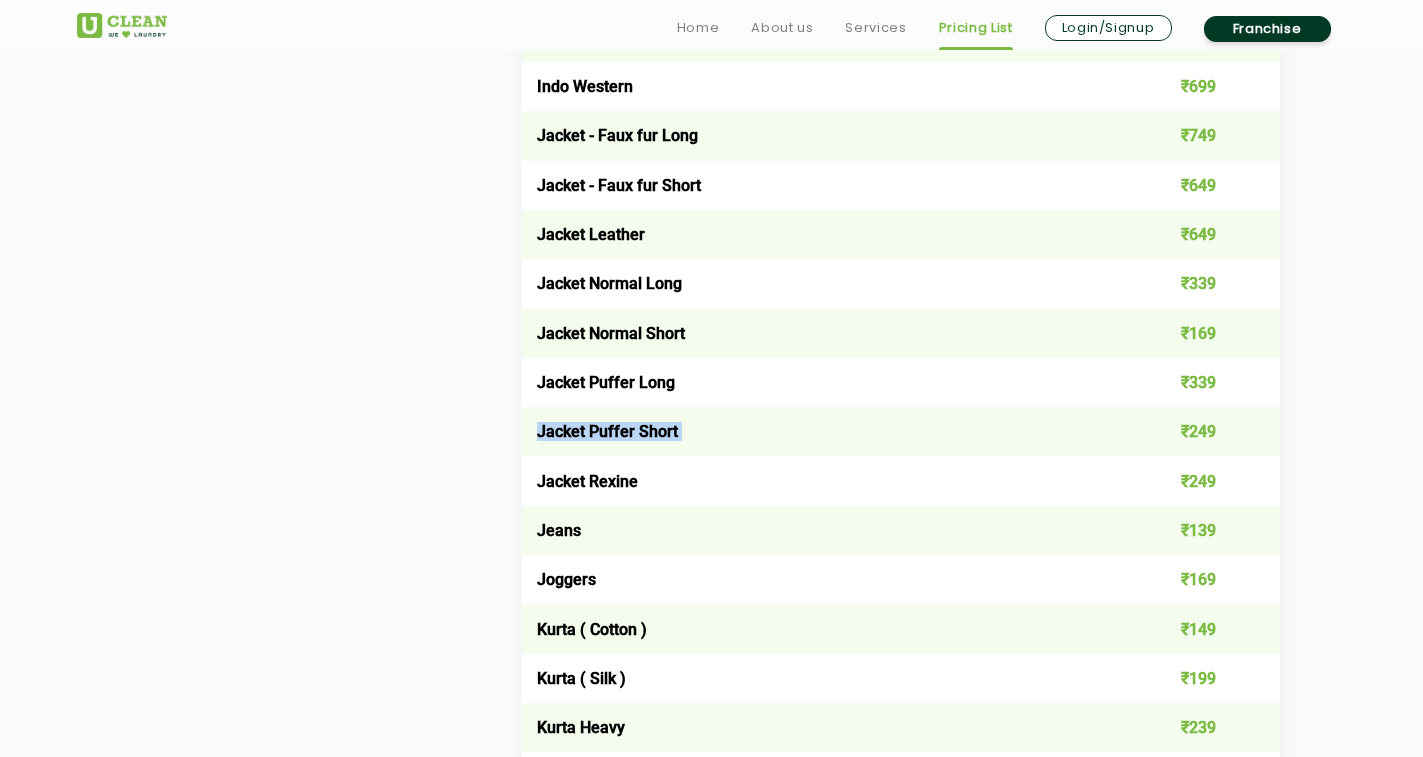click on "Jacket Puffer Short" at bounding box center [825, 431] 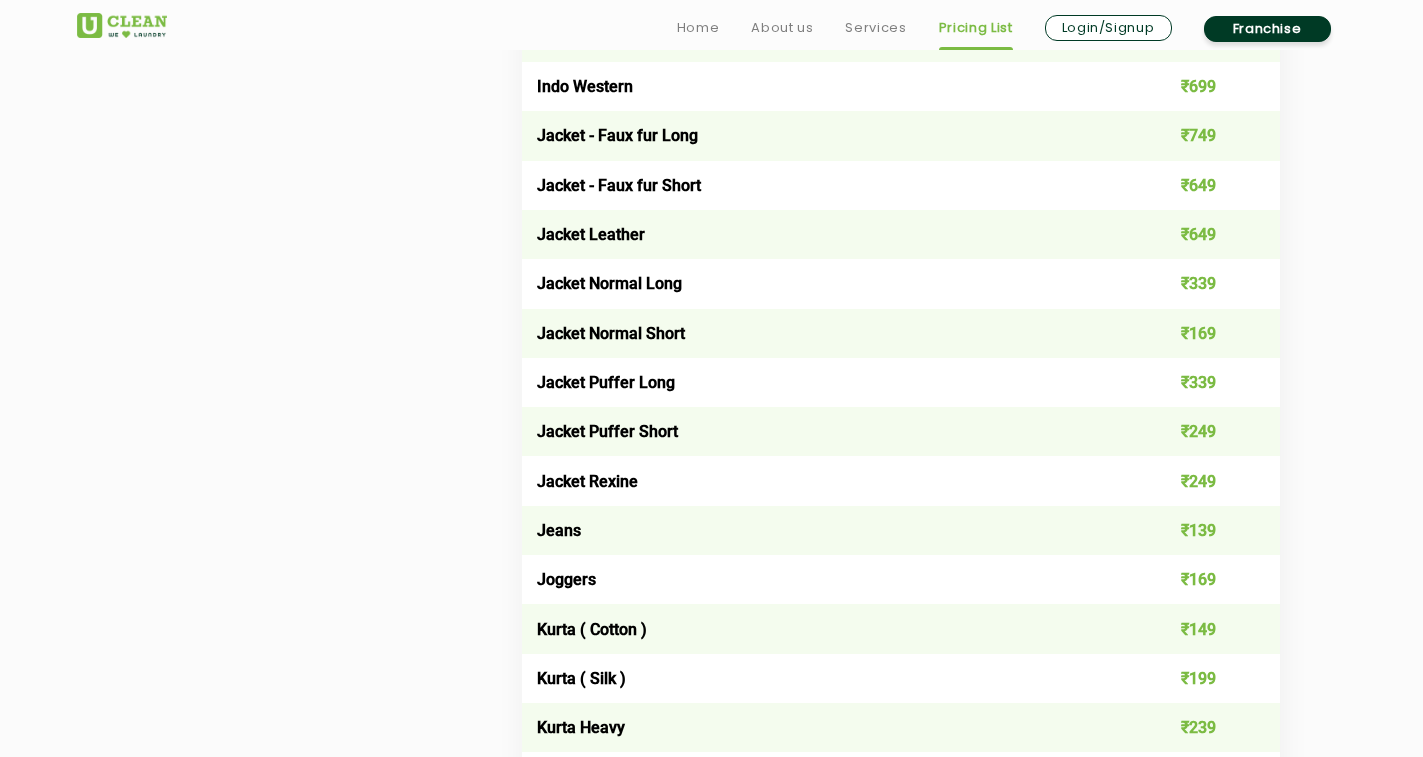 click on "Jacket Rexine" at bounding box center [825, 480] 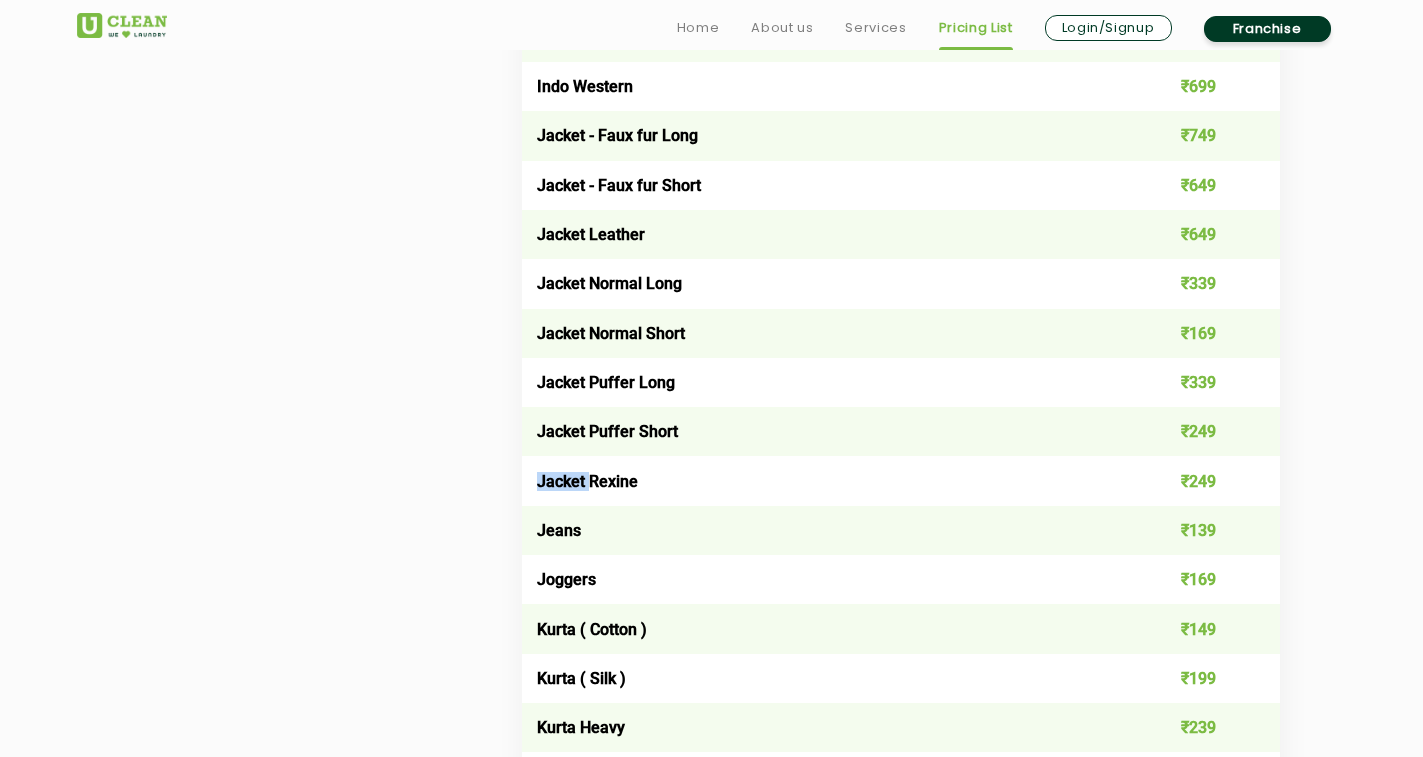 click on "Jacket Rexine" at bounding box center (825, 480) 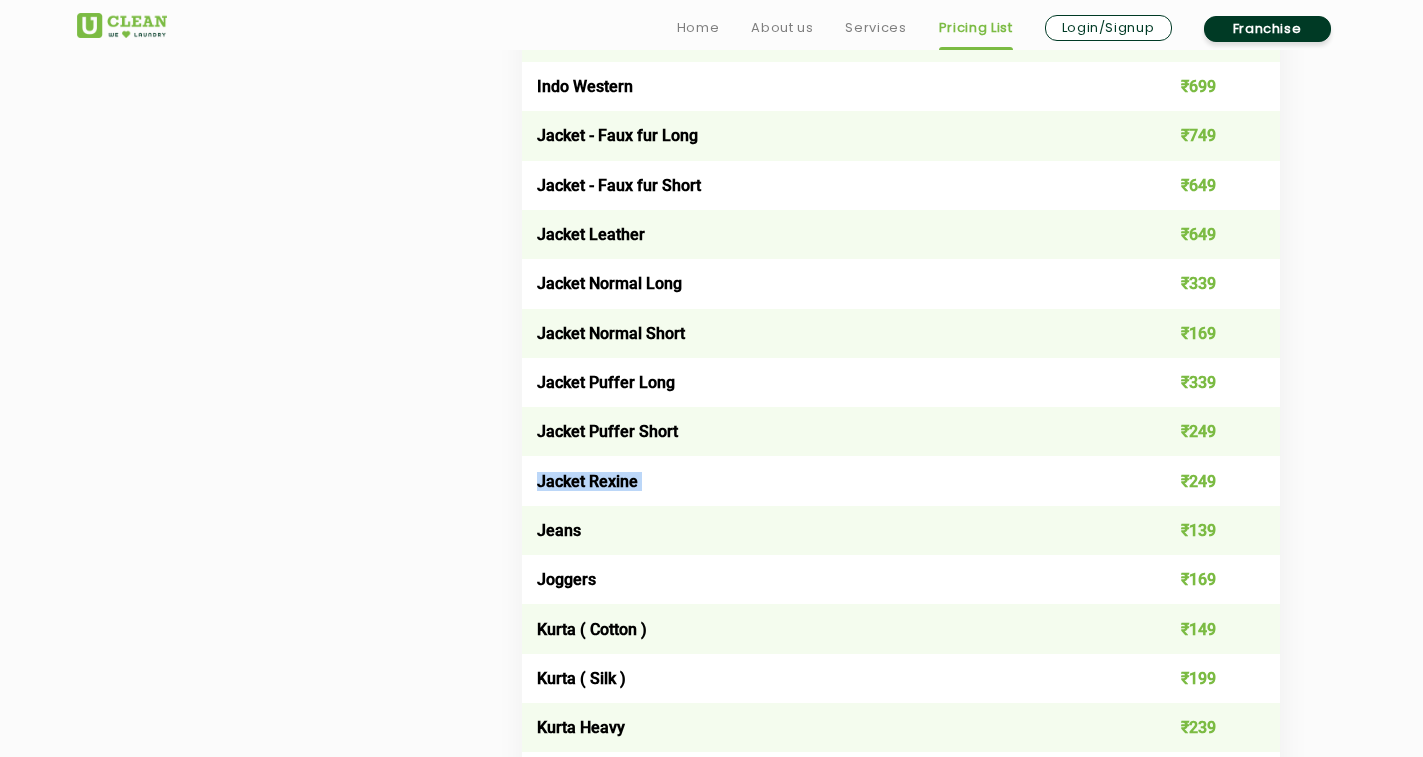 click on "Jacket Rexine" at bounding box center (825, 480) 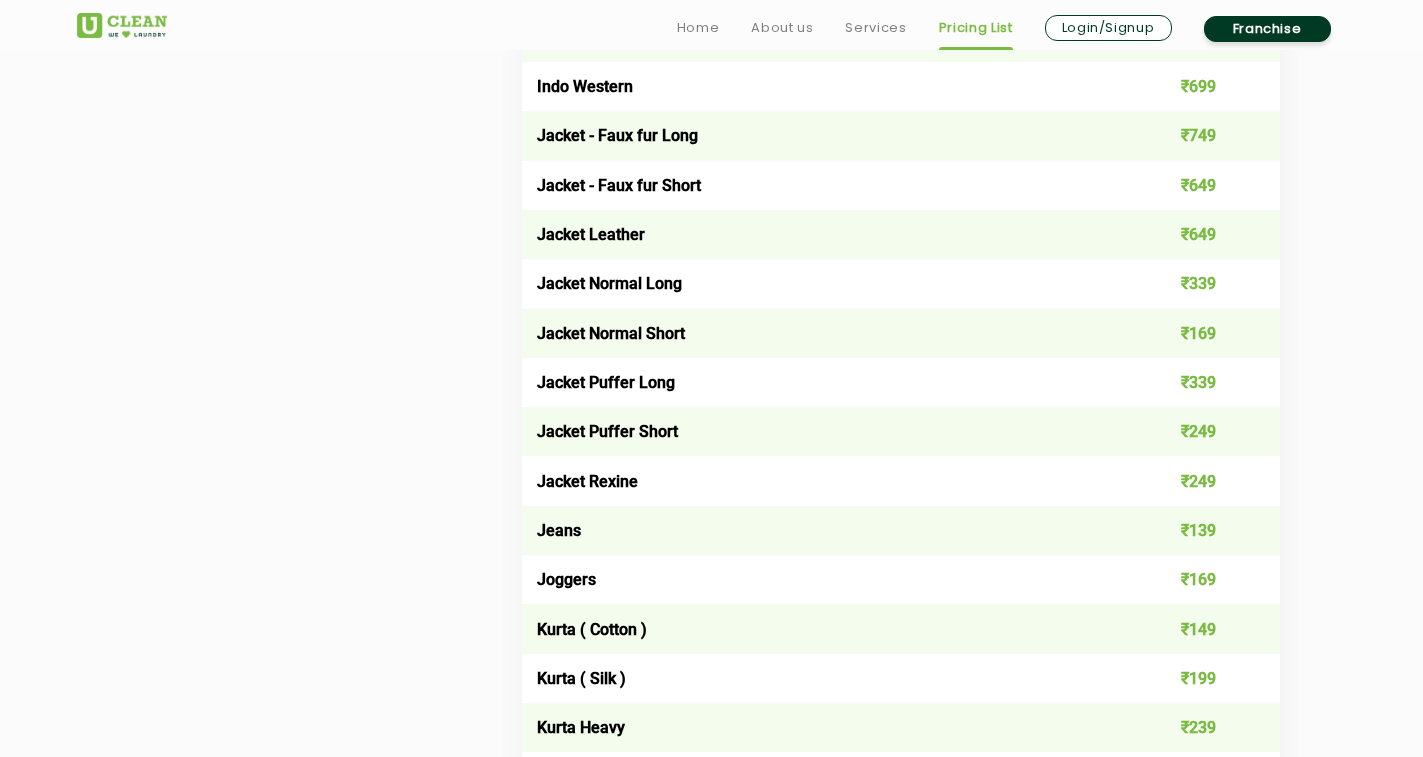 click on "₹749" at bounding box center (1204, 135) 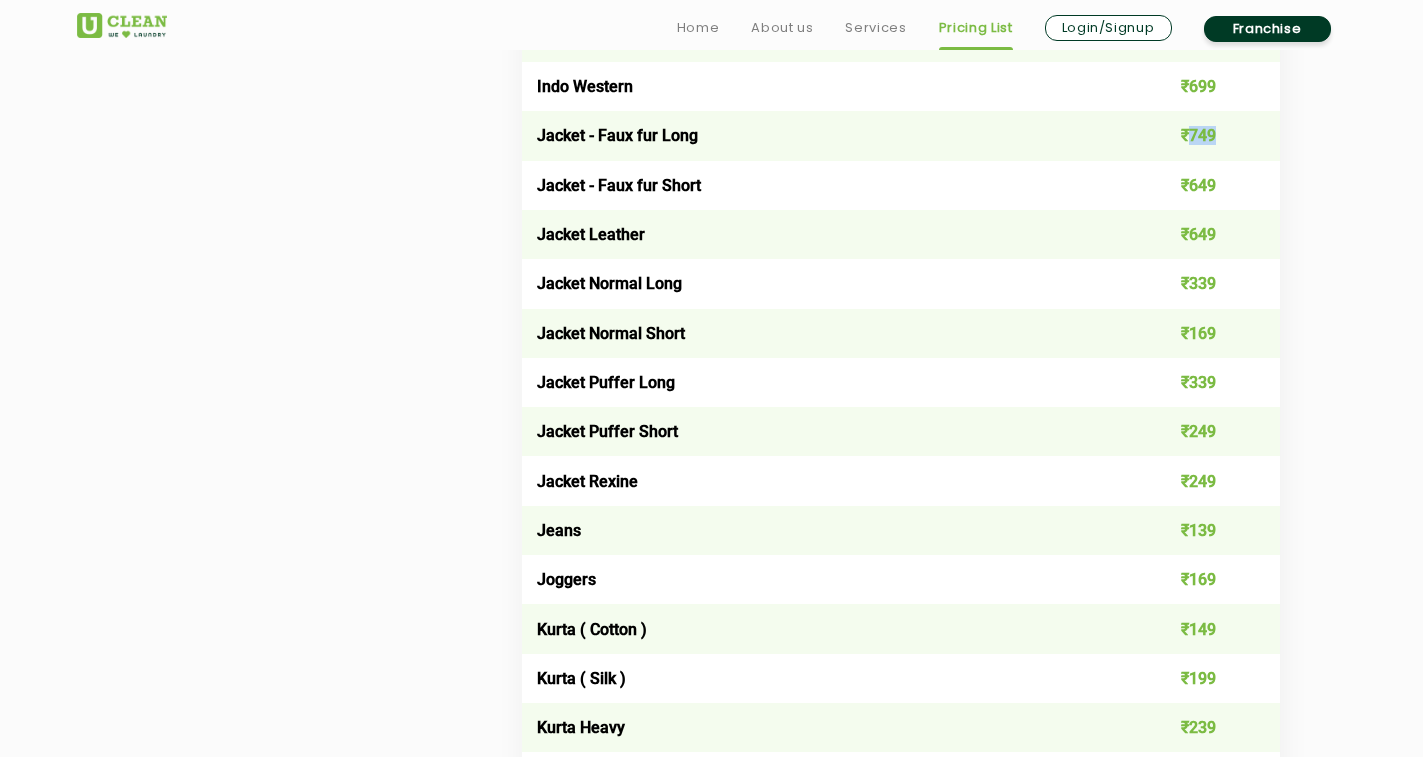 click on "₹749" at bounding box center [1204, 135] 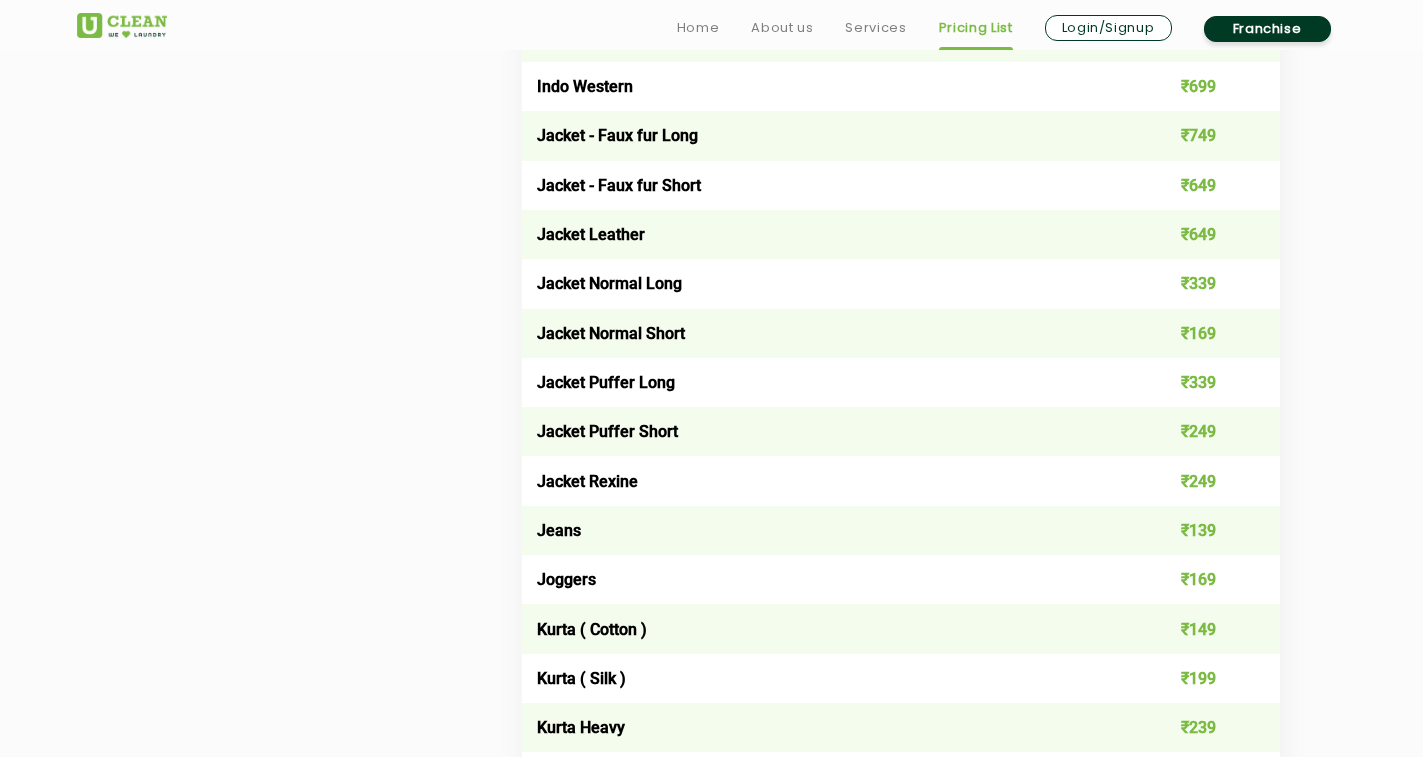 click on "₹649" at bounding box center (1204, 185) 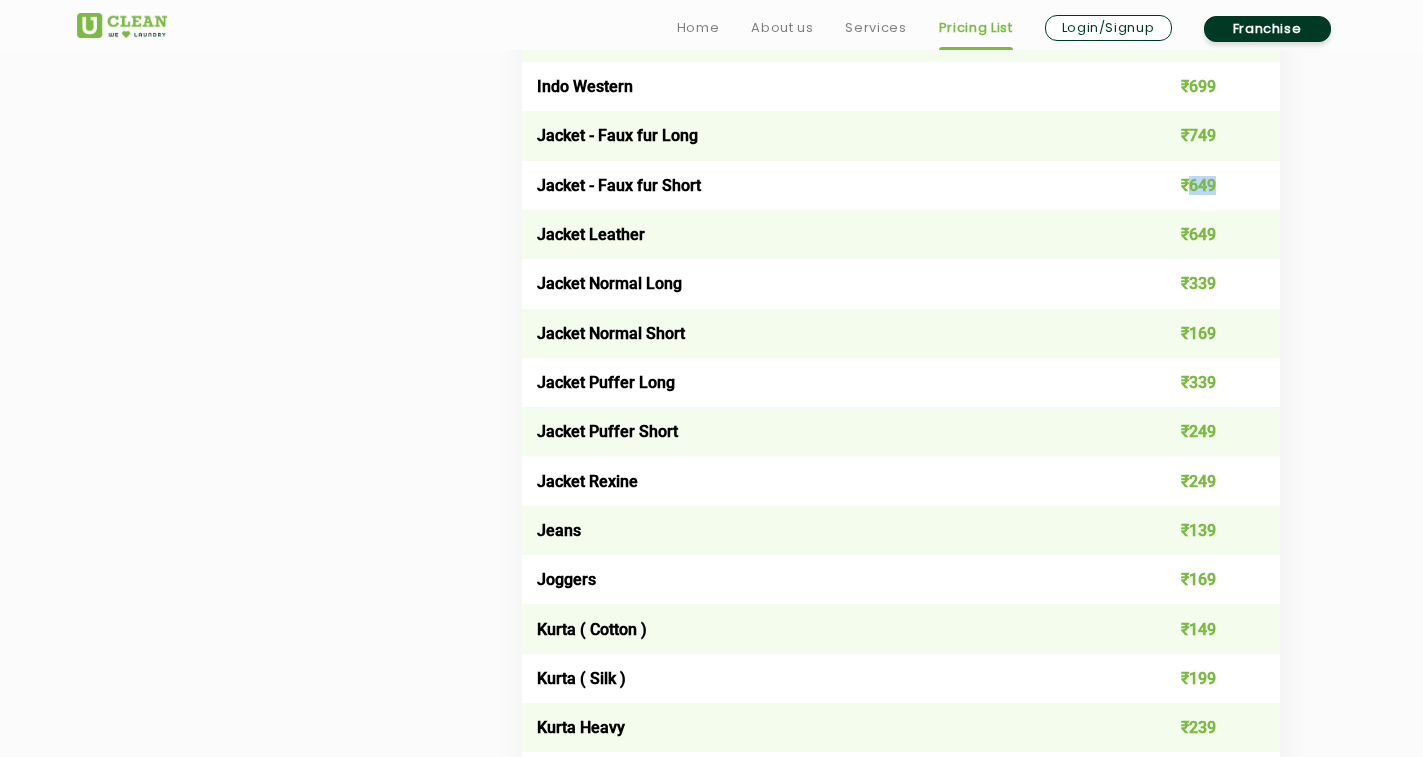 click on "₹649" at bounding box center (1204, 185) 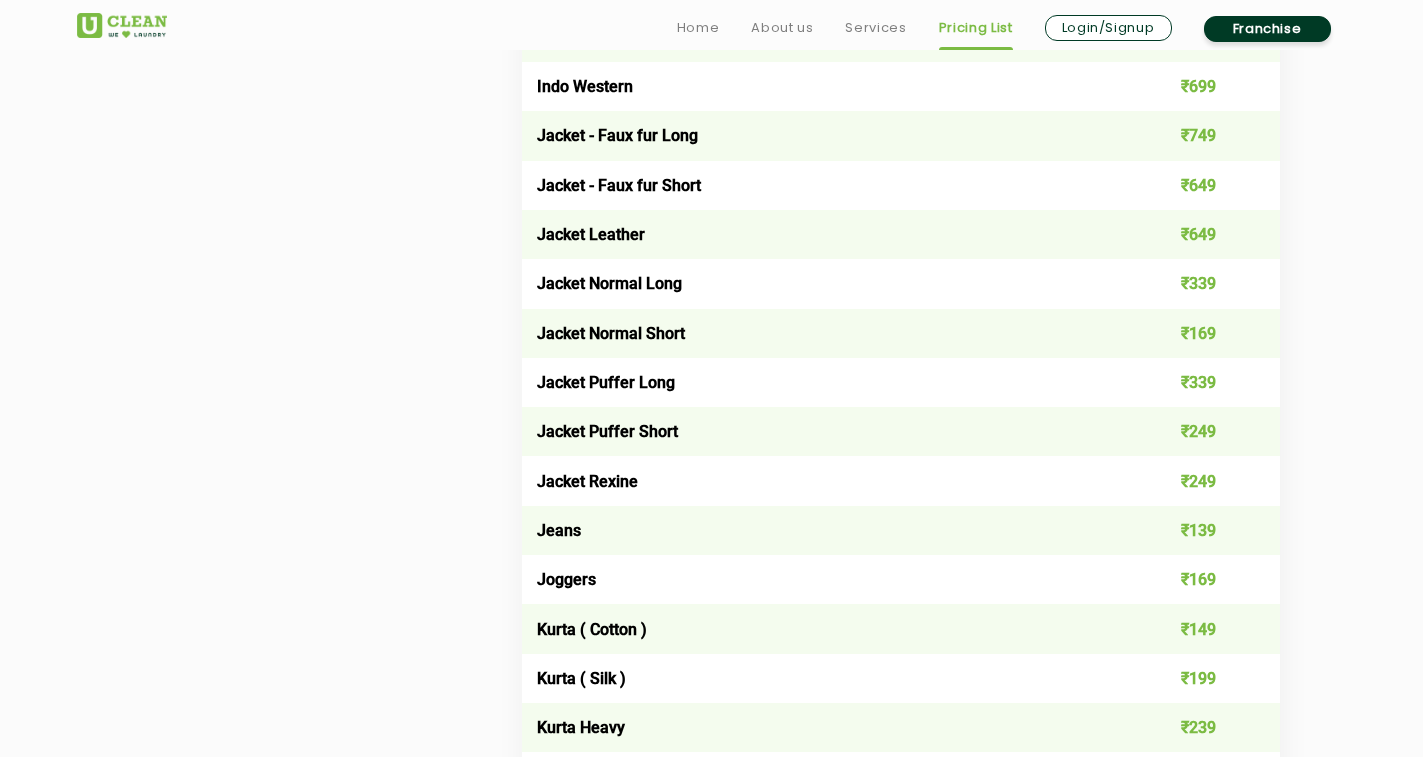 click on "₹649" at bounding box center (1204, 234) 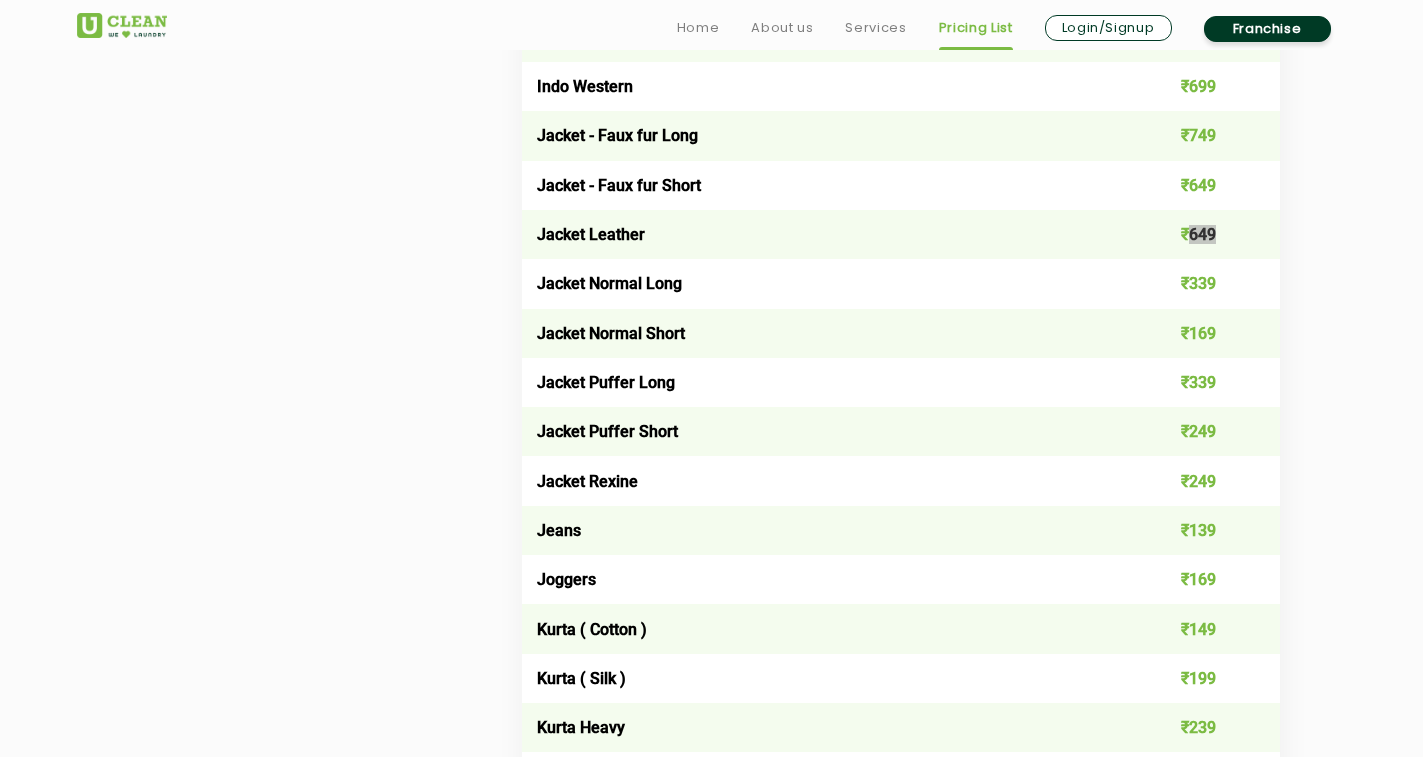 click on "₹649" at bounding box center [1204, 234] 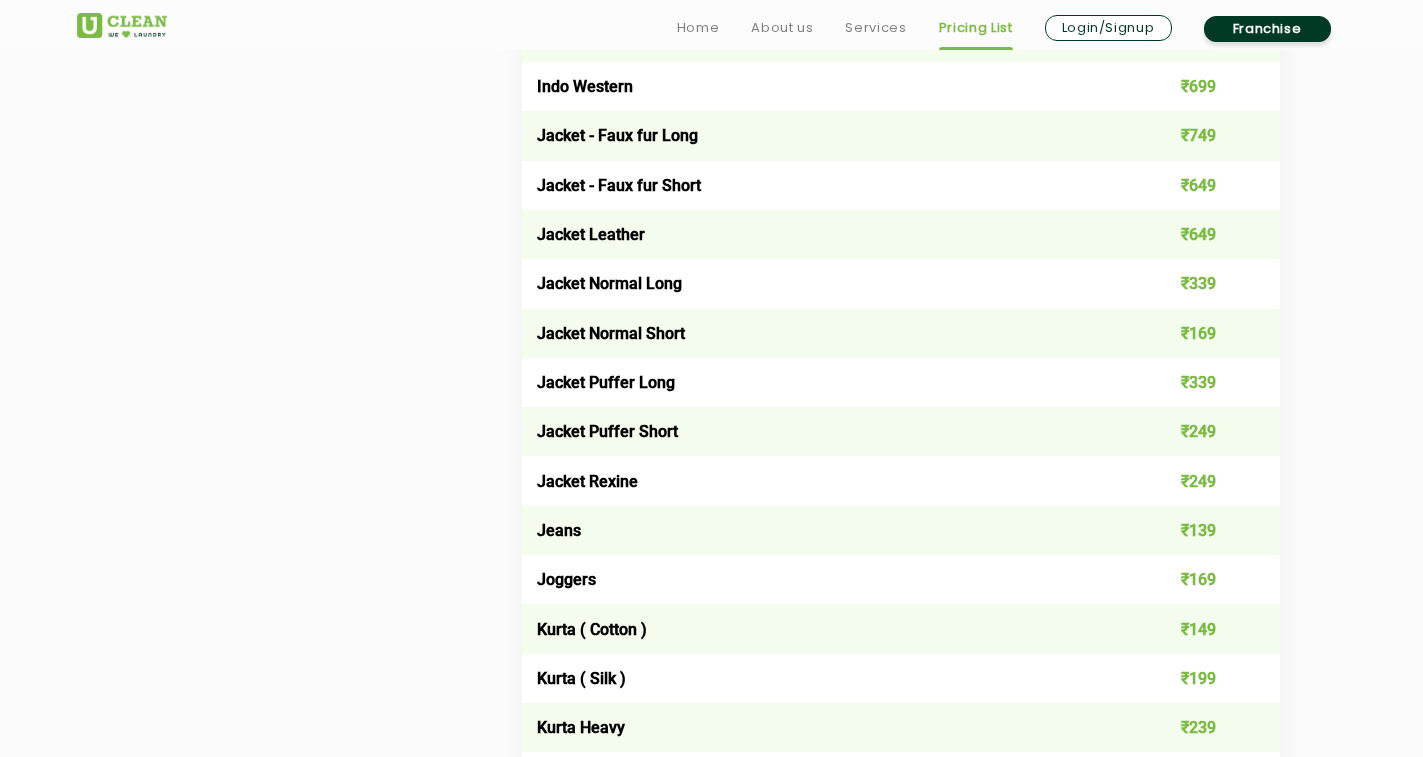 click on "₹339" at bounding box center (1204, 382) 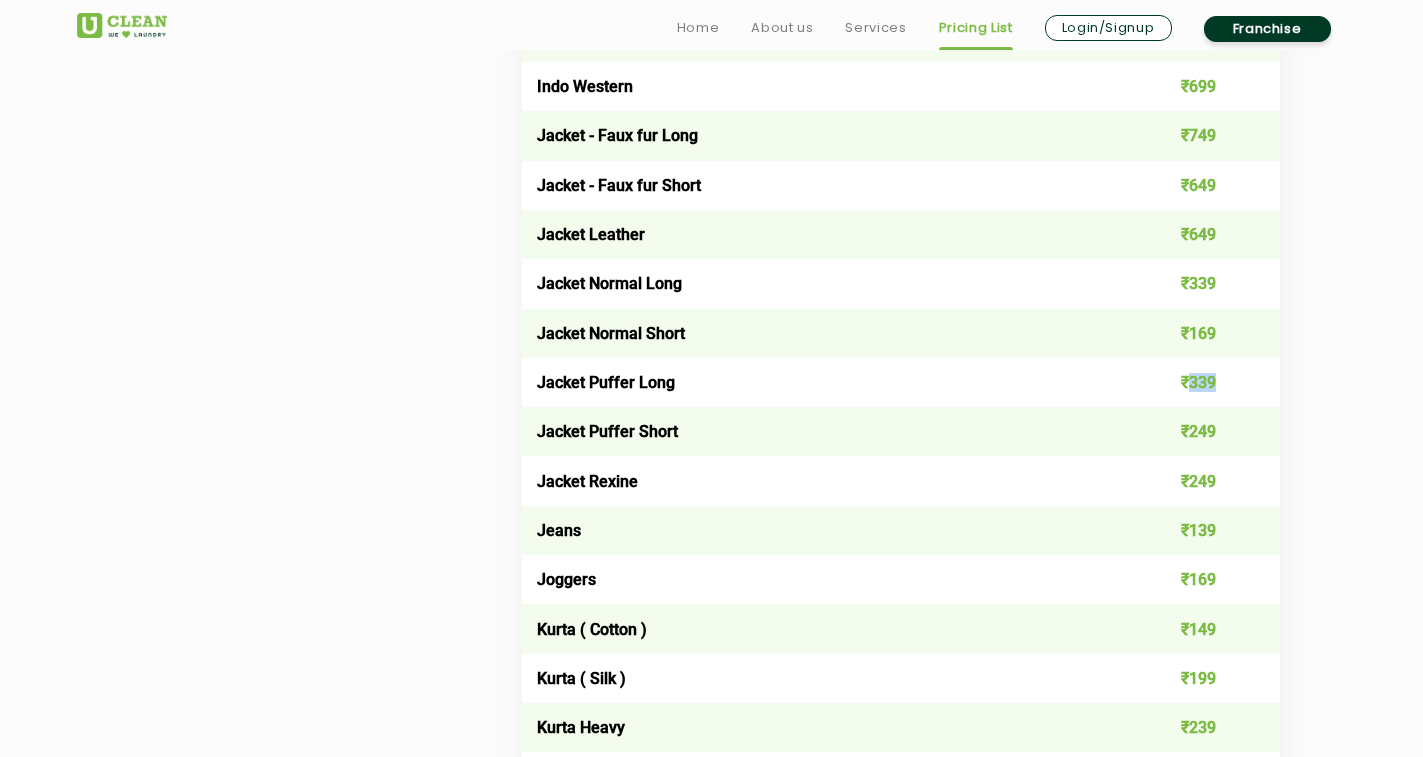 click on "₹339" at bounding box center (1204, 382) 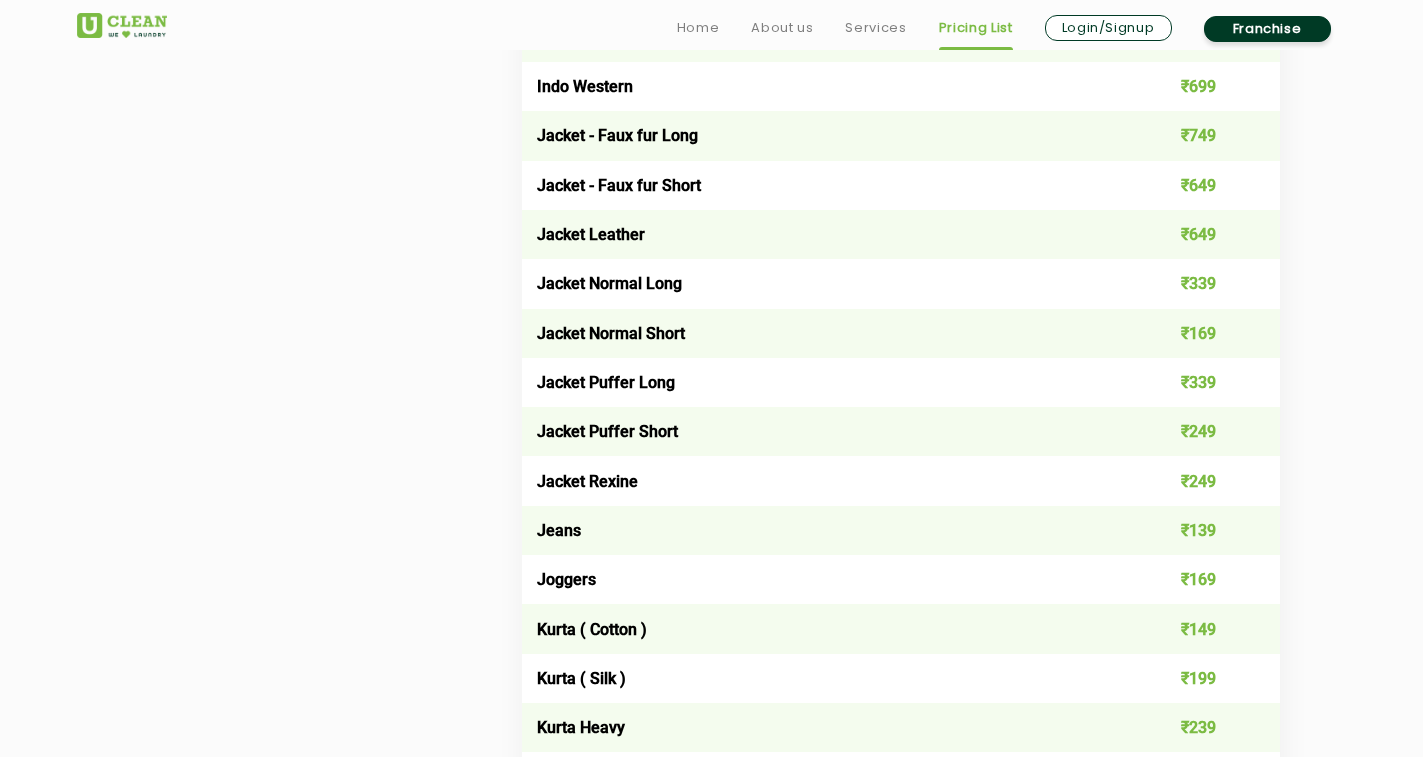 click on "₹249" at bounding box center (1204, 431) 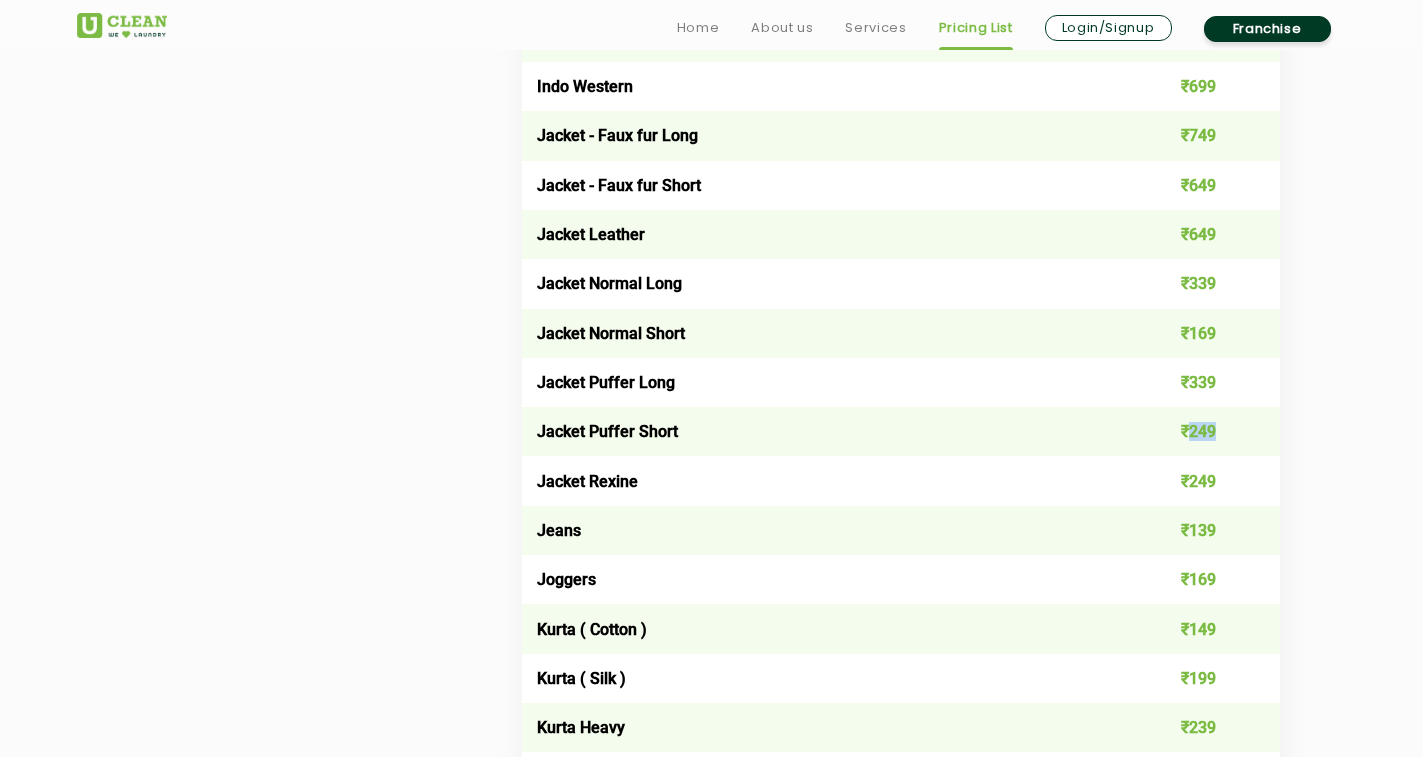 click on "₹249" at bounding box center [1204, 431] 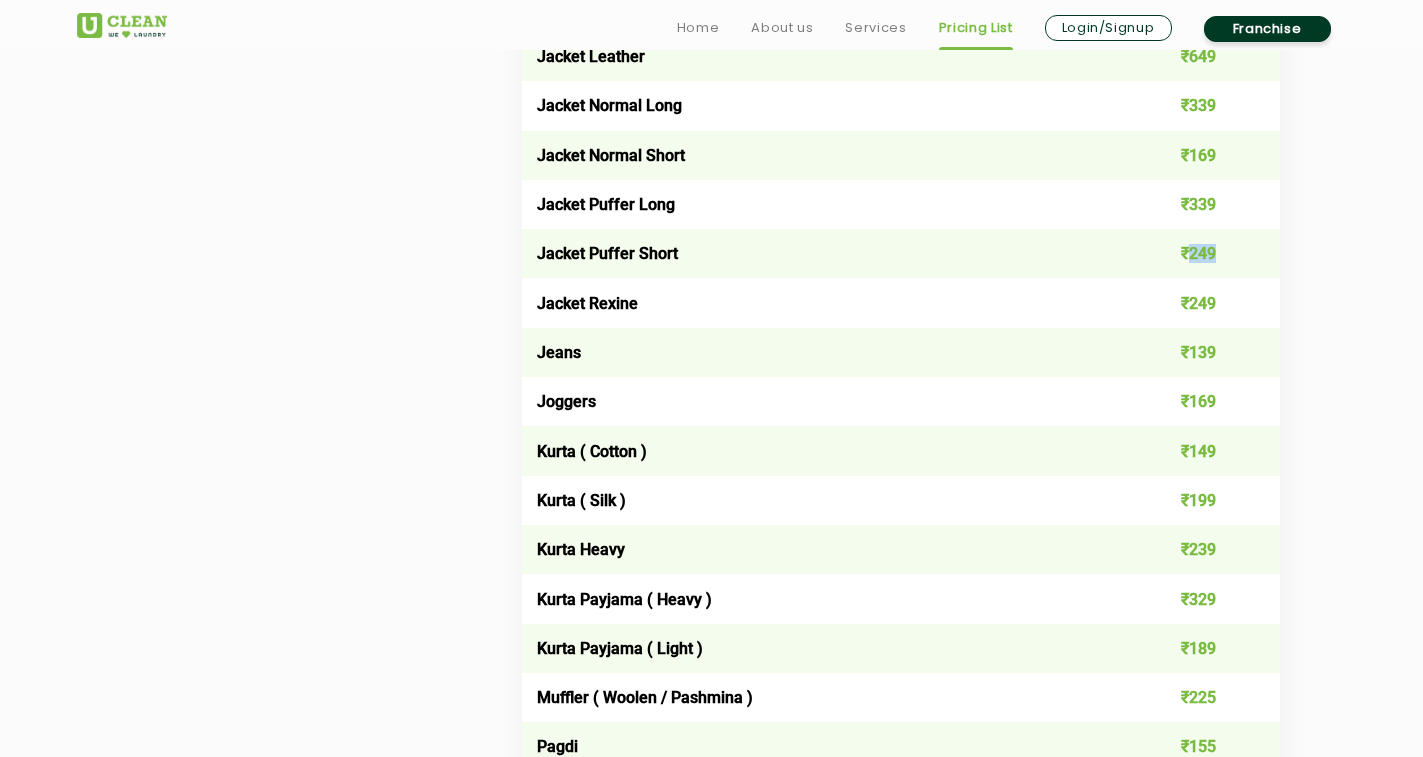 scroll, scrollTop: 1800, scrollLeft: 0, axis: vertical 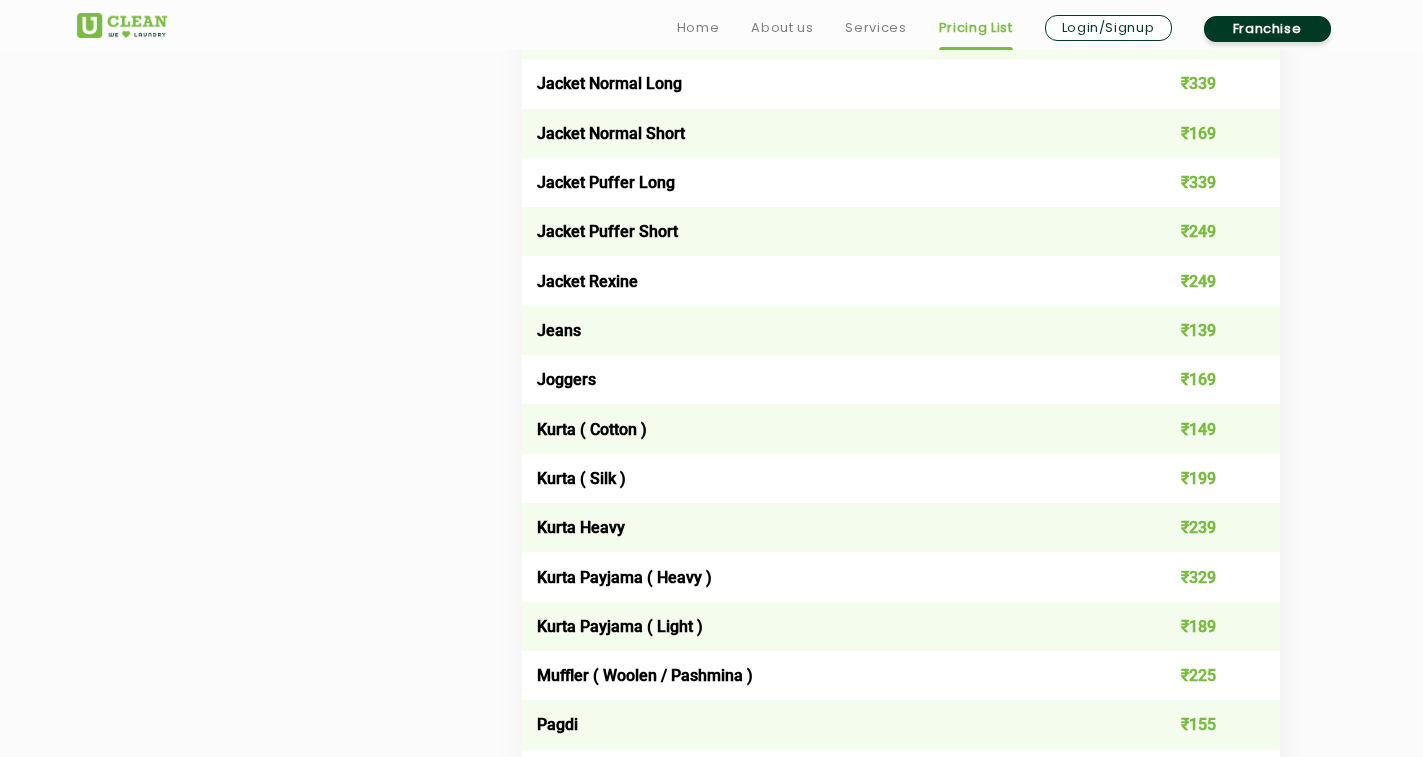 click on "₹249" at bounding box center (1204, 280) 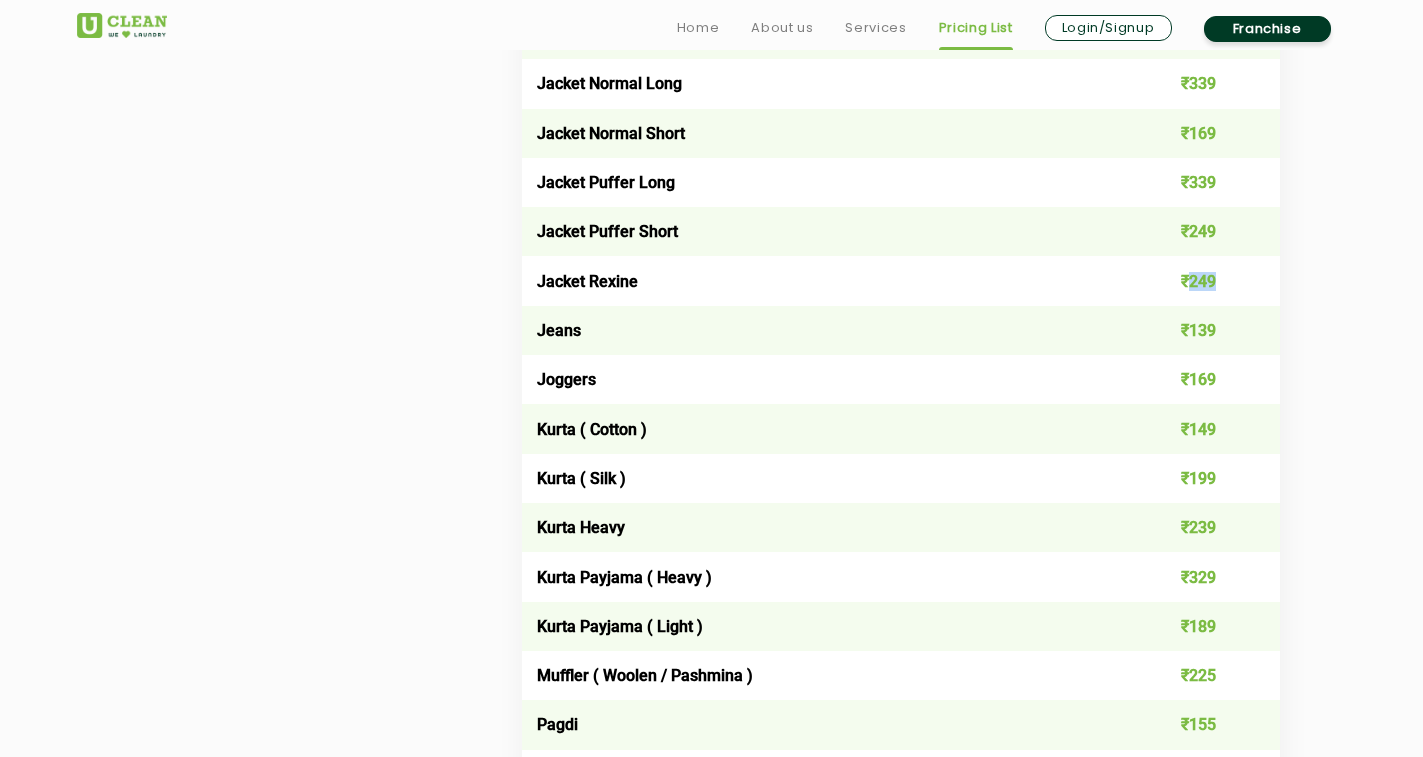 click on "₹249" at bounding box center [1204, 280] 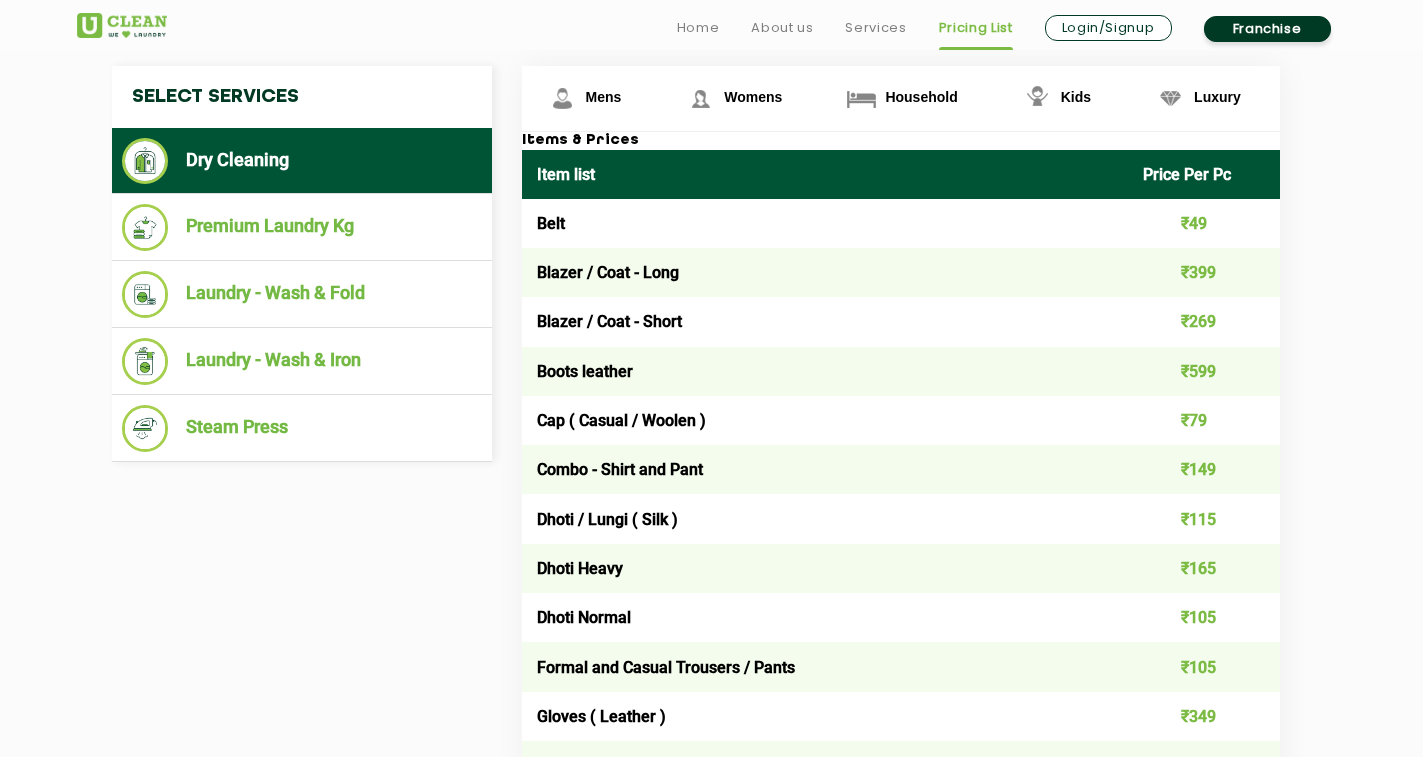 scroll, scrollTop: 800, scrollLeft: 0, axis: vertical 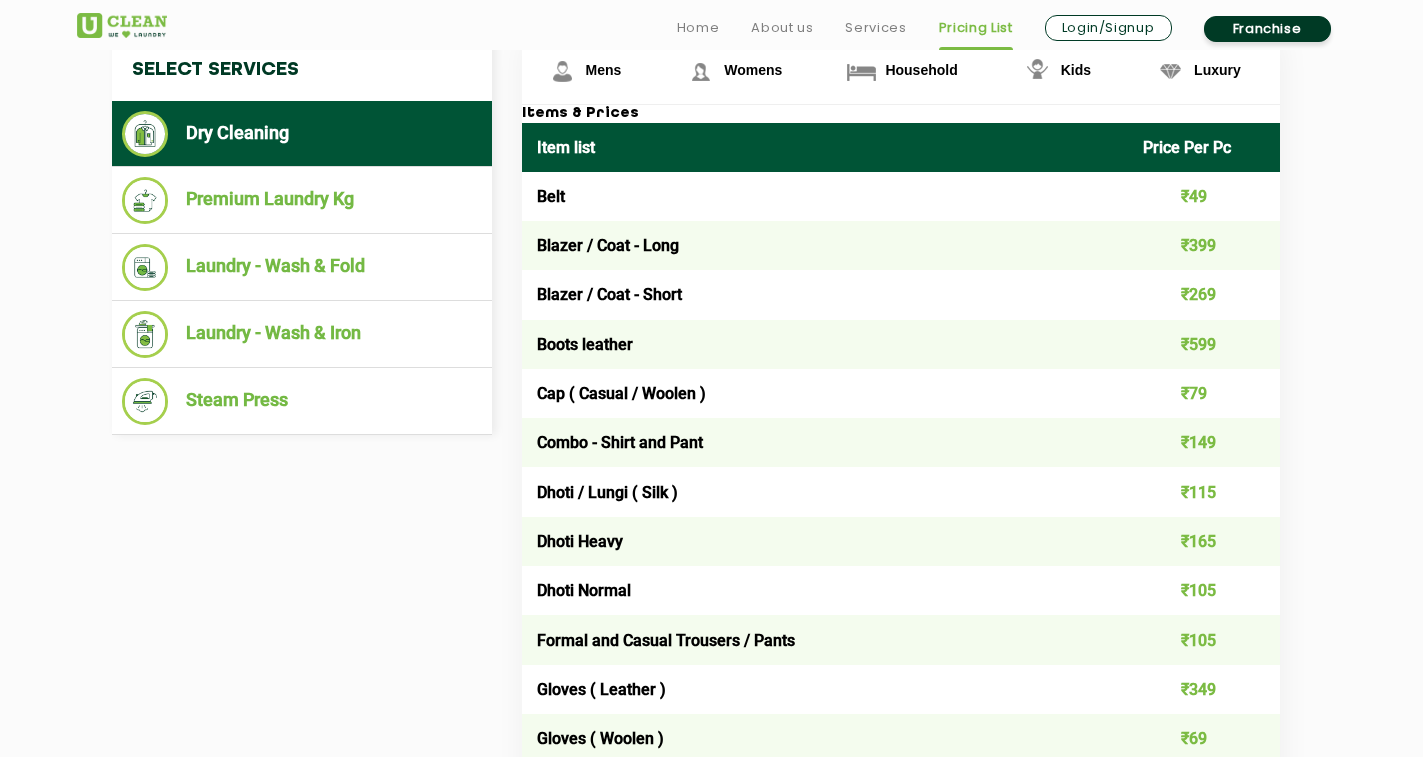 click on "Blazer / Coat - Long" at bounding box center [825, 245] 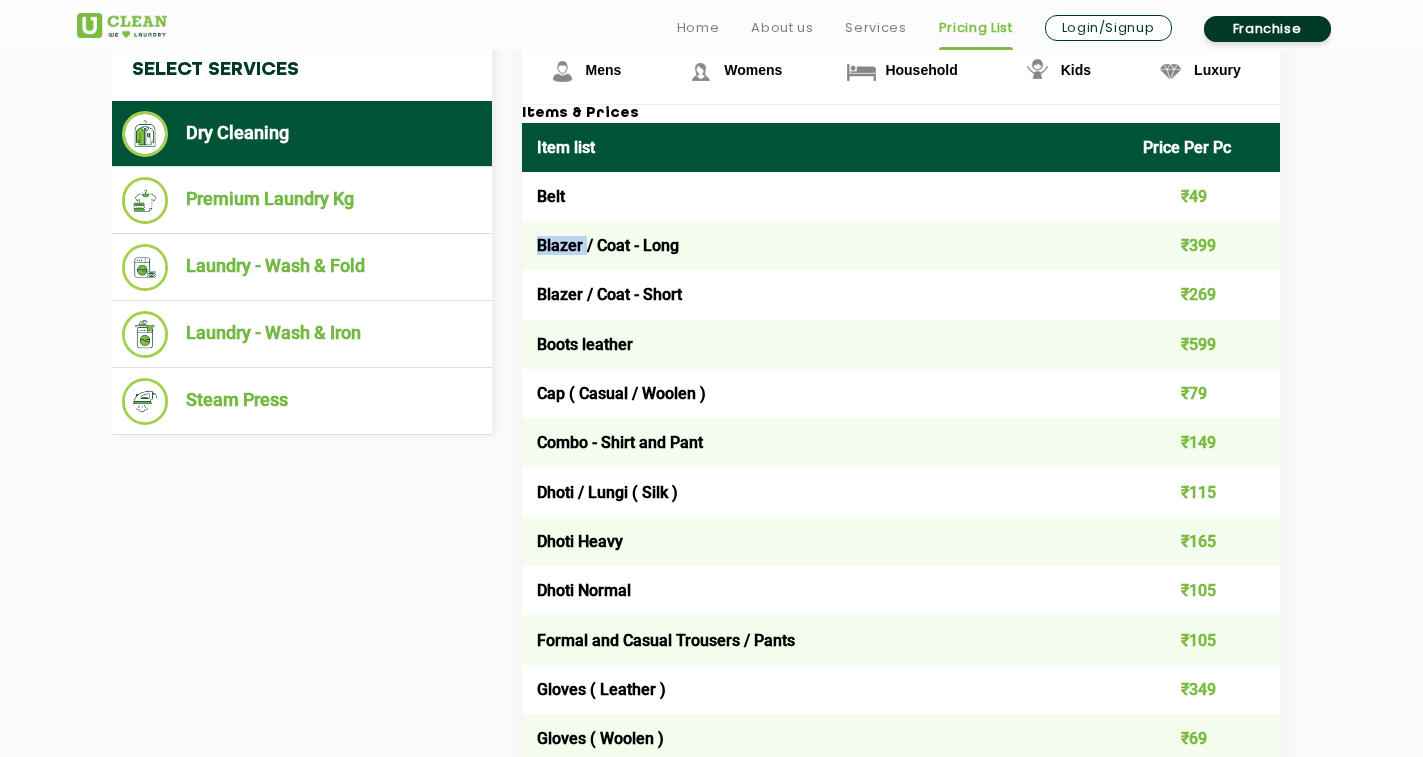 click on "Blazer / Coat - Long" at bounding box center (825, 245) 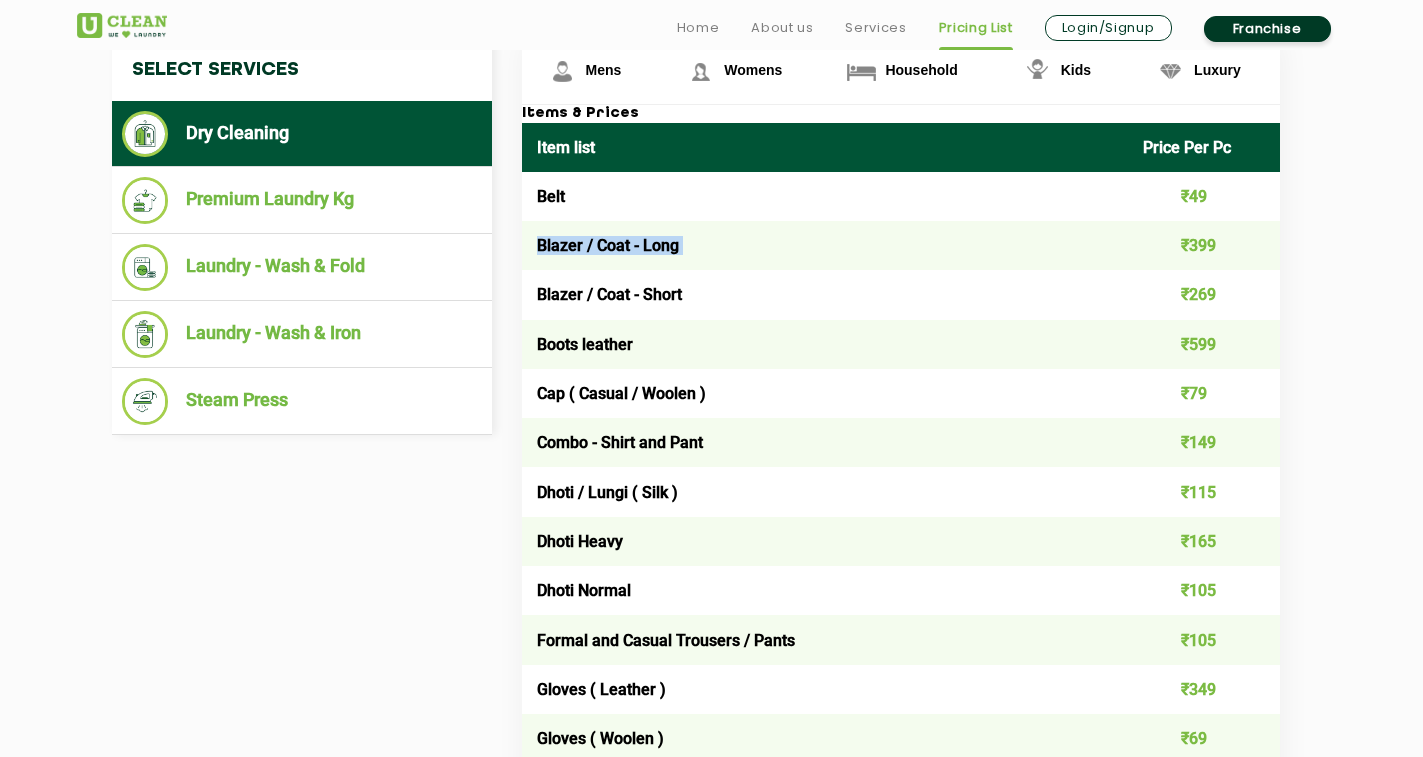 click on "Blazer / Coat - Long" at bounding box center (825, 245) 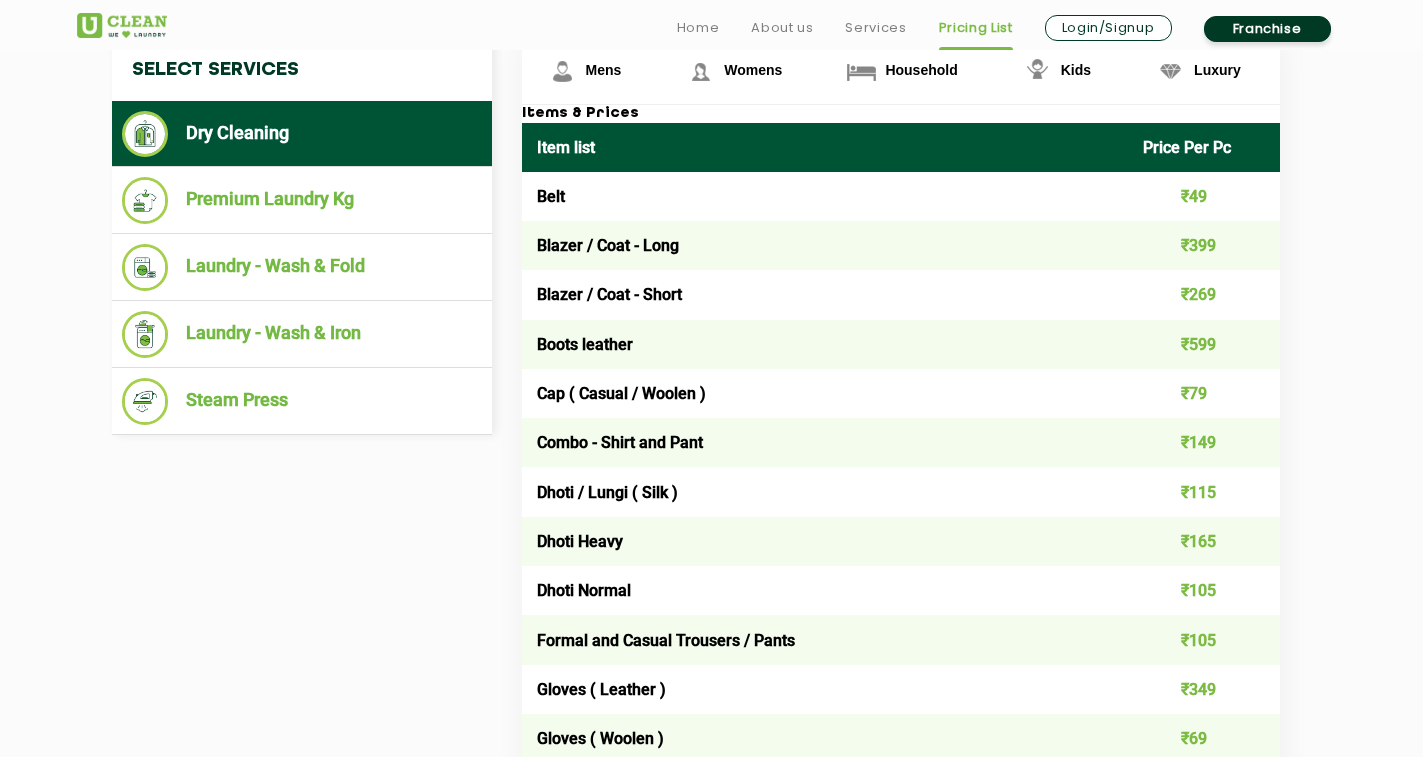 click on "Blazer / Coat - Short" at bounding box center [825, 294] 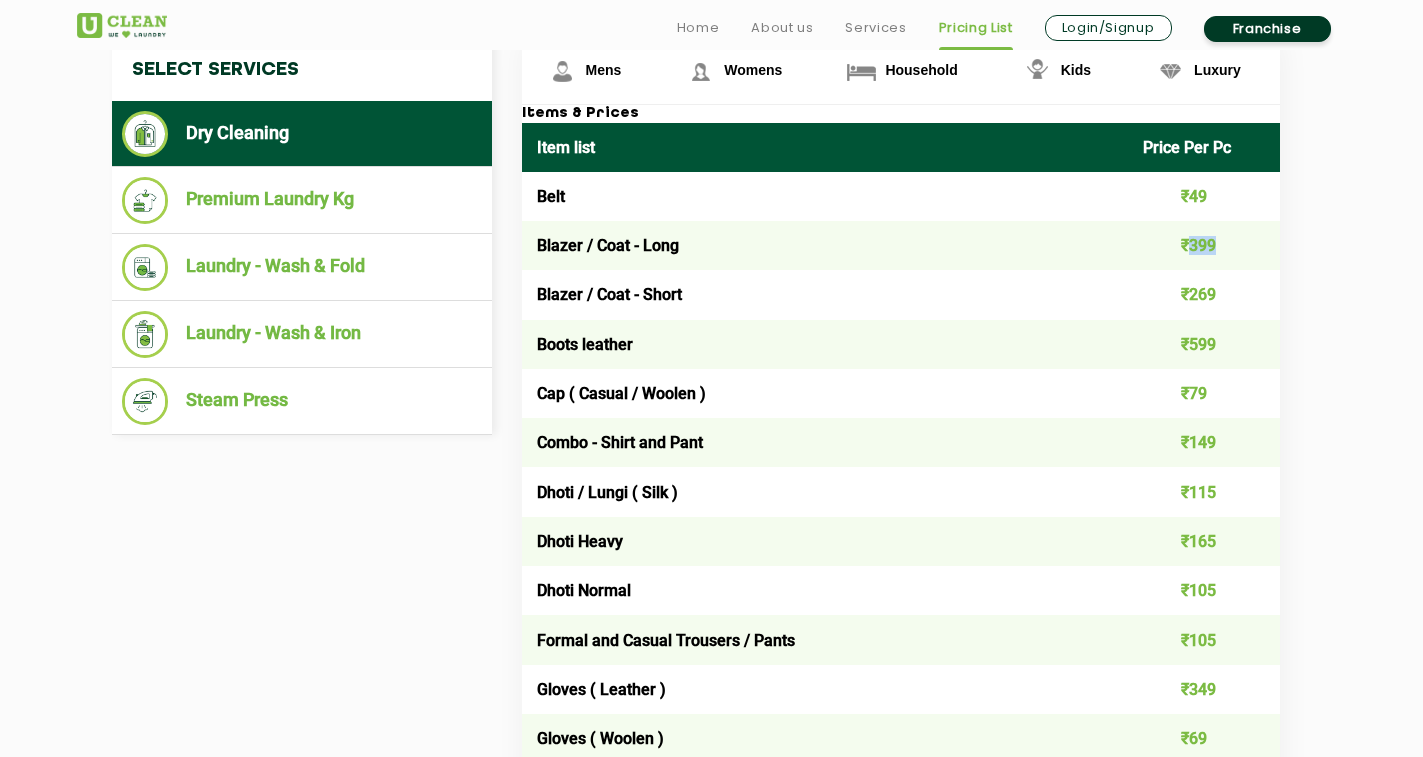 click on "₹399" at bounding box center [1204, 245] 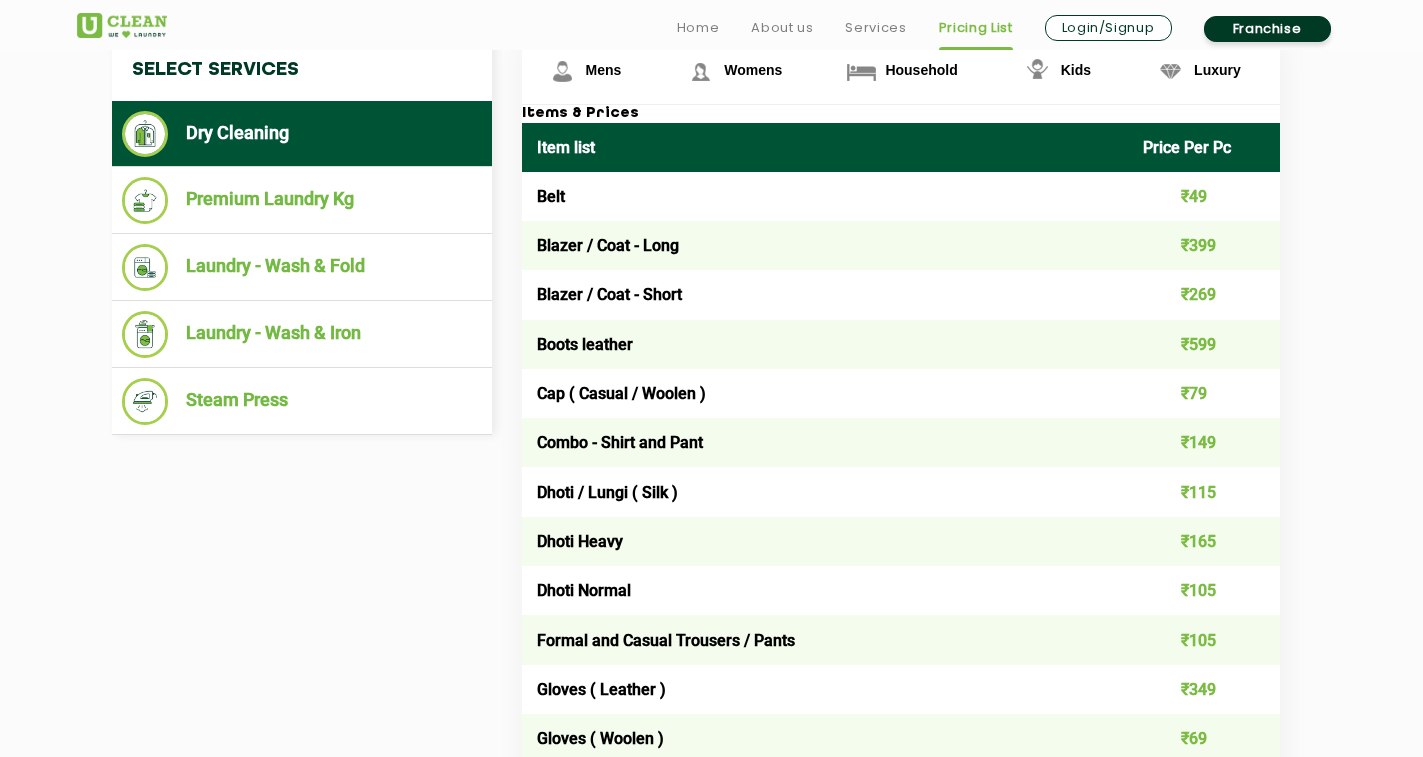 click on "₹269" at bounding box center (1204, 294) 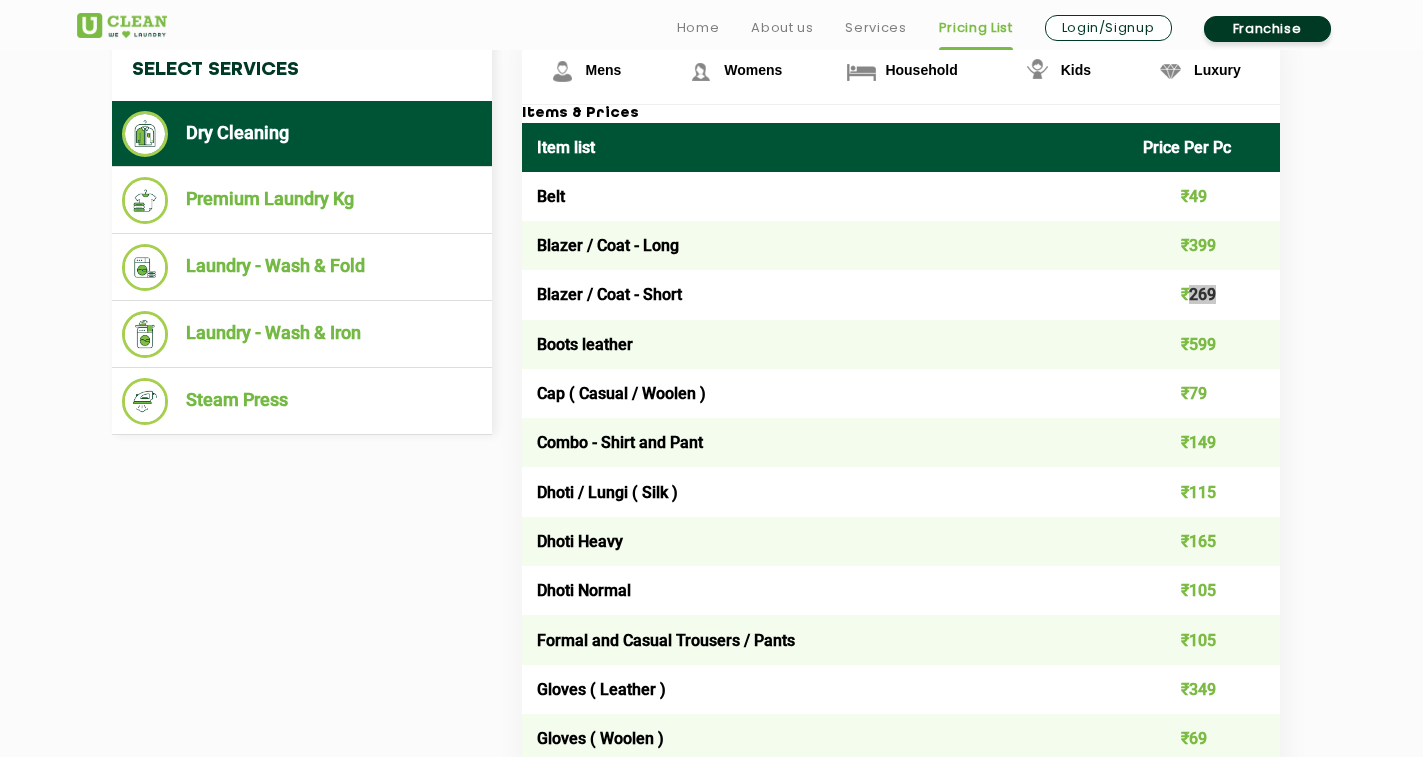 click on "₹269" at bounding box center [1204, 294] 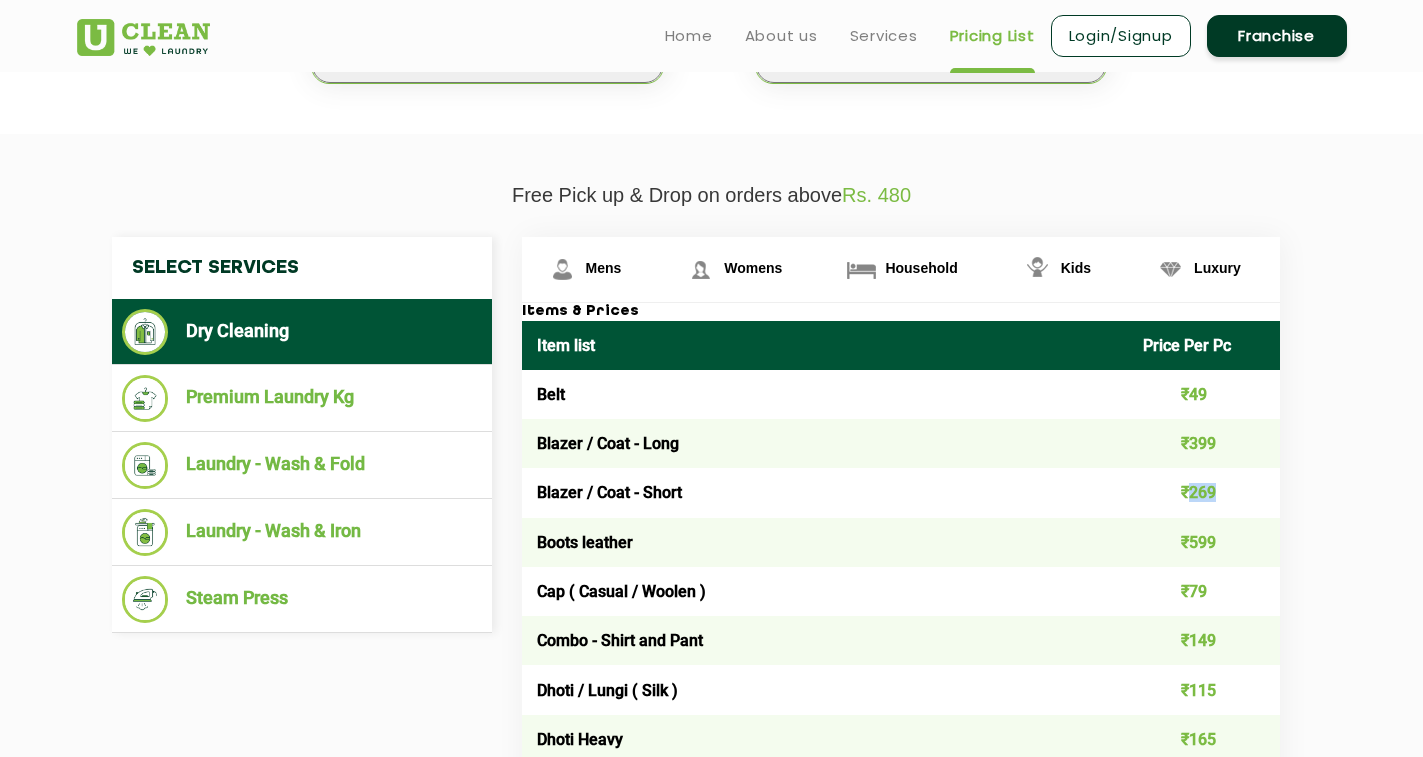 scroll, scrollTop: 600, scrollLeft: 0, axis: vertical 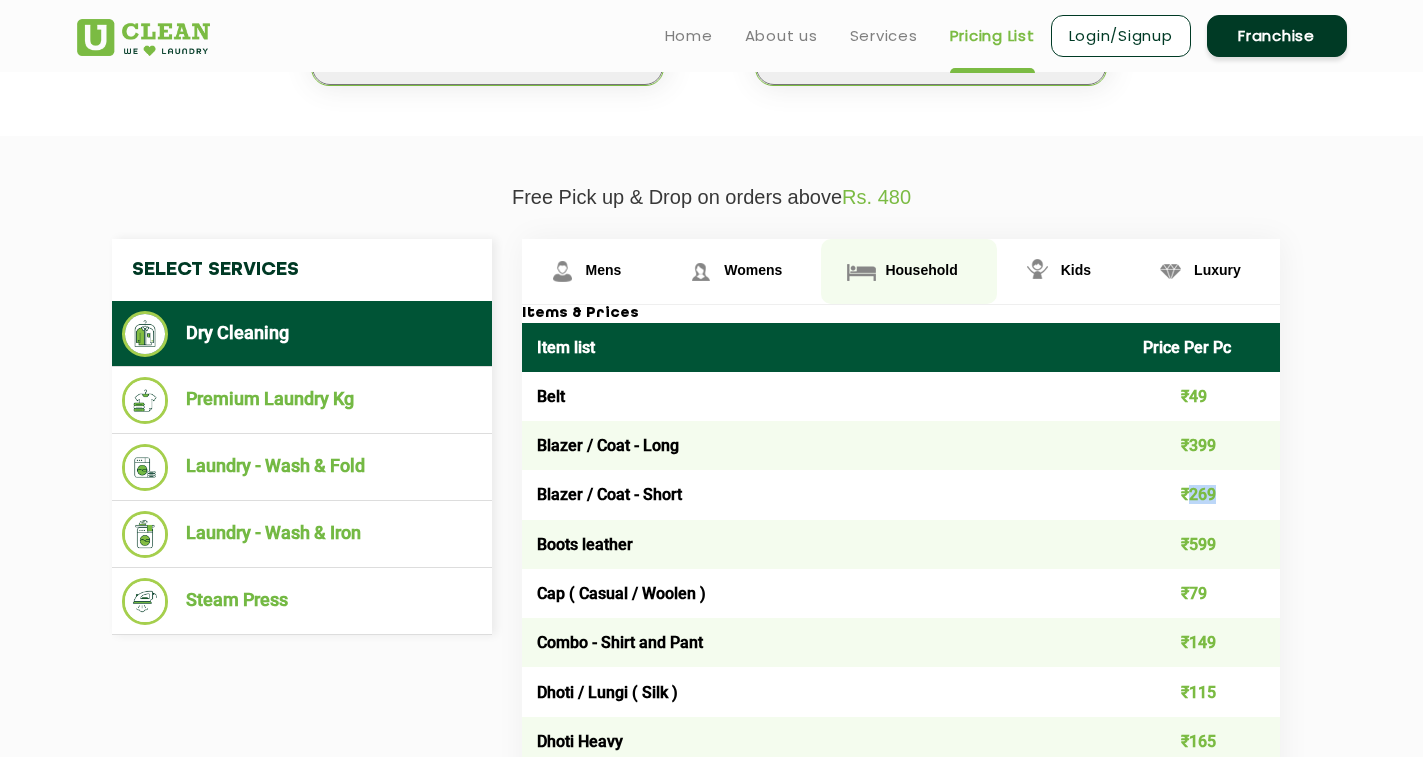 click on "Household" at bounding box center [604, 270] 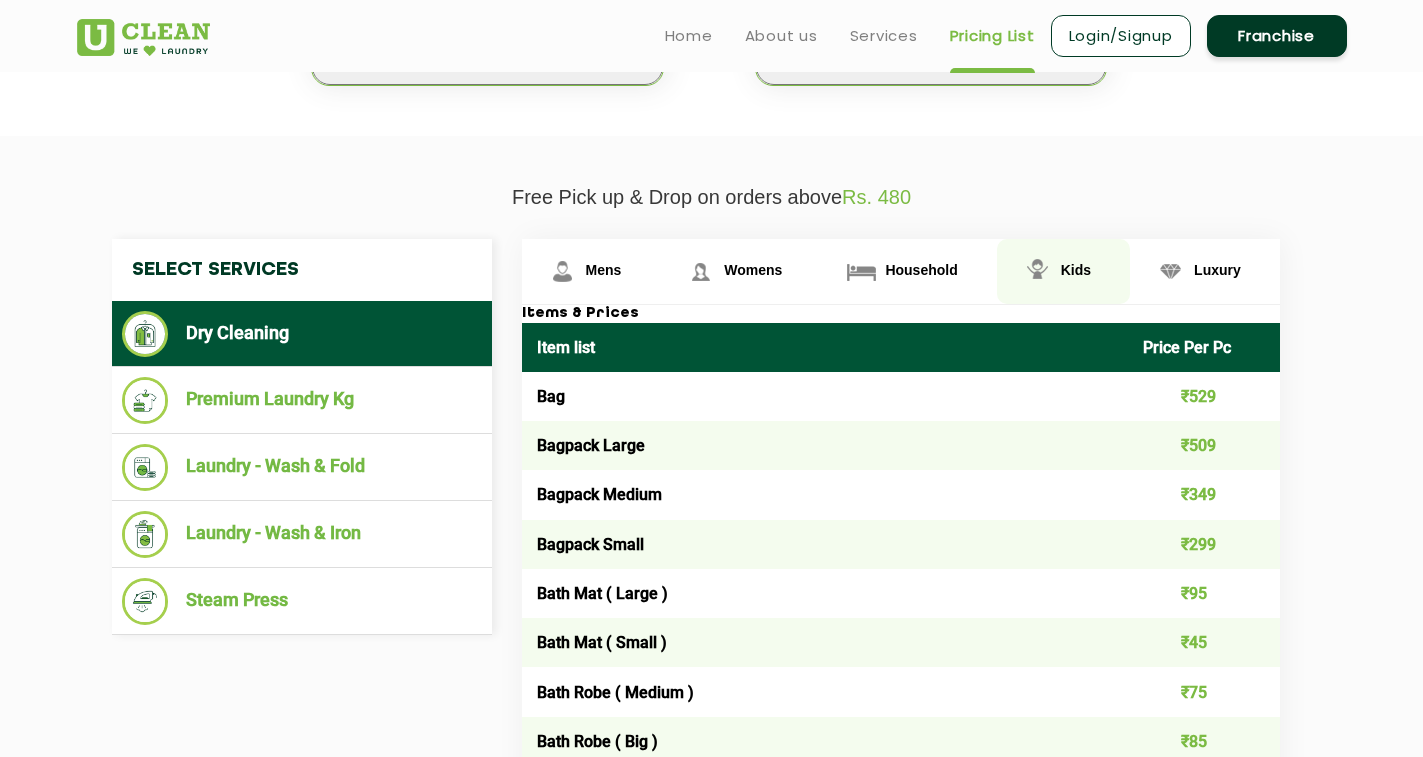 click on "Kids" at bounding box center [604, 270] 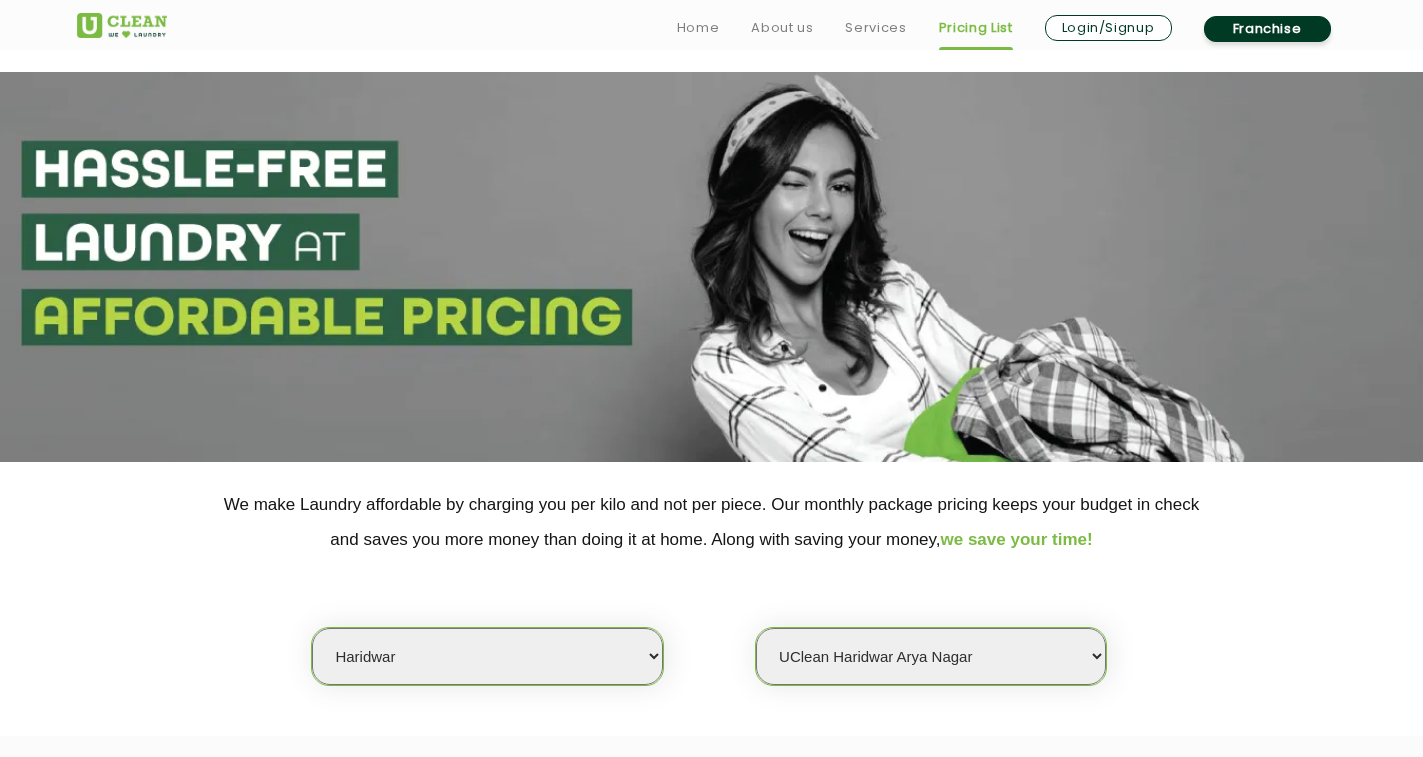 scroll, scrollTop: 300, scrollLeft: 0, axis: vertical 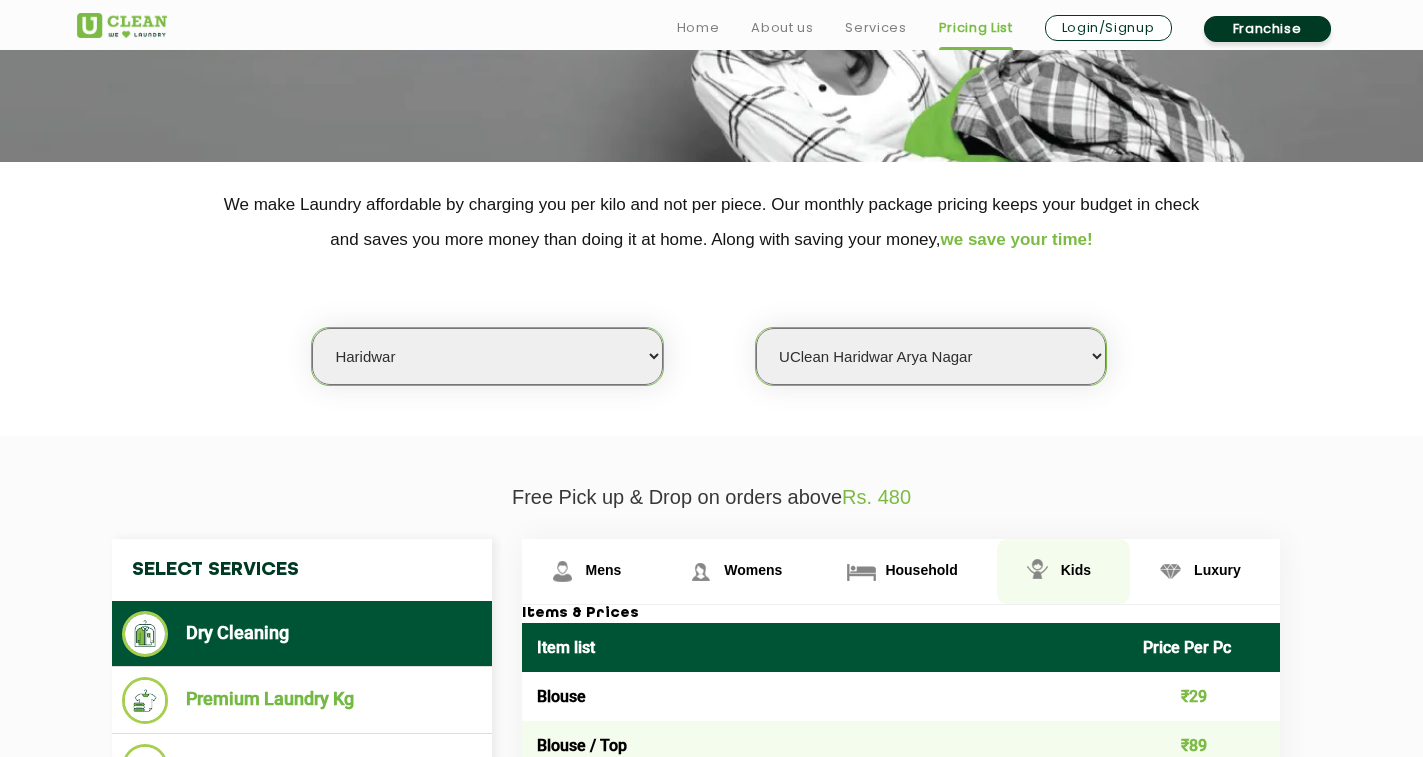 click at bounding box center [1037, 571] 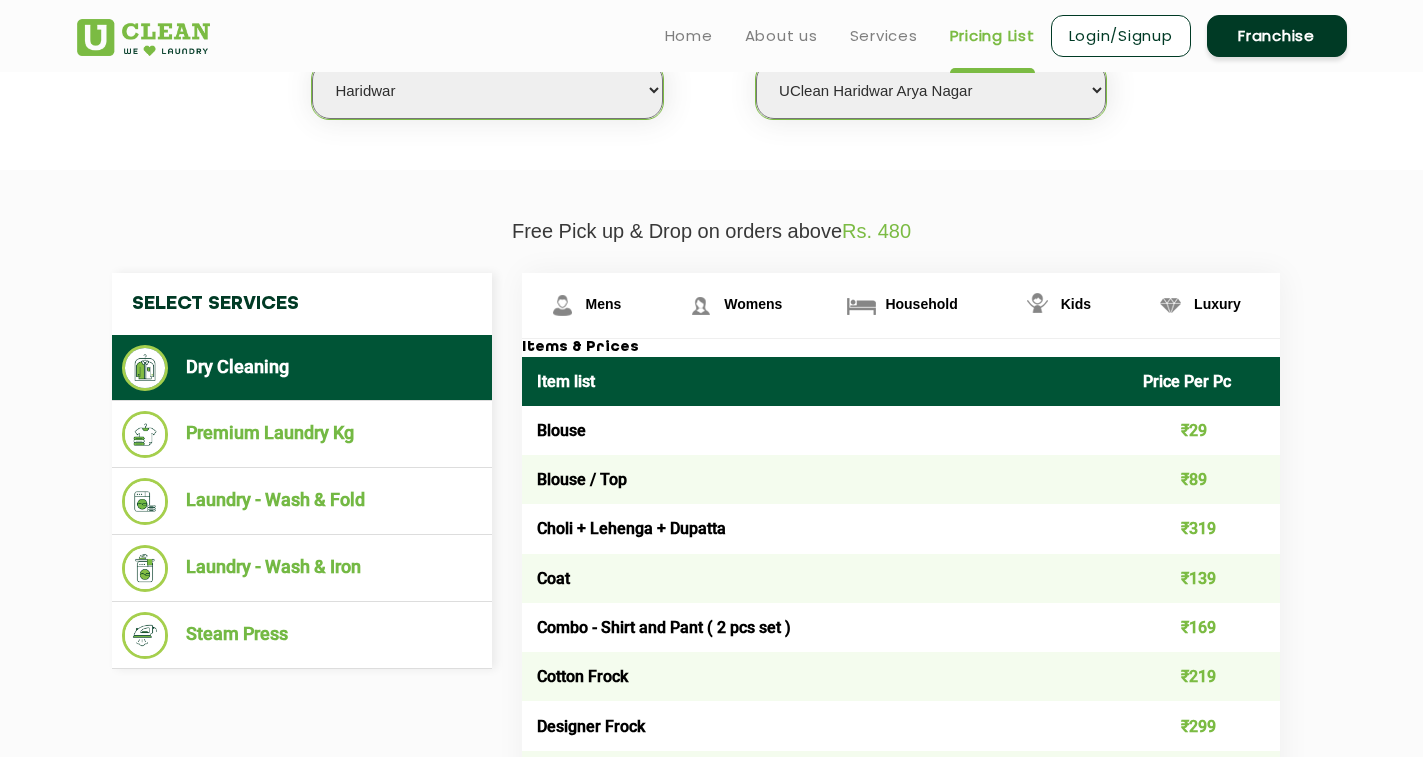 scroll, scrollTop: 400, scrollLeft: 0, axis: vertical 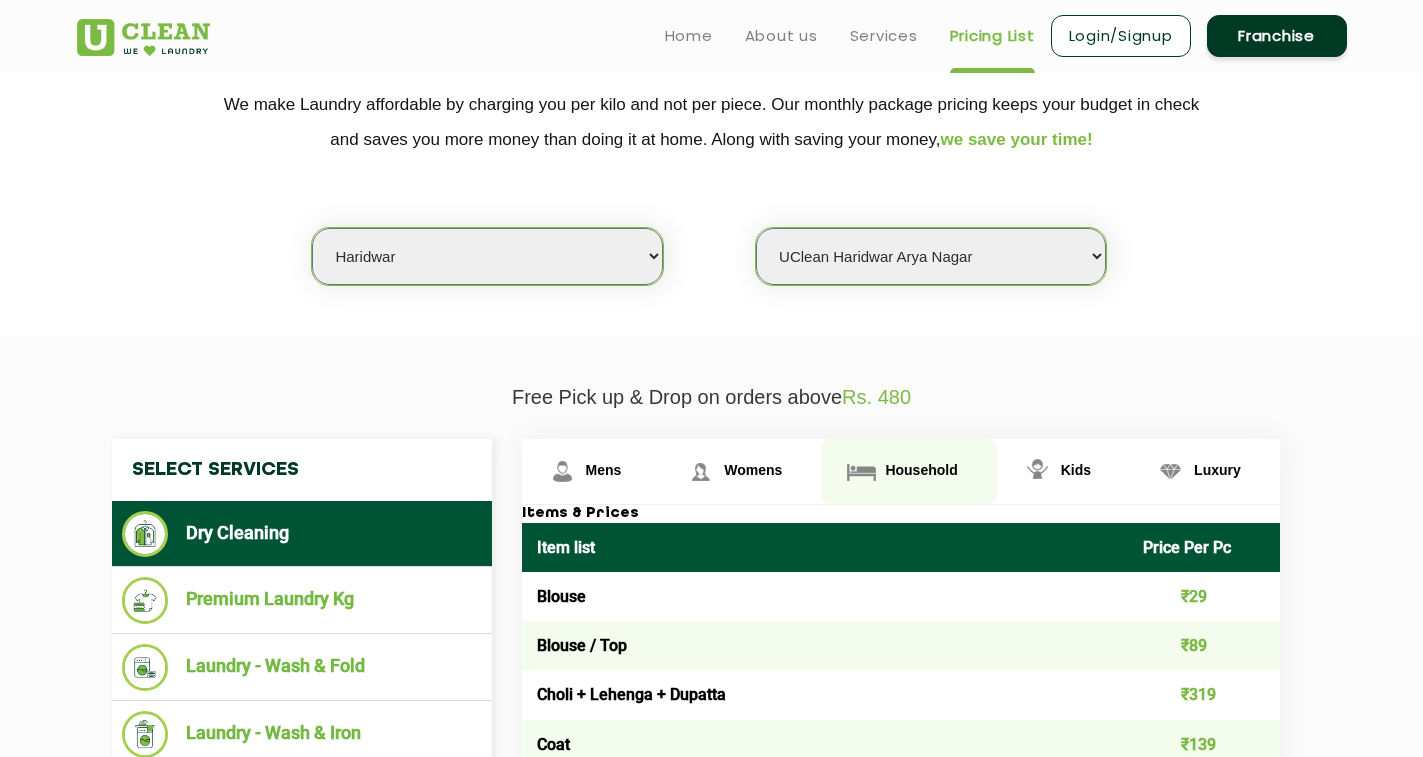 click on "Household" at bounding box center (591, 471) 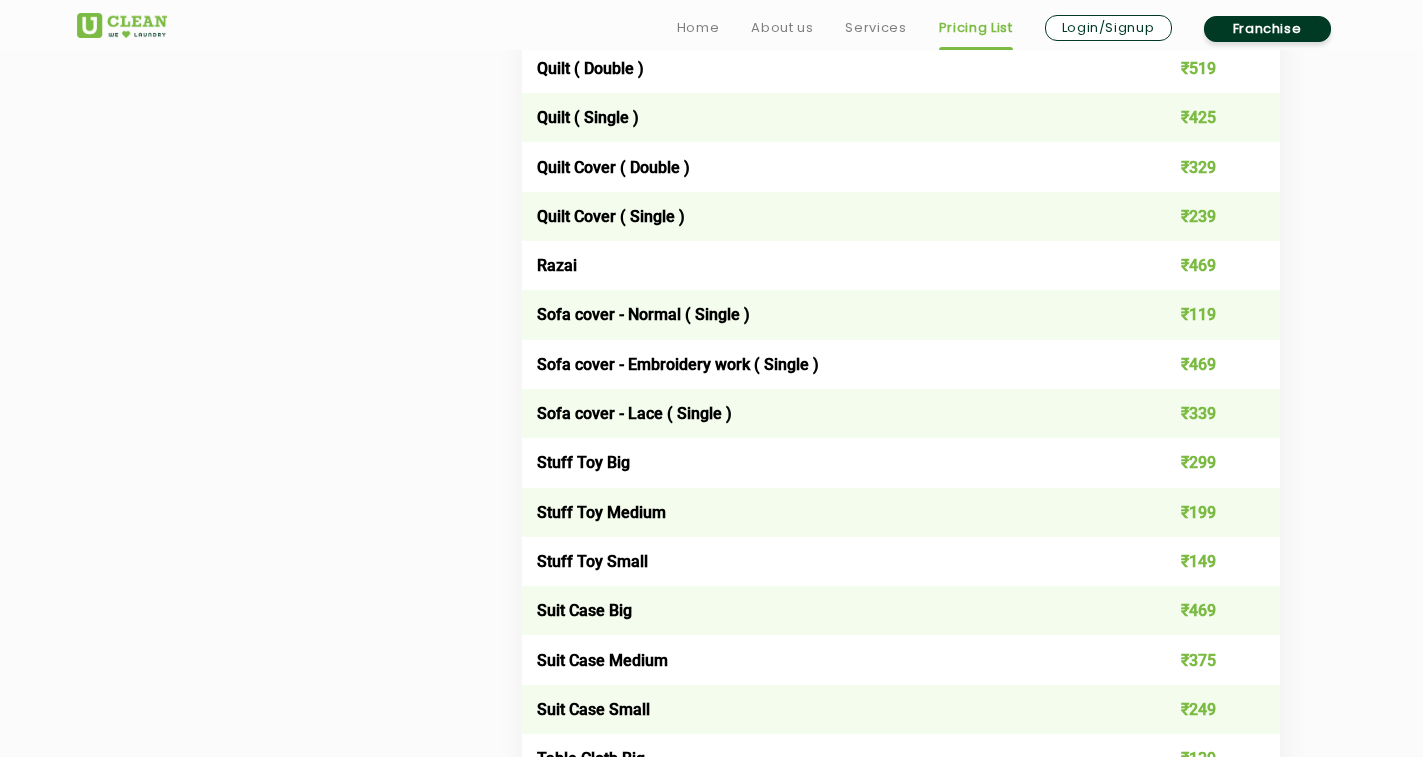 scroll, scrollTop: 3000, scrollLeft: 0, axis: vertical 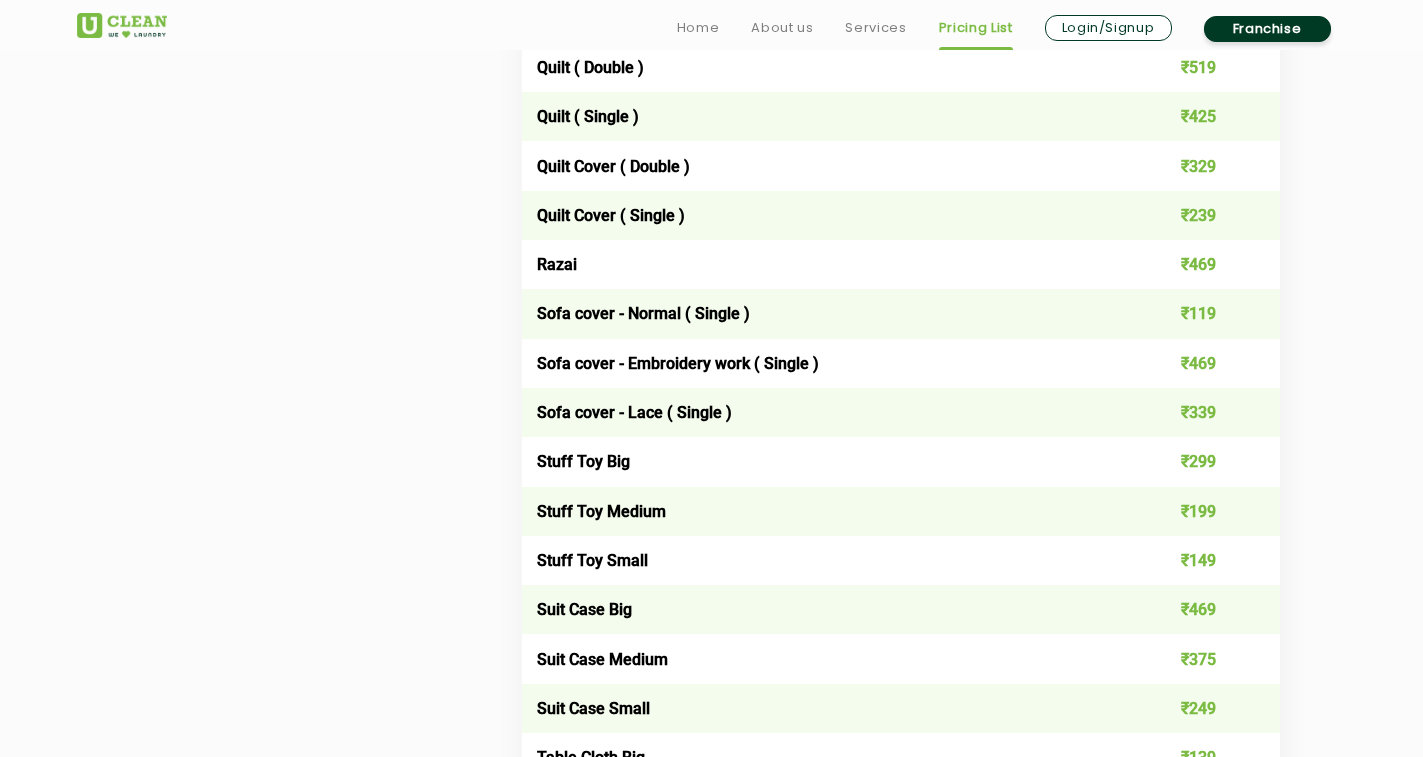 click on "Stuff Toy Big" at bounding box center (825, 461) 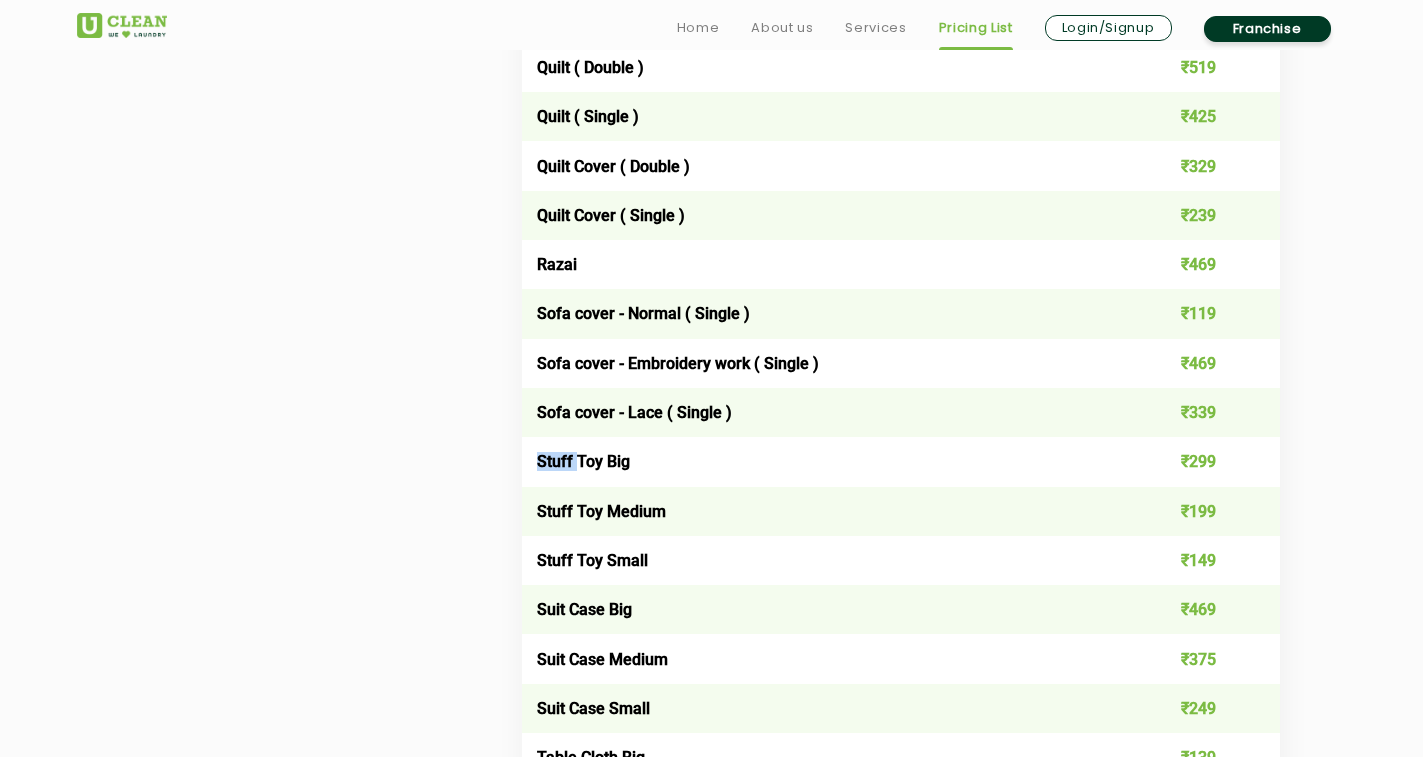 click on "Stuff Toy Big" at bounding box center (825, 461) 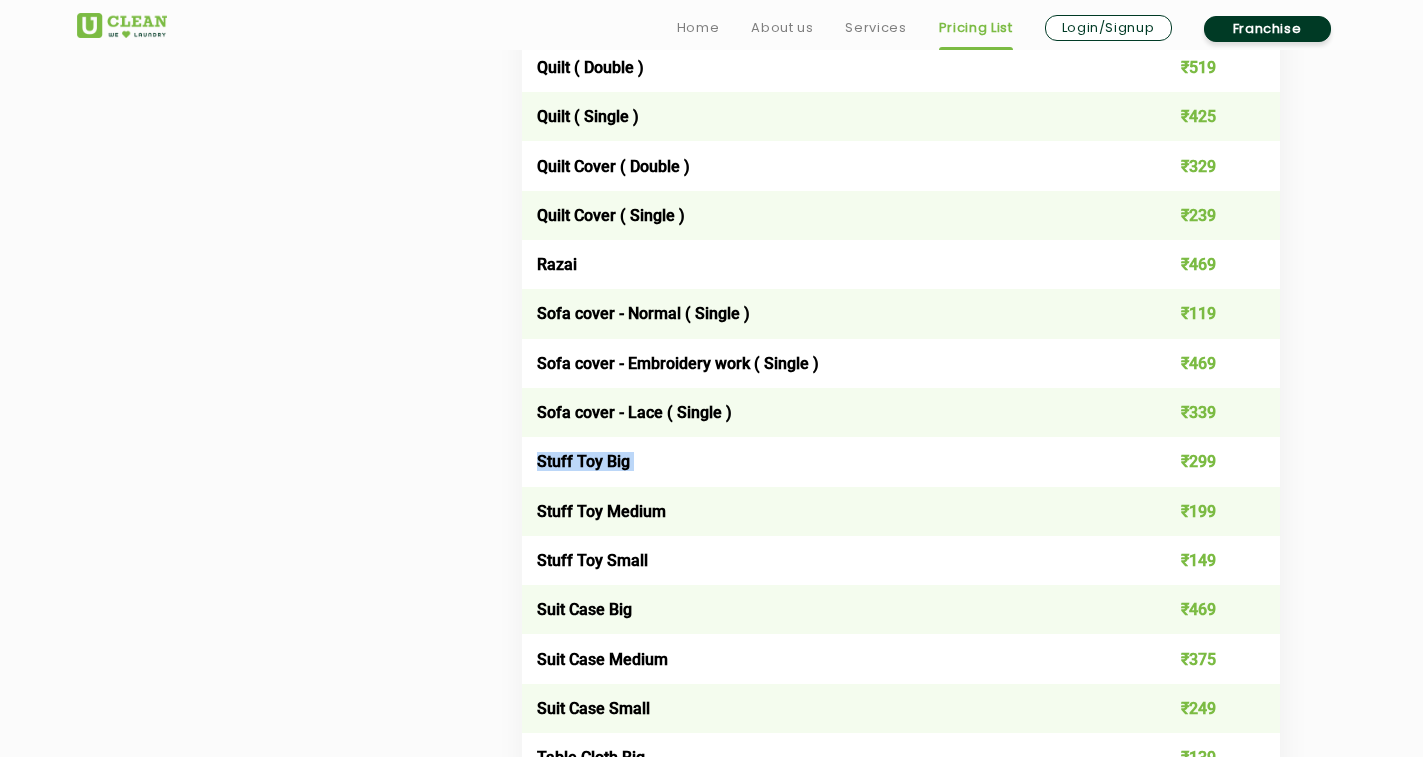 click on "Stuff Toy Big" at bounding box center (825, 461) 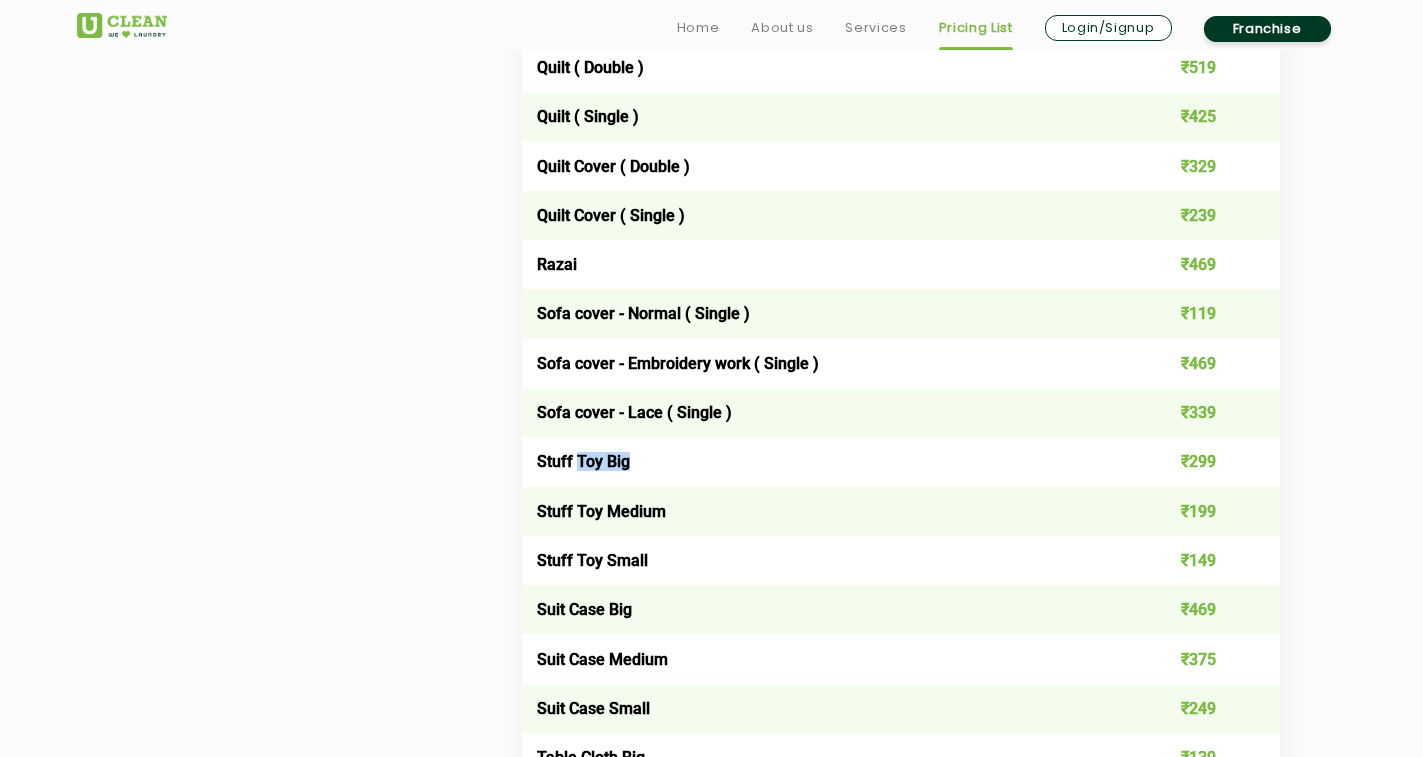 drag, startPoint x: 586, startPoint y: 459, endPoint x: 650, endPoint y: 454, distance: 64.195015 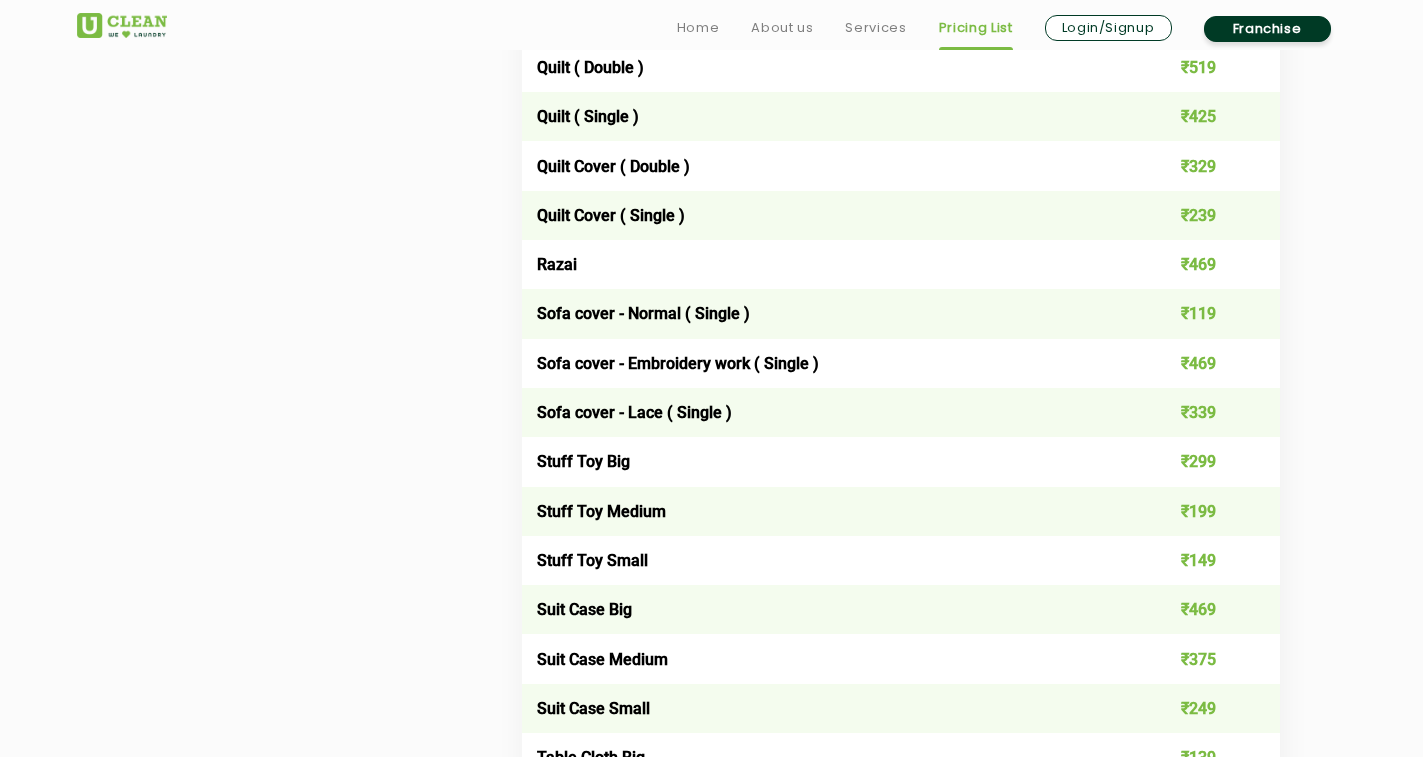 click on "Stuff Toy Medium" at bounding box center [825, 511] 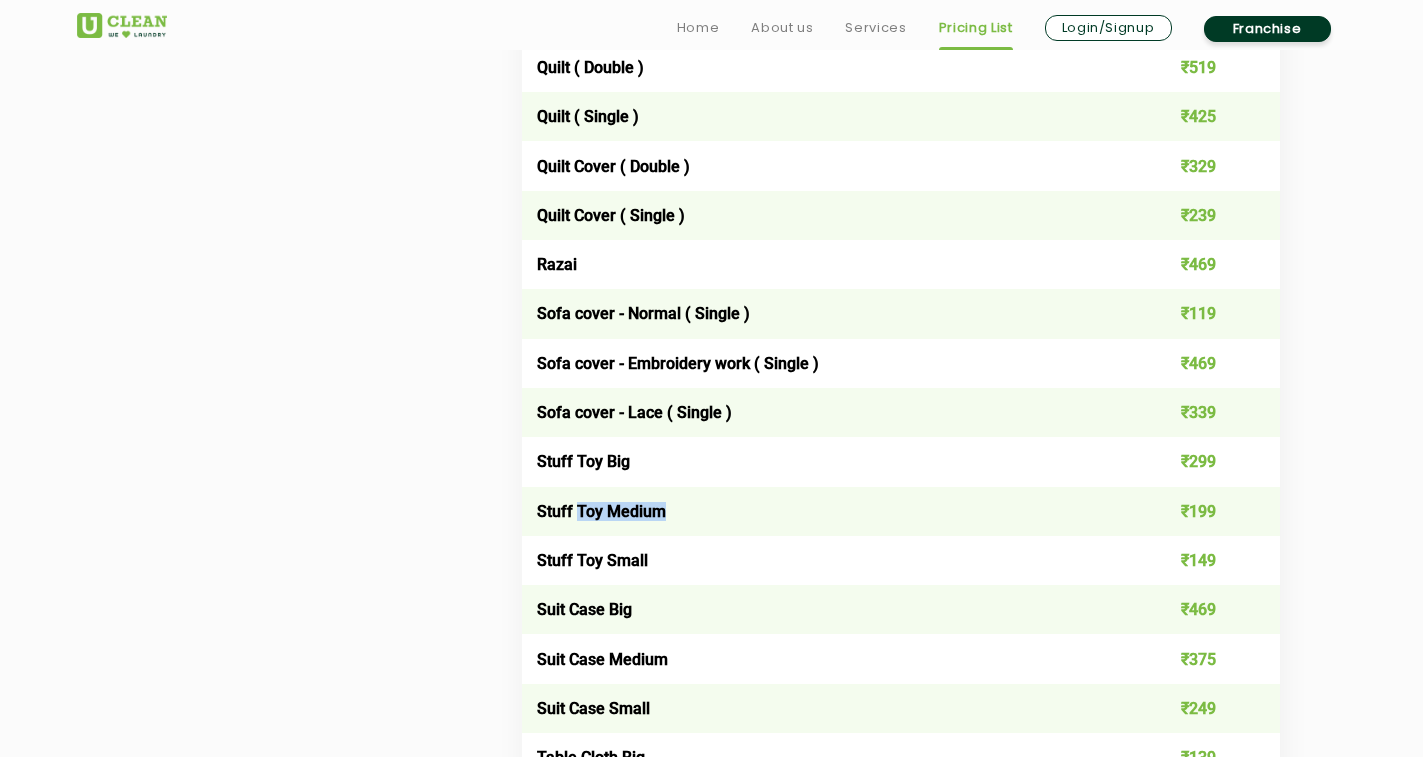 drag, startPoint x: 581, startPoint y: 513, endPoint x: 672, endPoint y: 513, distance: 91 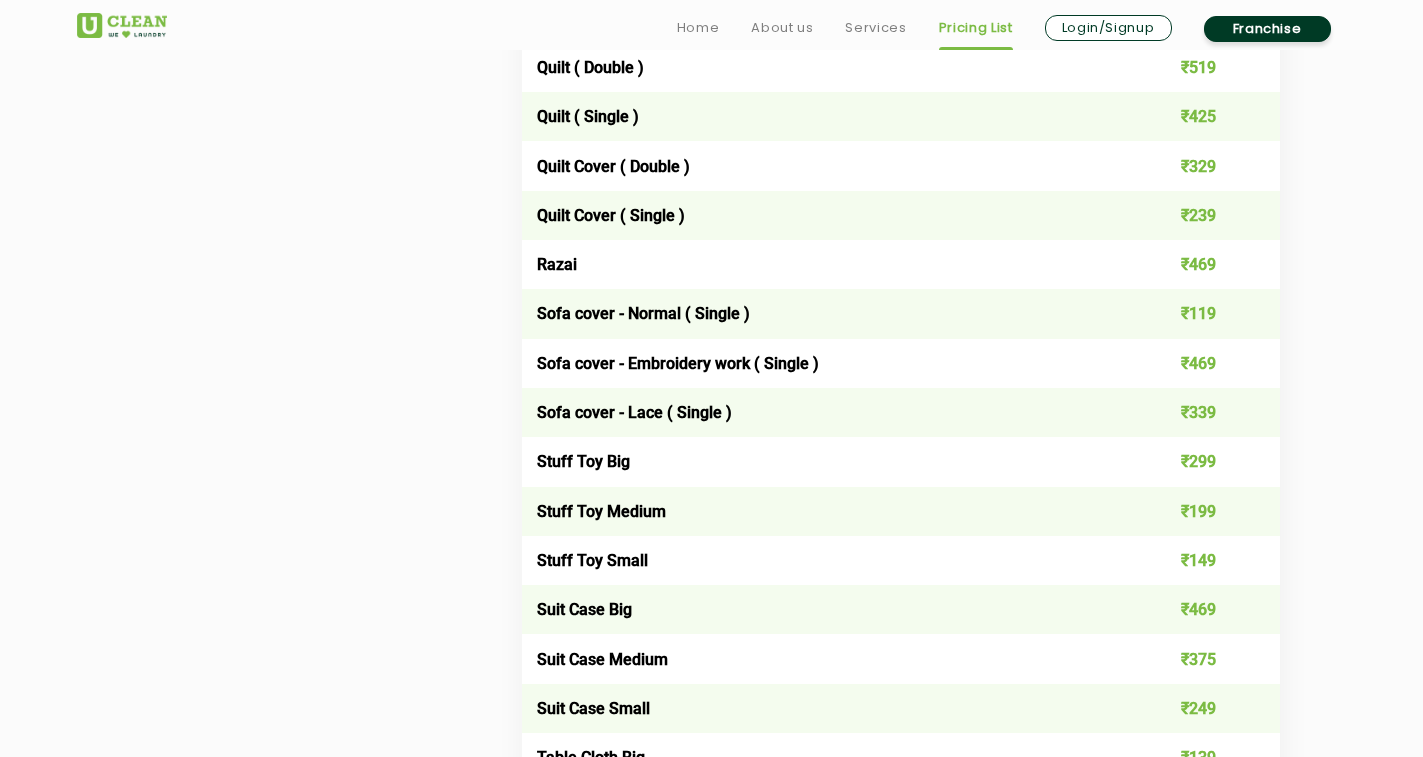 click on "Stuff Toy Small" at bounding box center (825, 560) 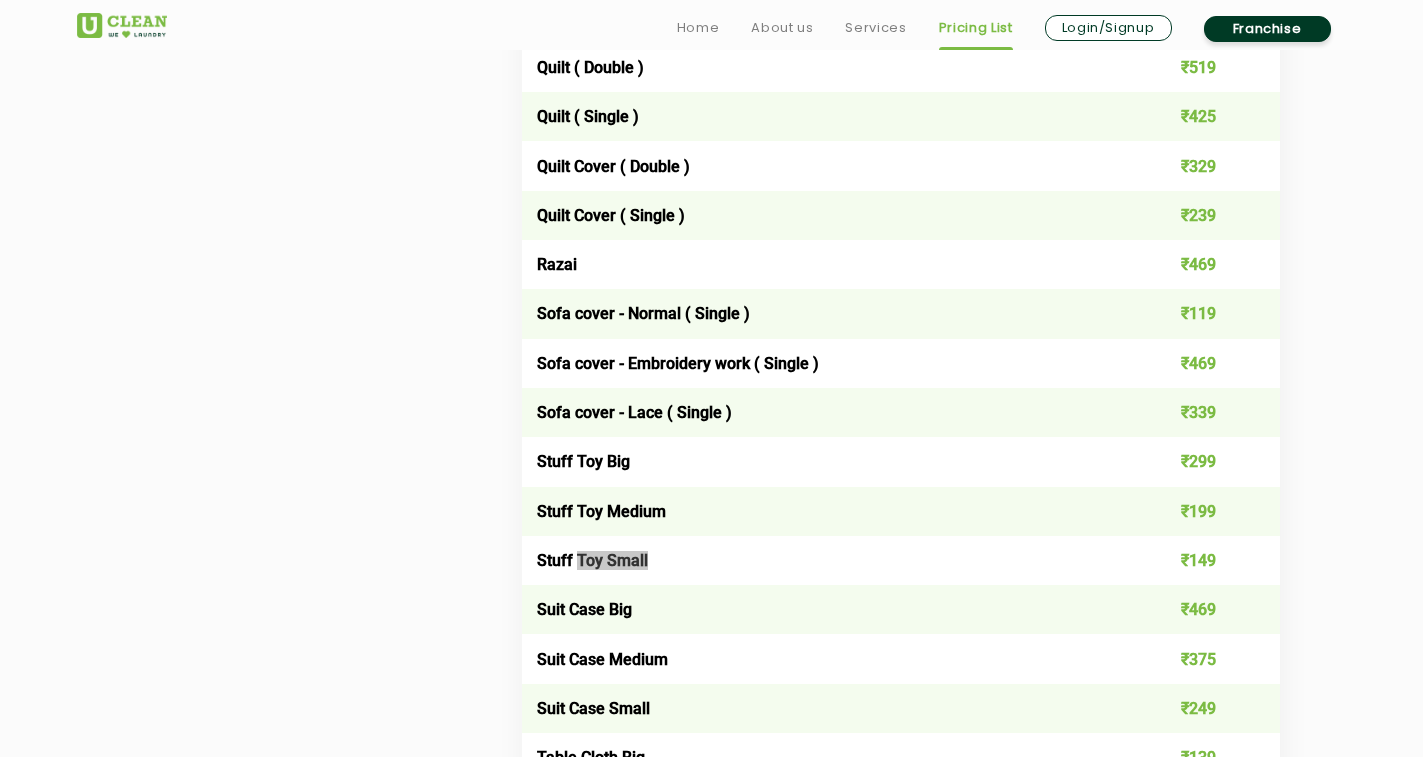 drag, startPoint x: 590, startPoint y: 557, endPoint x: 681, endPoint y: 560, distance: 91.04944 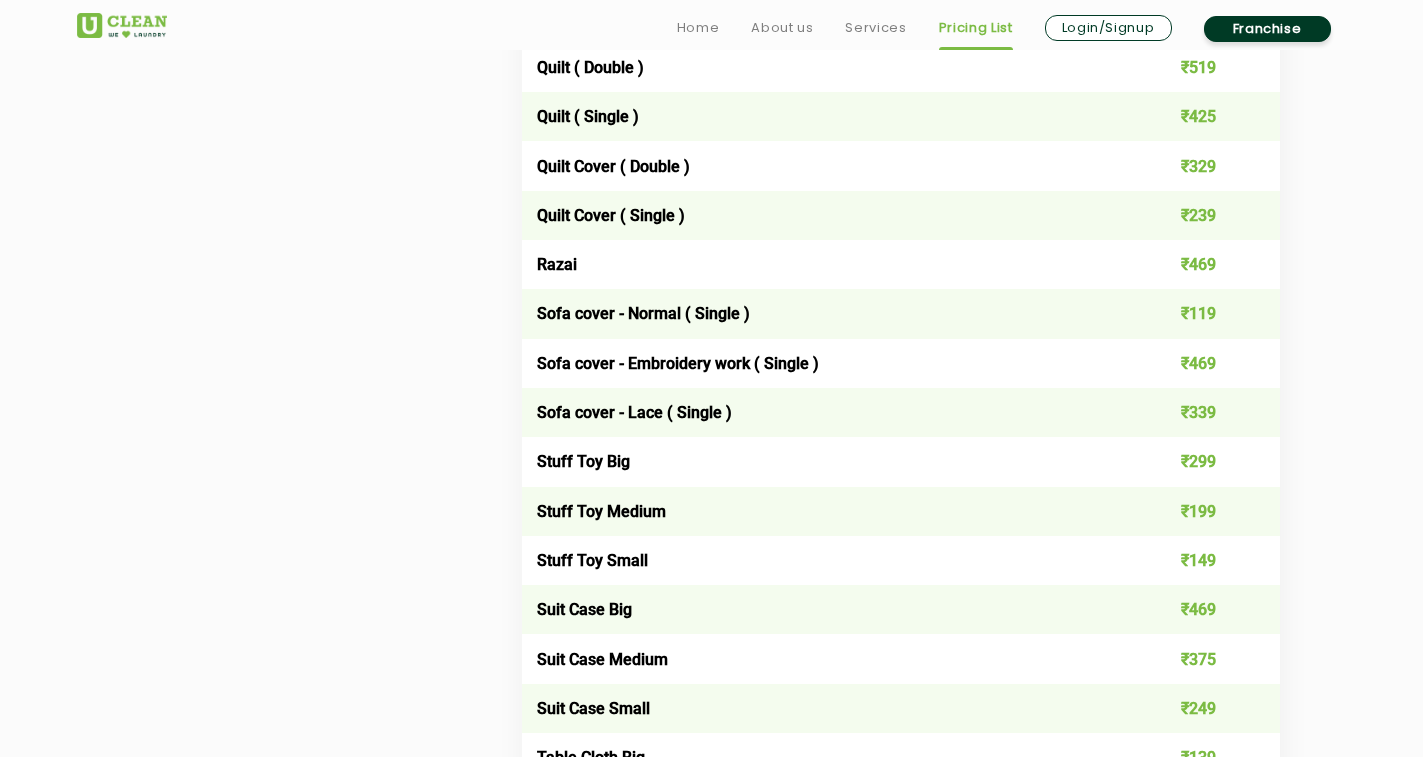 click on "₹299" at bounding box center [1204, 461] 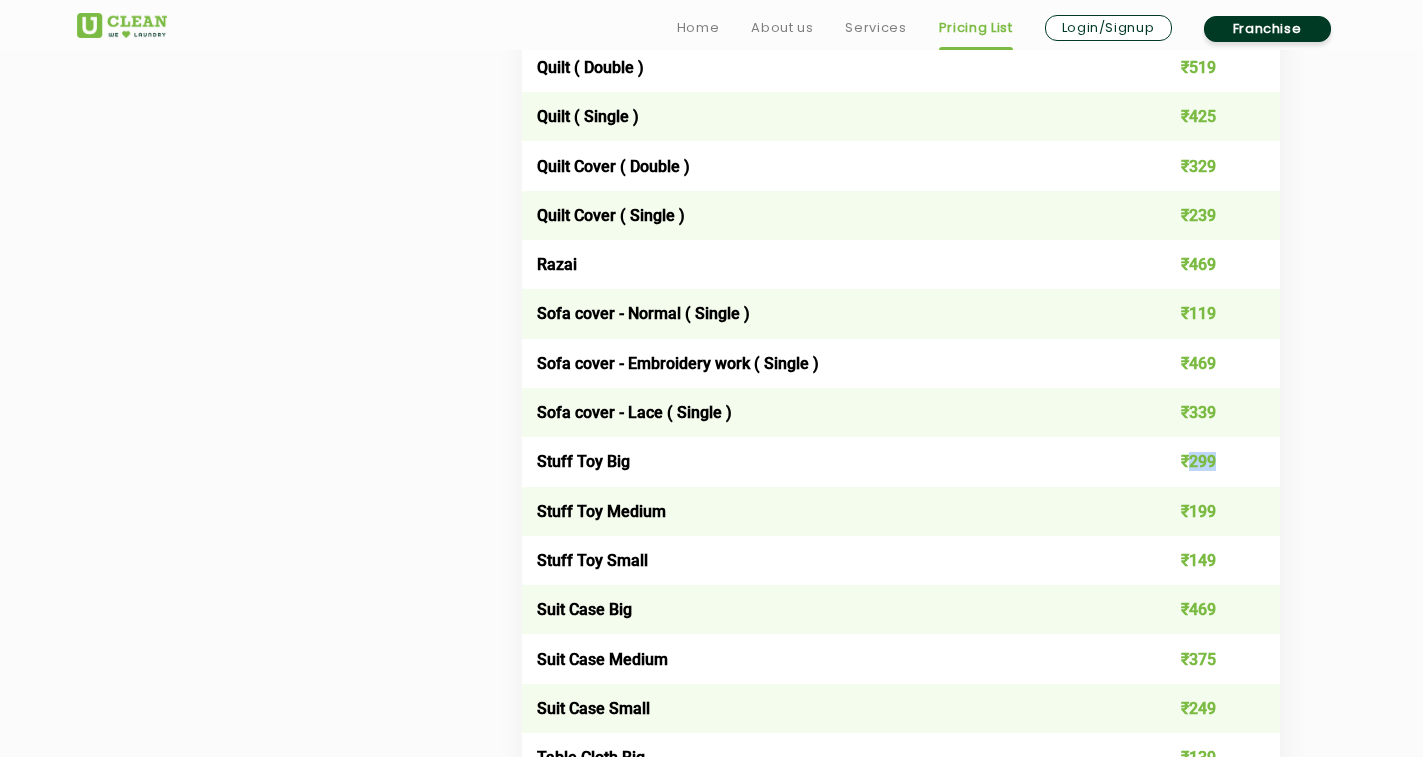 click on "₹299" at bounding box center [1204, 461] 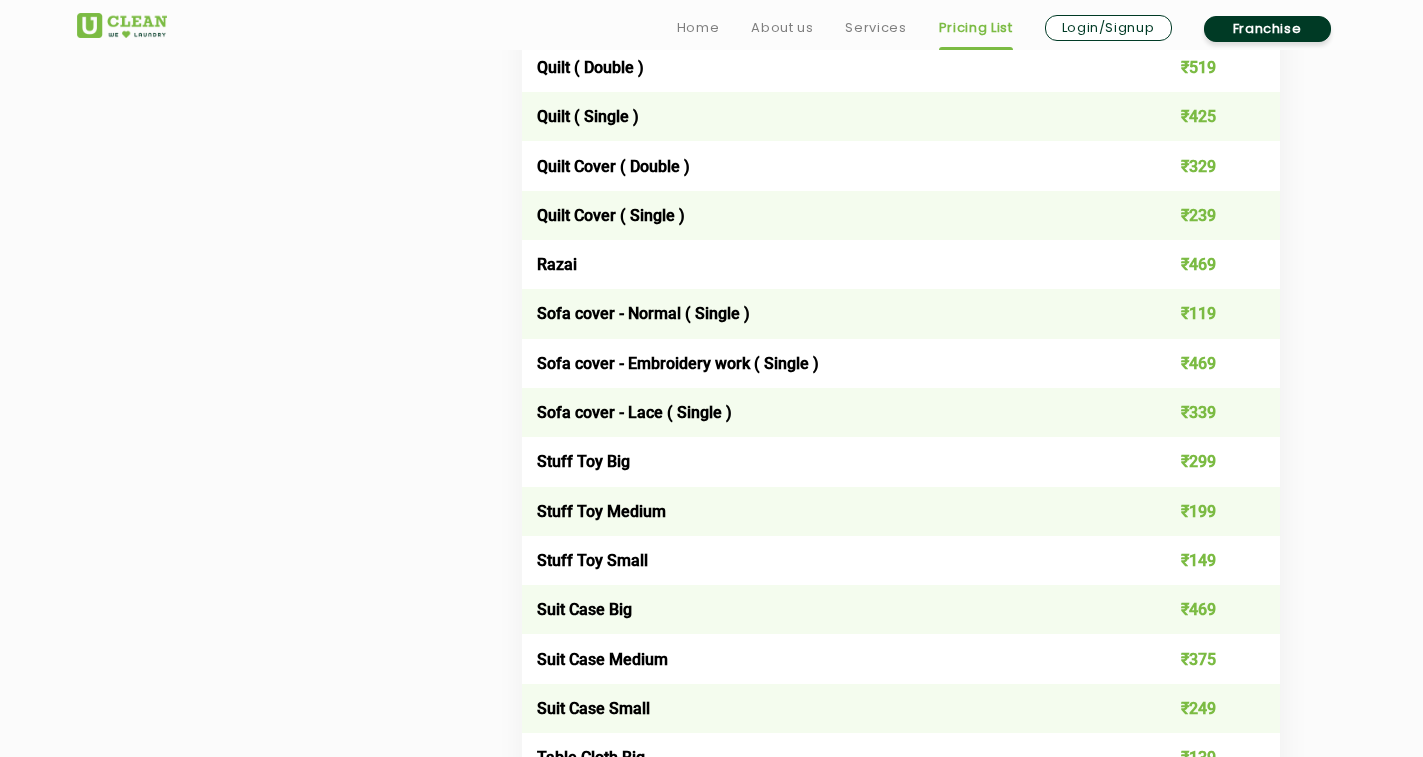 click on "₹199" at bounding box center [1204, 511] 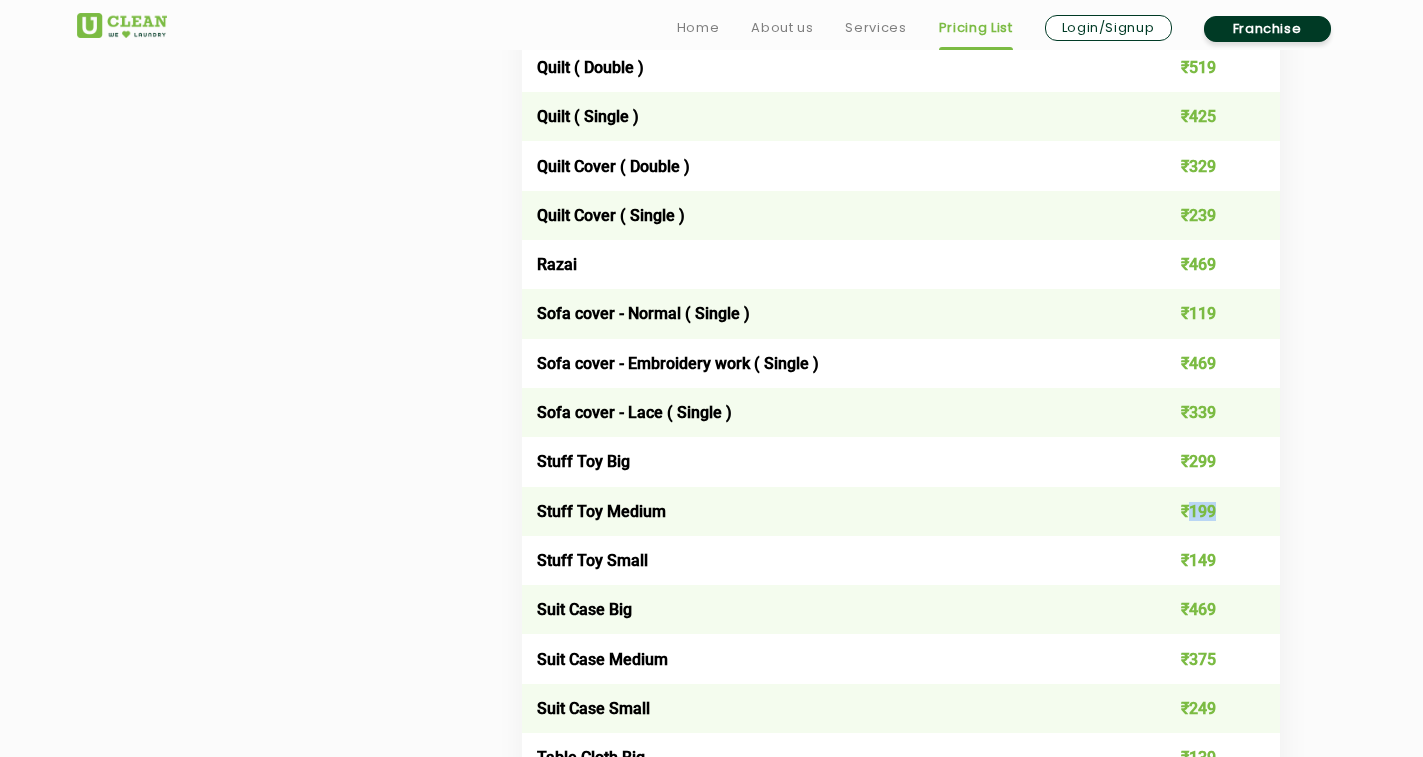 click on "₹199" at bounding box center (1204, 511) 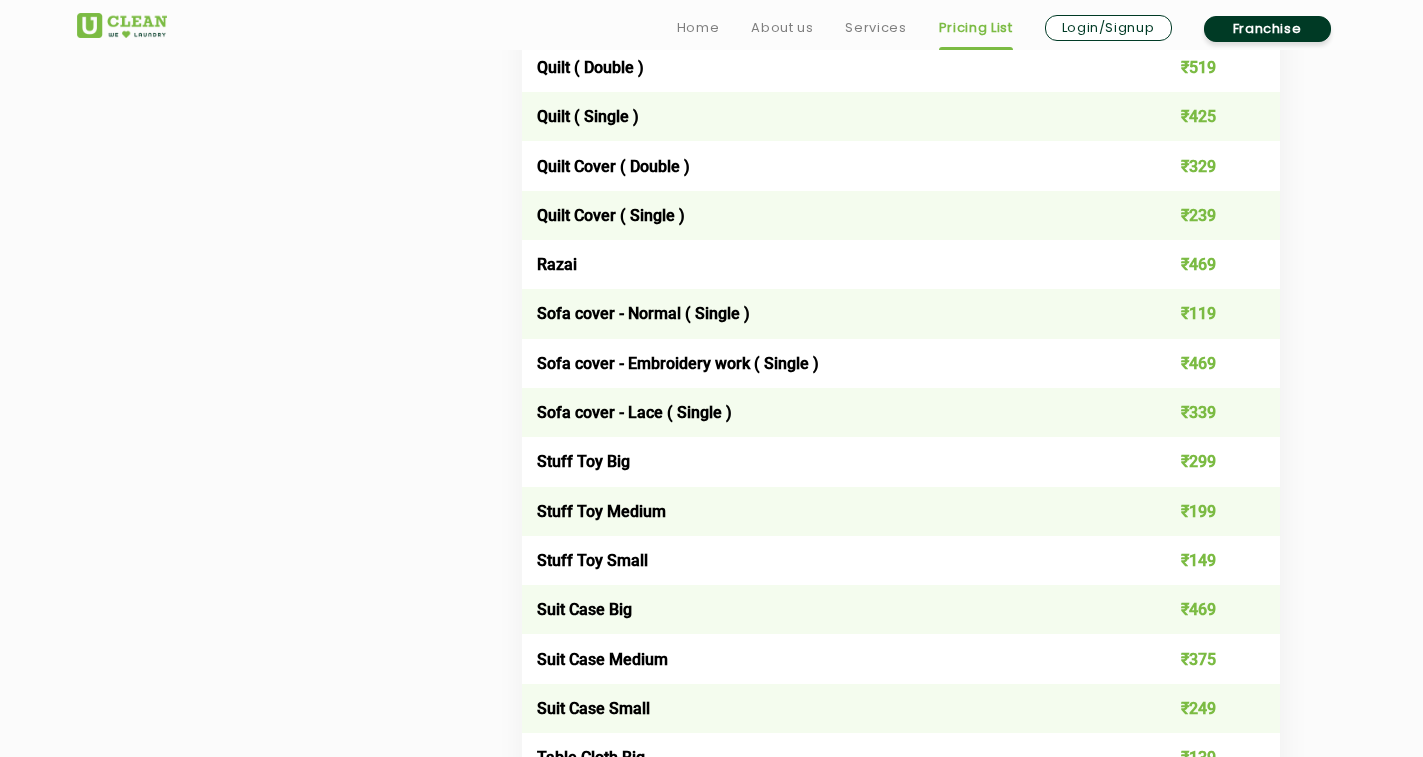 click on "₹149" at bounding box center (1204, 560) 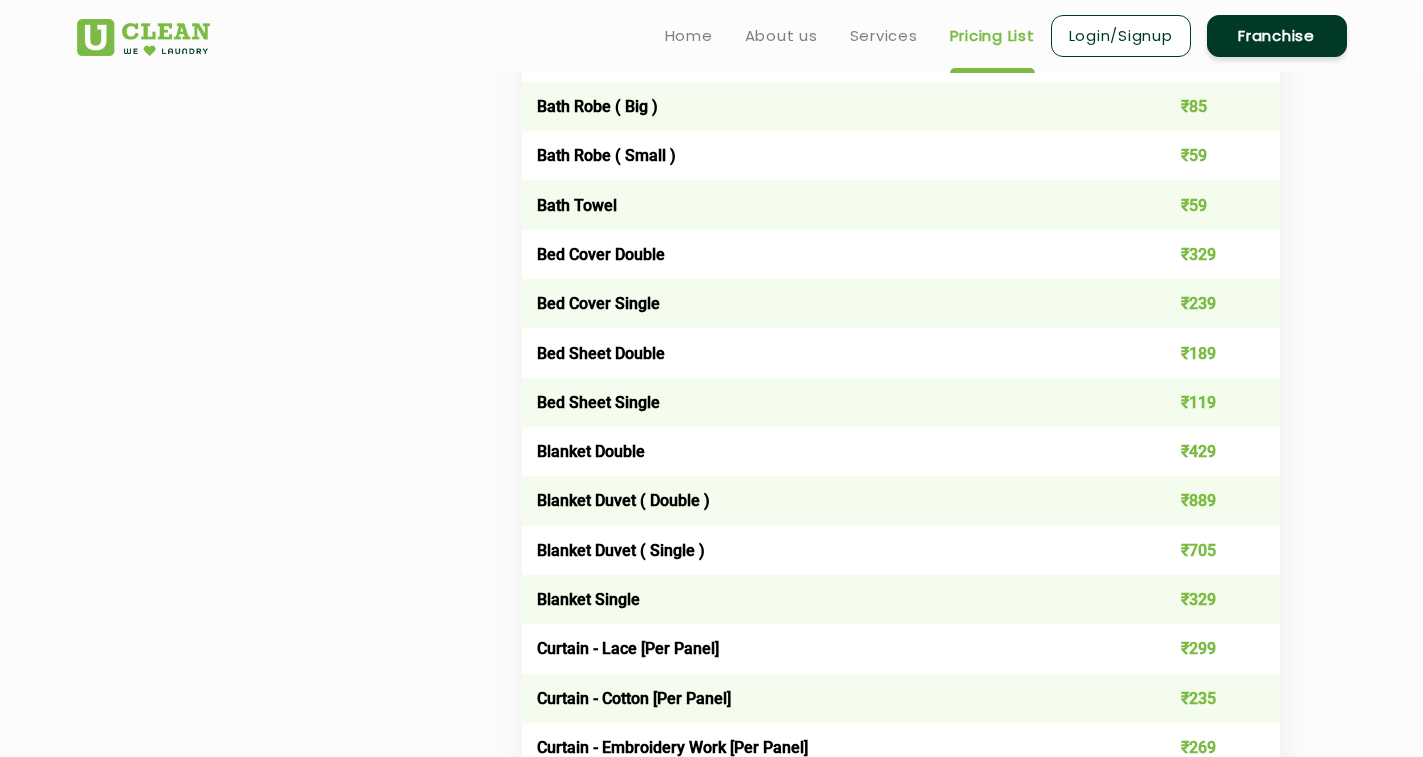 scroll, scrollTop: 1200, scrollLeft: 0, axis: vertical 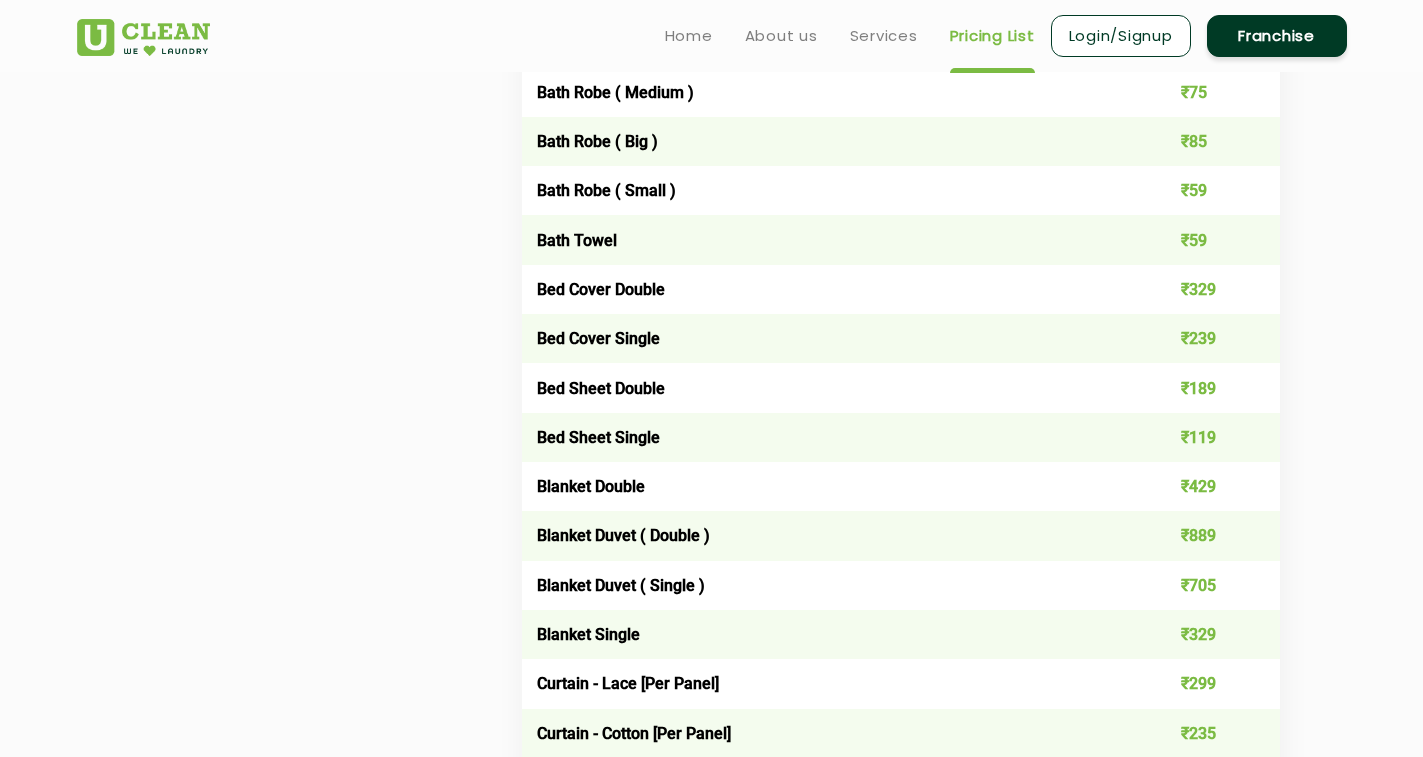 click on "Bed Sheet Double" at bounding box center (825, 387) 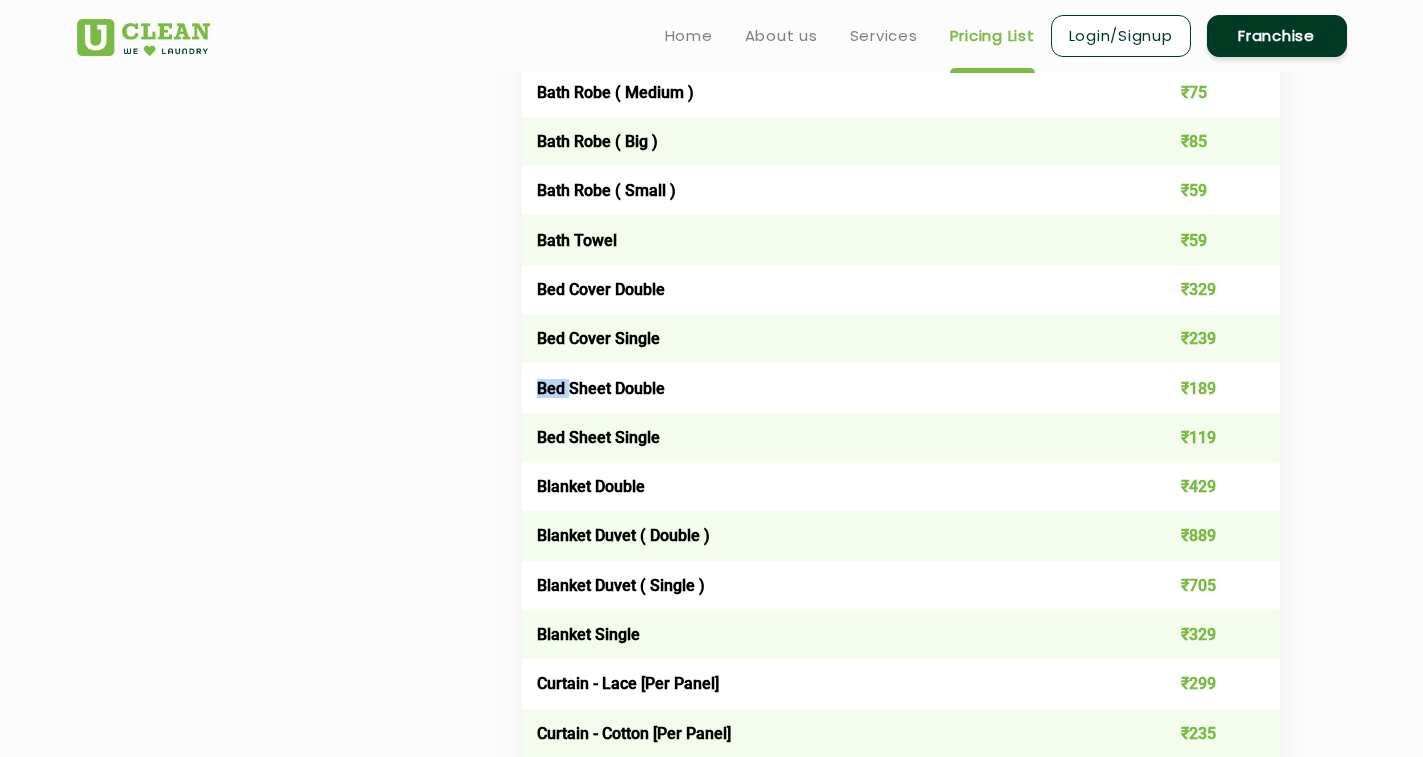 click on "Bed Sheet Double" at bounding box center [825, 387] 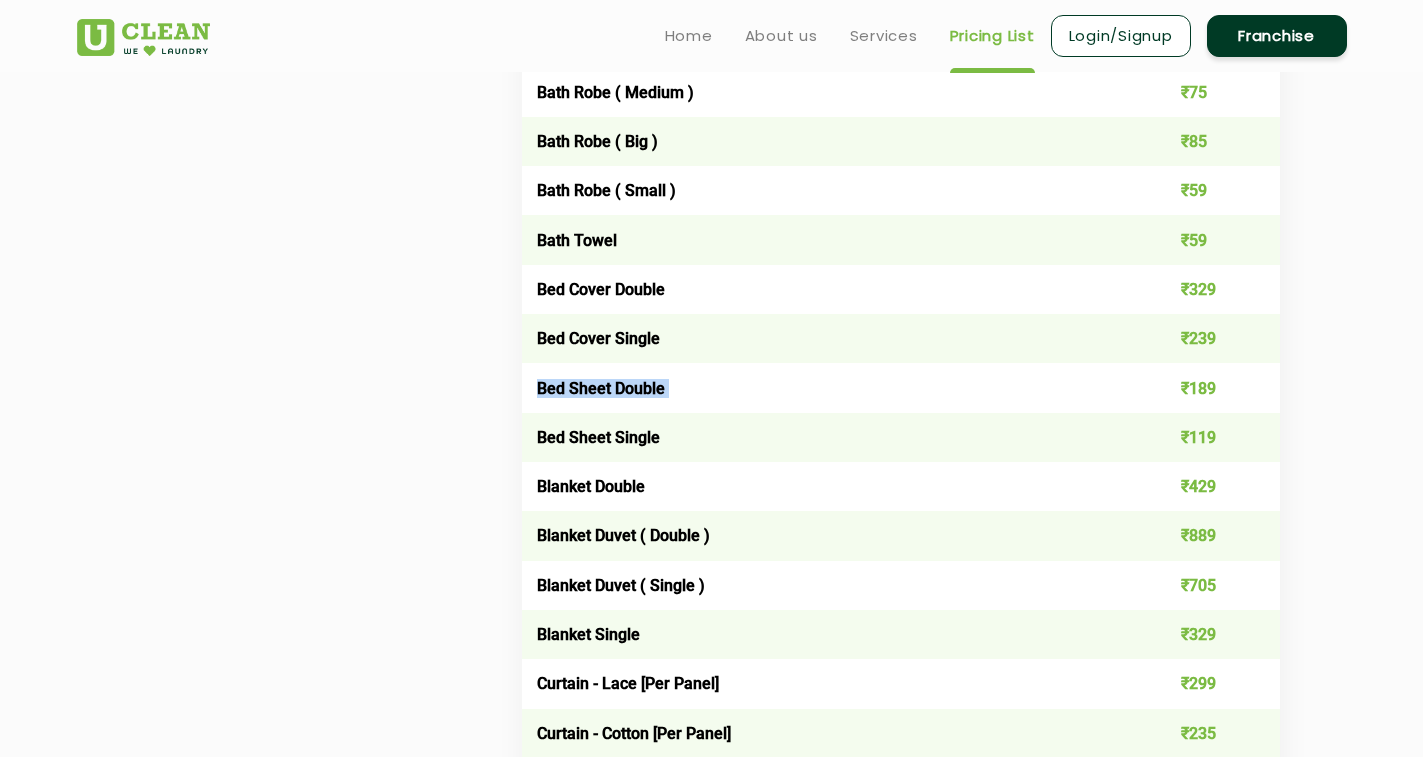 click on "Bed Sheet Double" at bounding box center [825, 387] 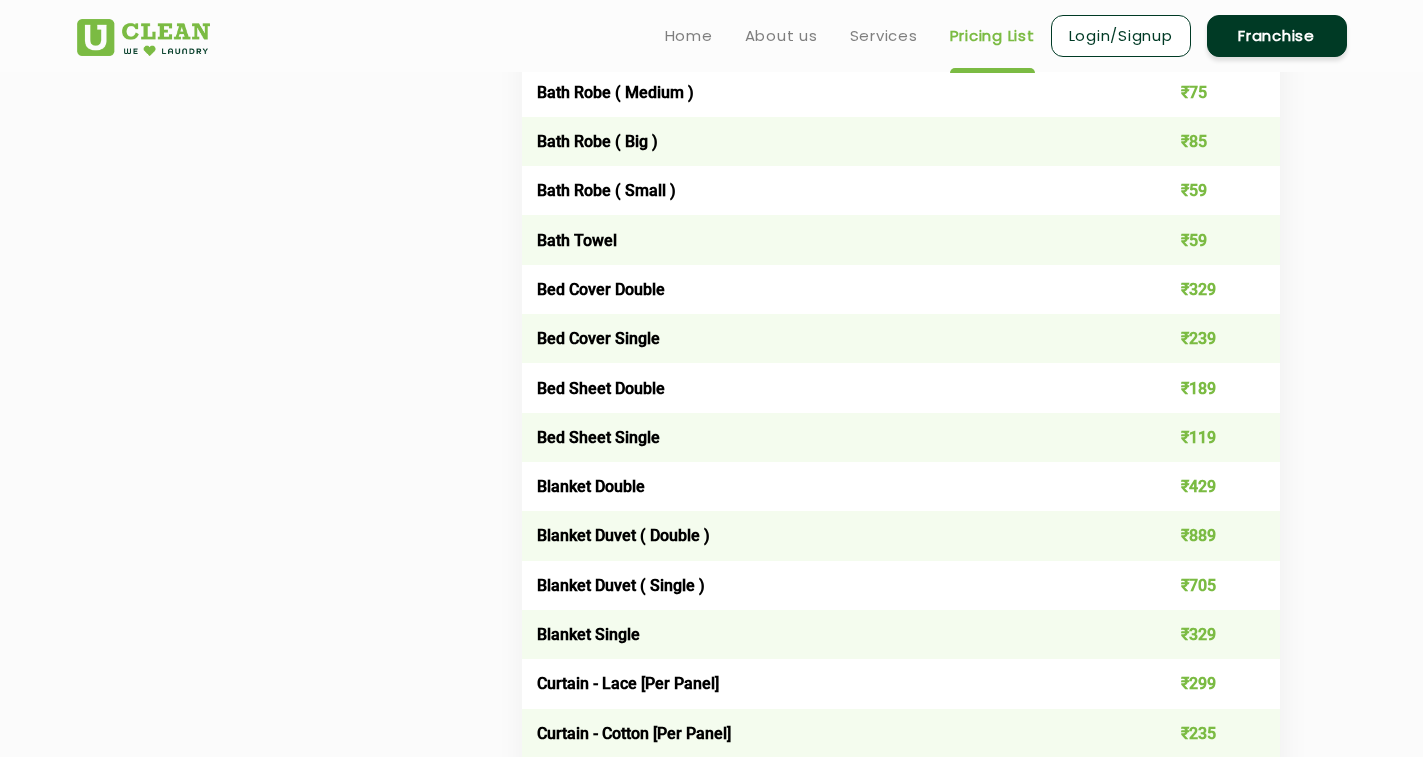click on "Bed Sheet Single" at bounding box center [825, 437] 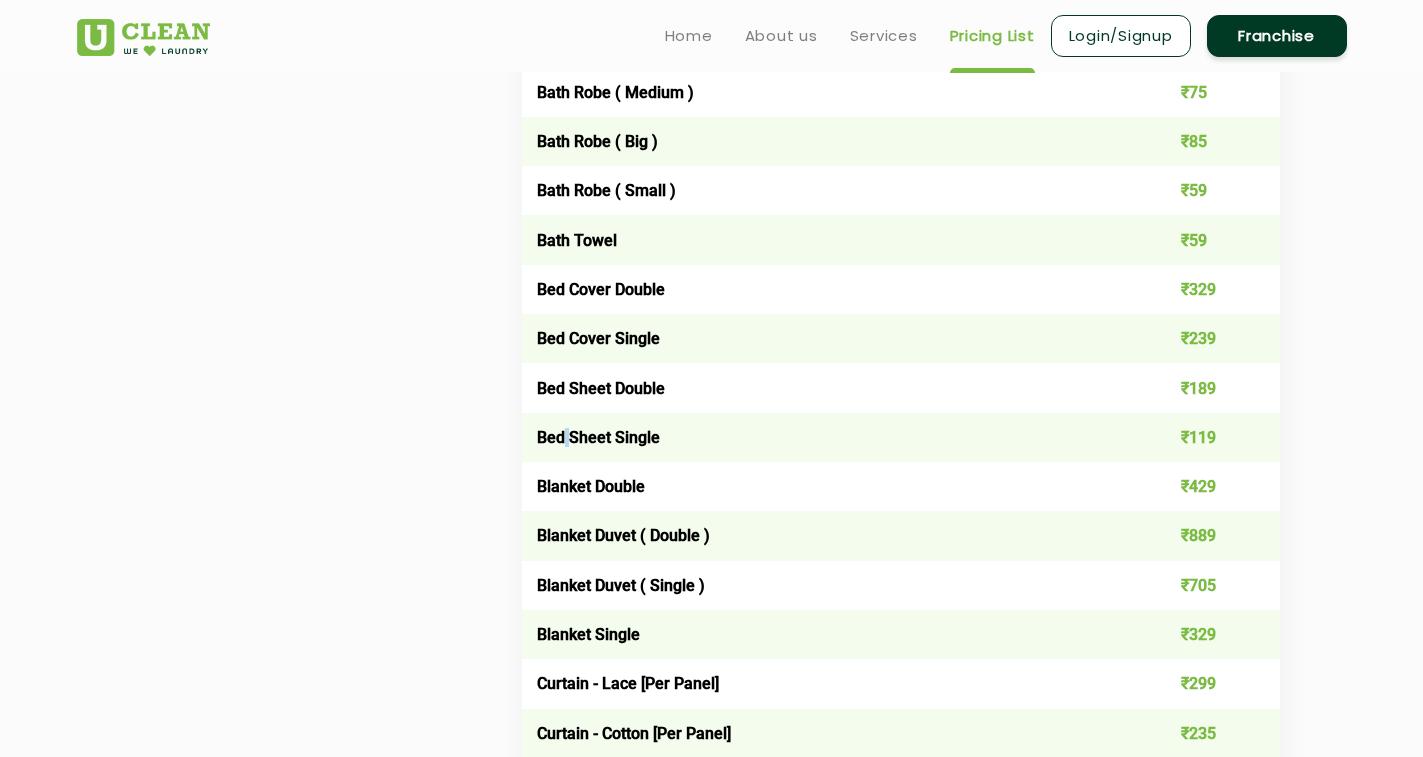click on "Bed Sheet Single" at bounding box center [825, 437] 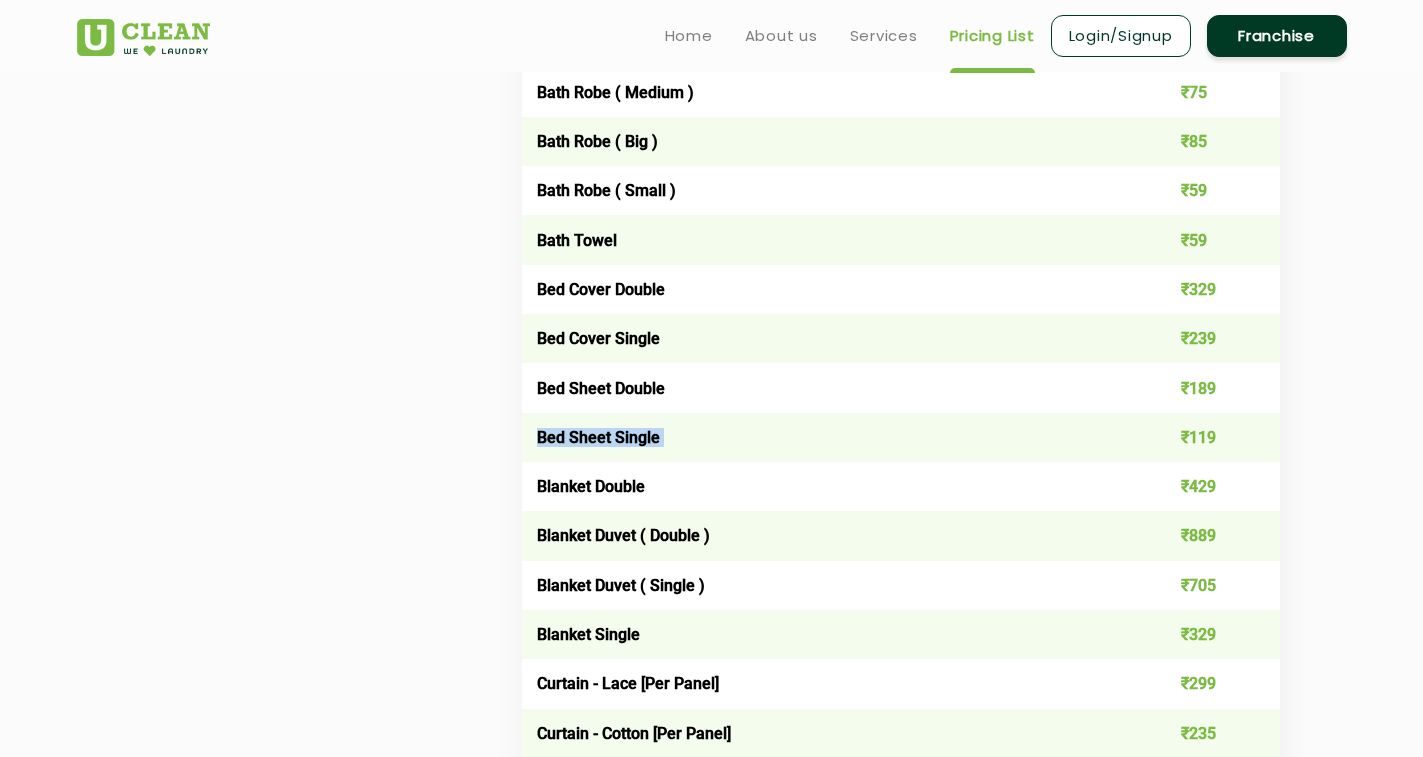 click on "Bed Sheet Single" at bounding box center (825, 437) 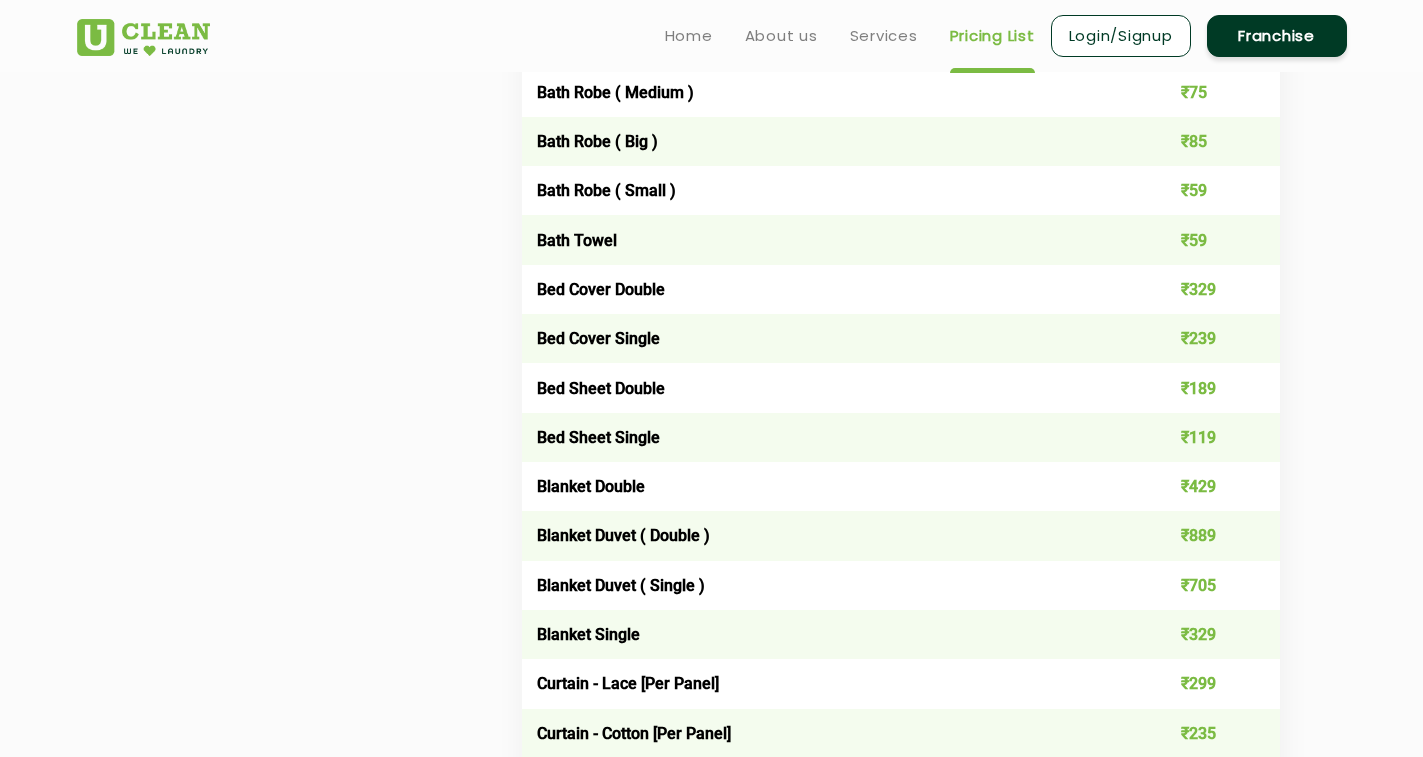 click on "₹239" at bounding box center [1204, 338] 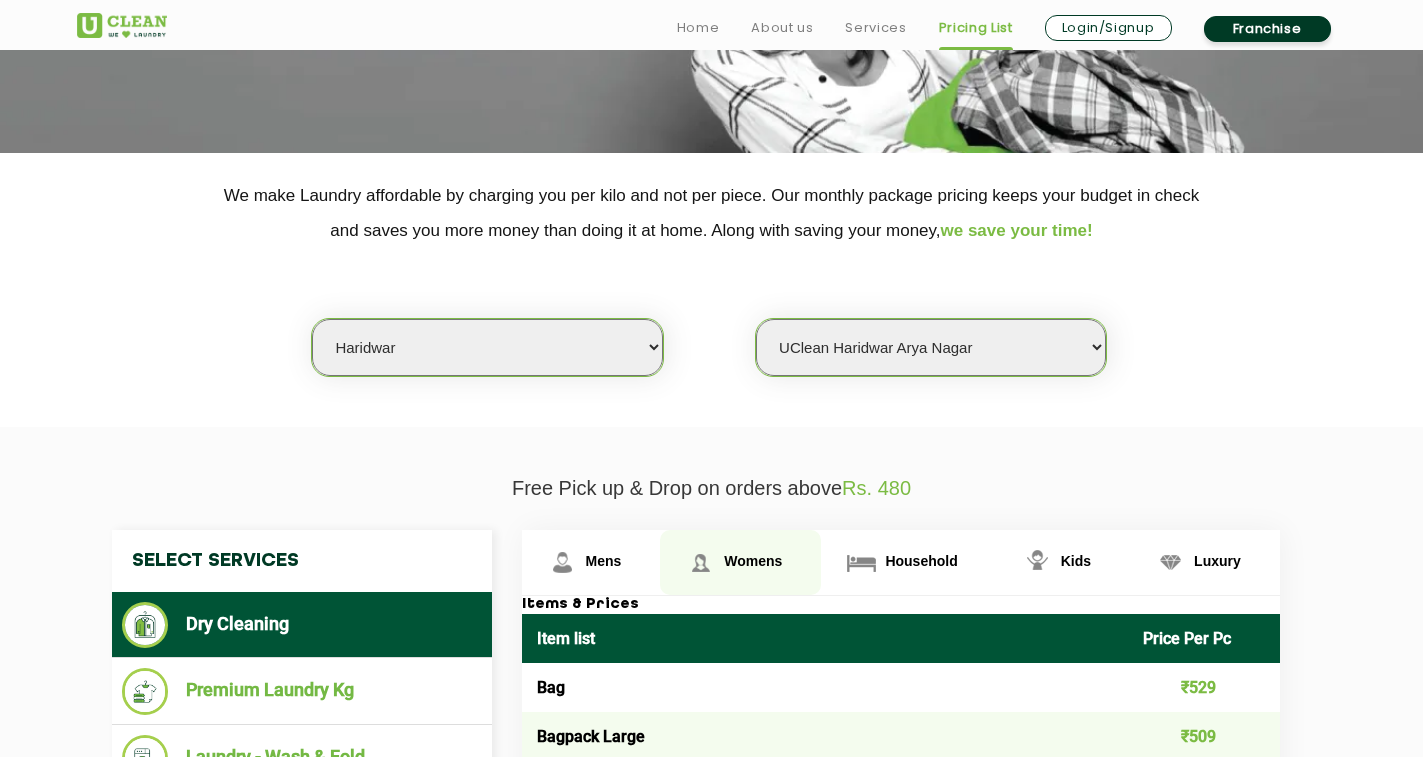 scroll, scrollTop: 500, scrollLeft: 0, axis: vertical 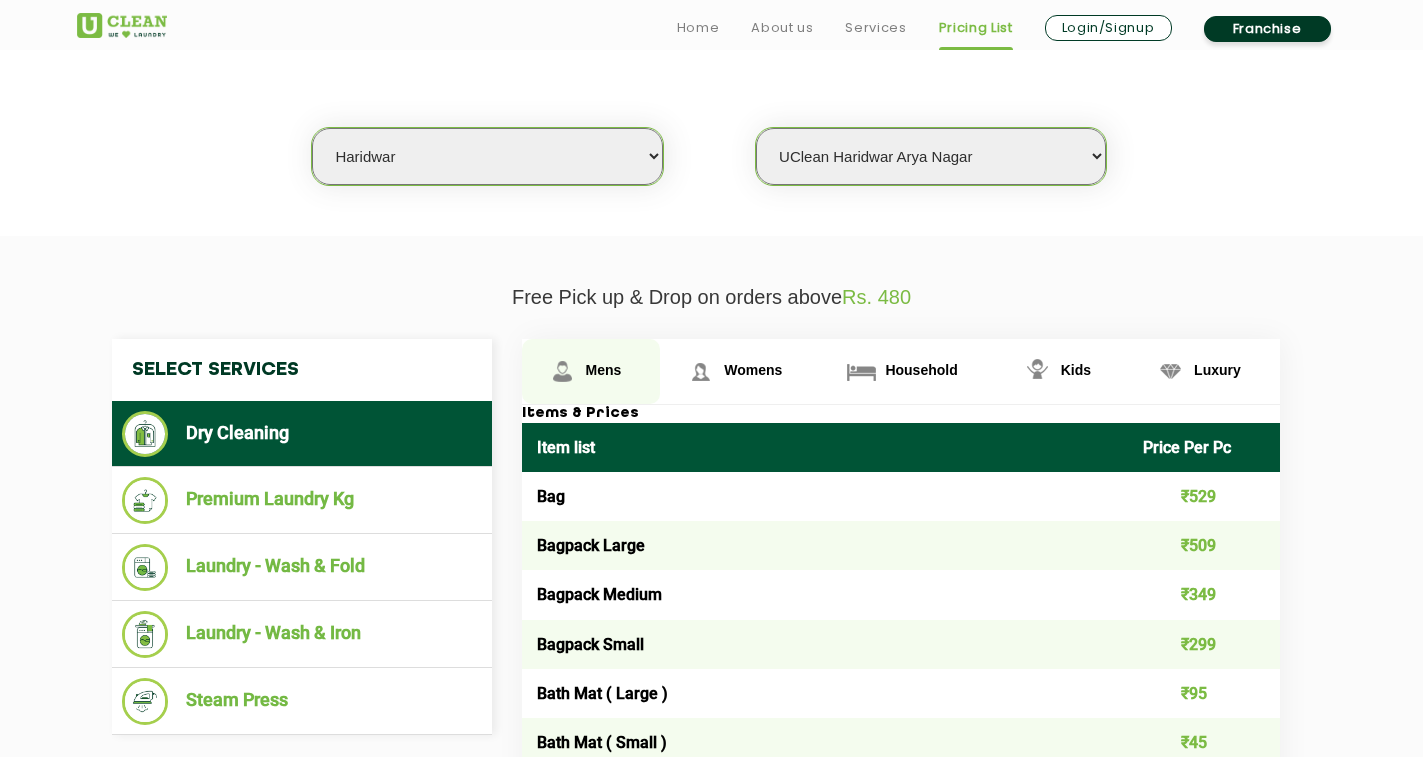 click on "Mens" at bounding box center (604, 370) 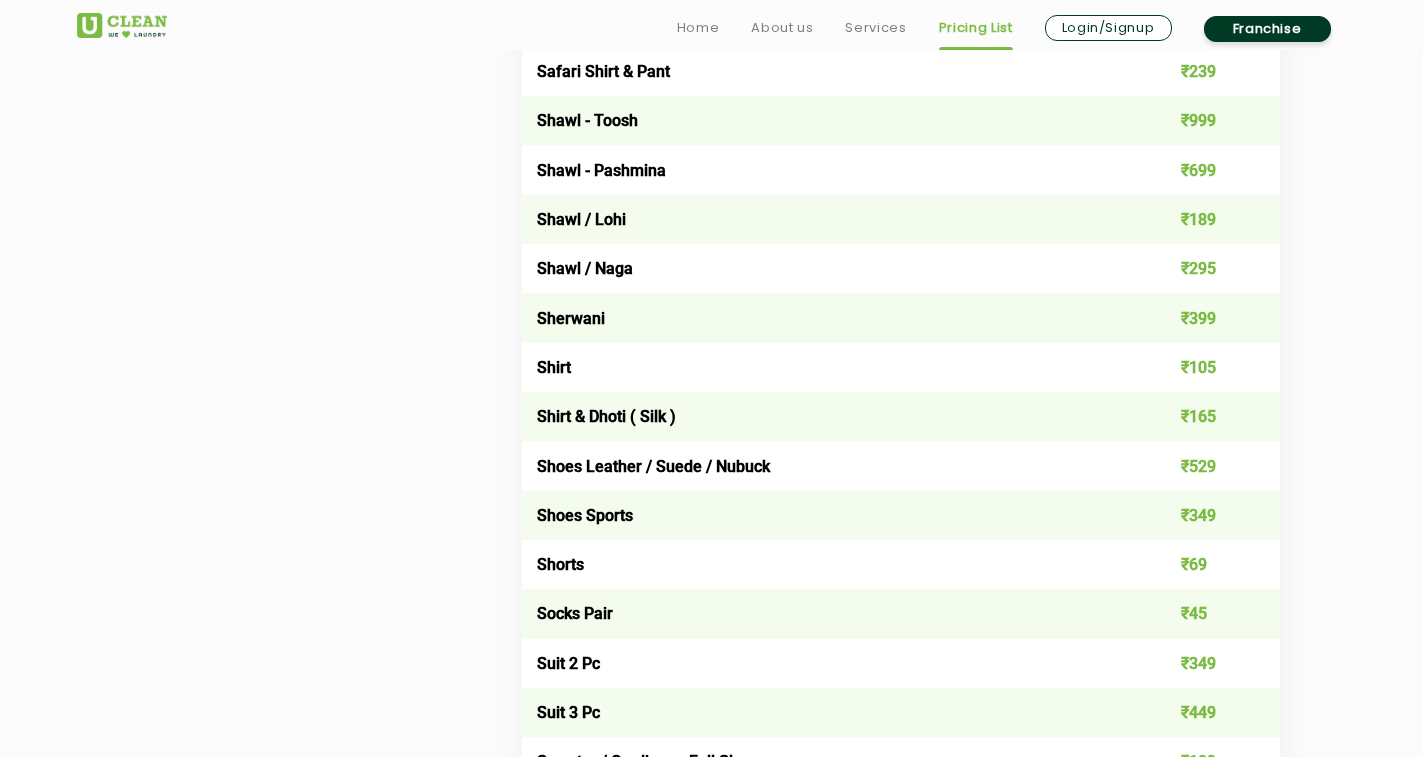 scroll, scrollTop: 2800, scrollLeft: 0, axis: vertical 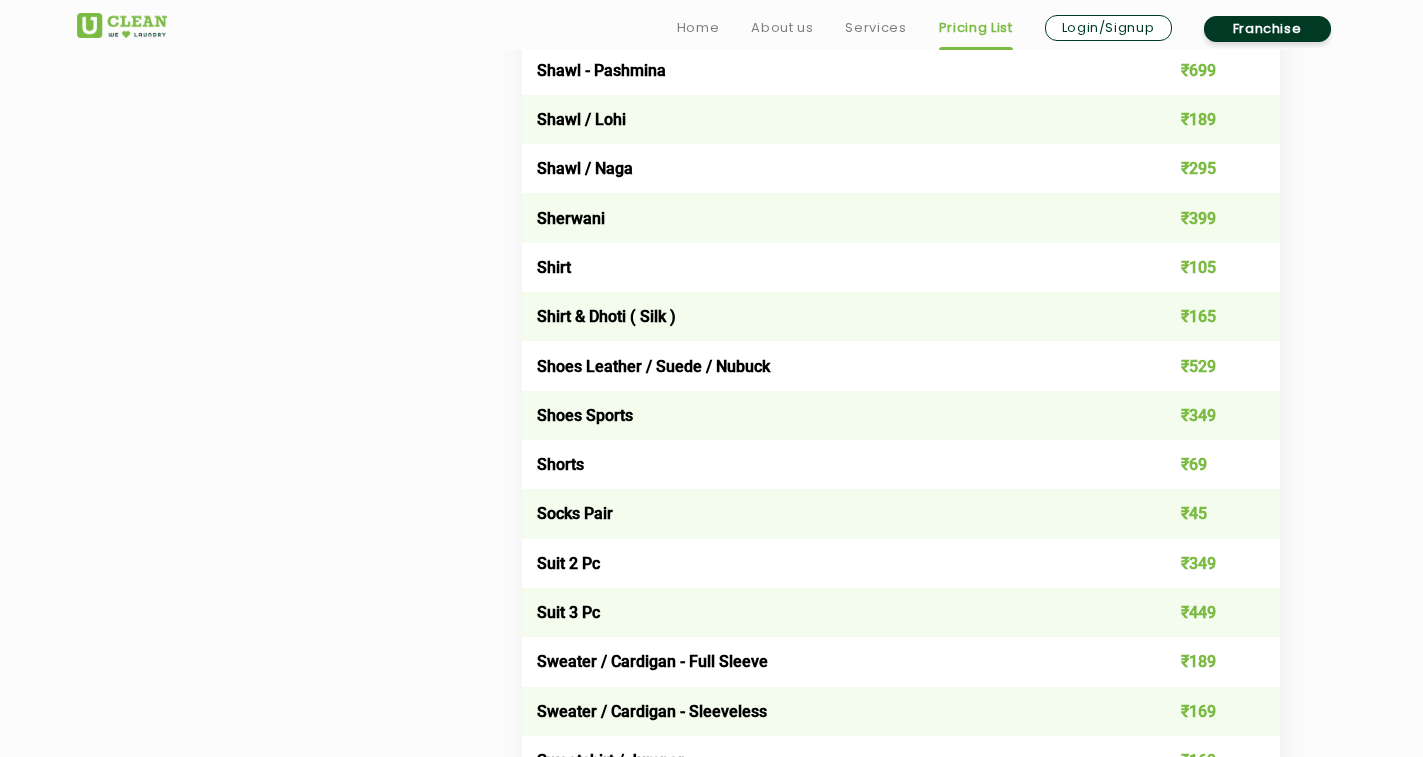 click on "Suit 2 Pc" at bounding box center [825, 563] 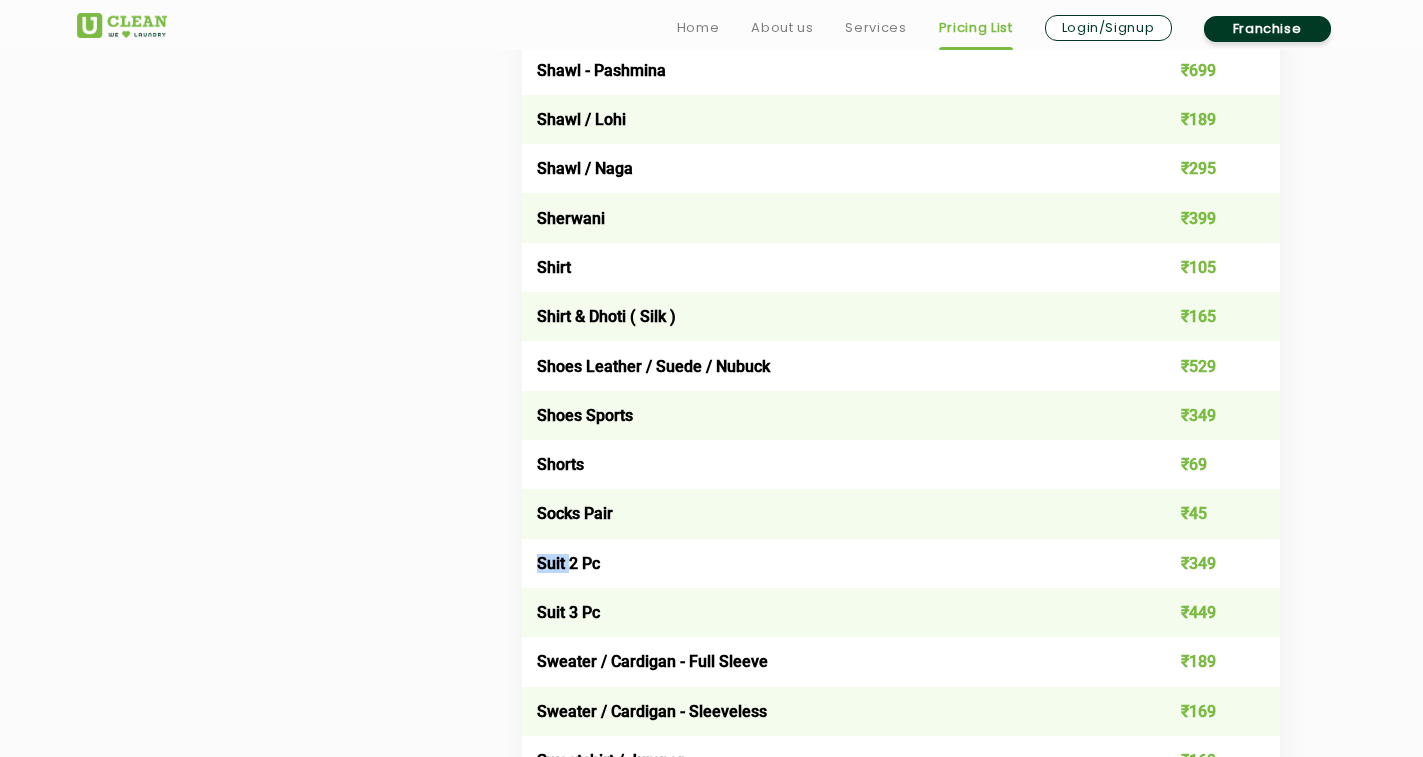 click on "Suit 2 Pc" at bounding box center (825, 563) 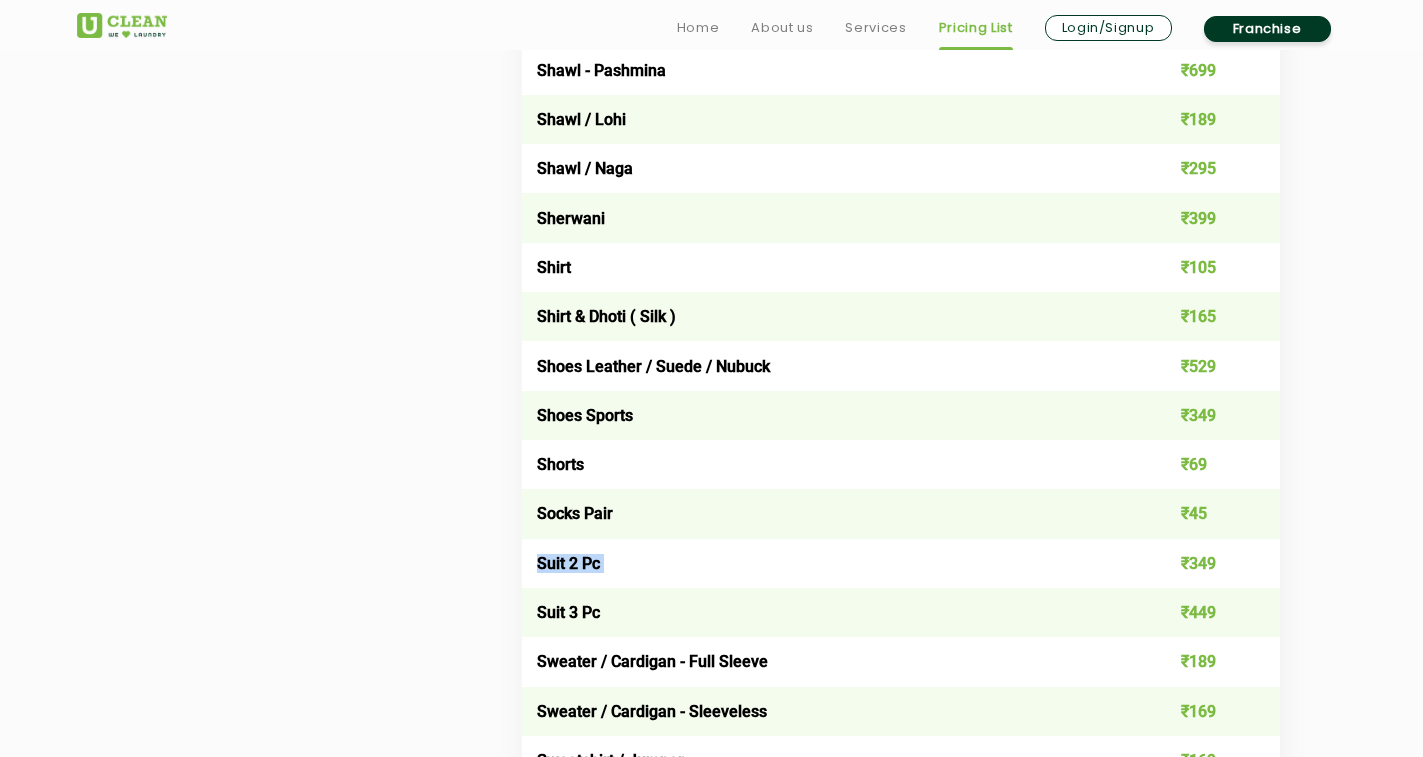 click on "Suit 2 Pc" at bounding box center [825, 563] 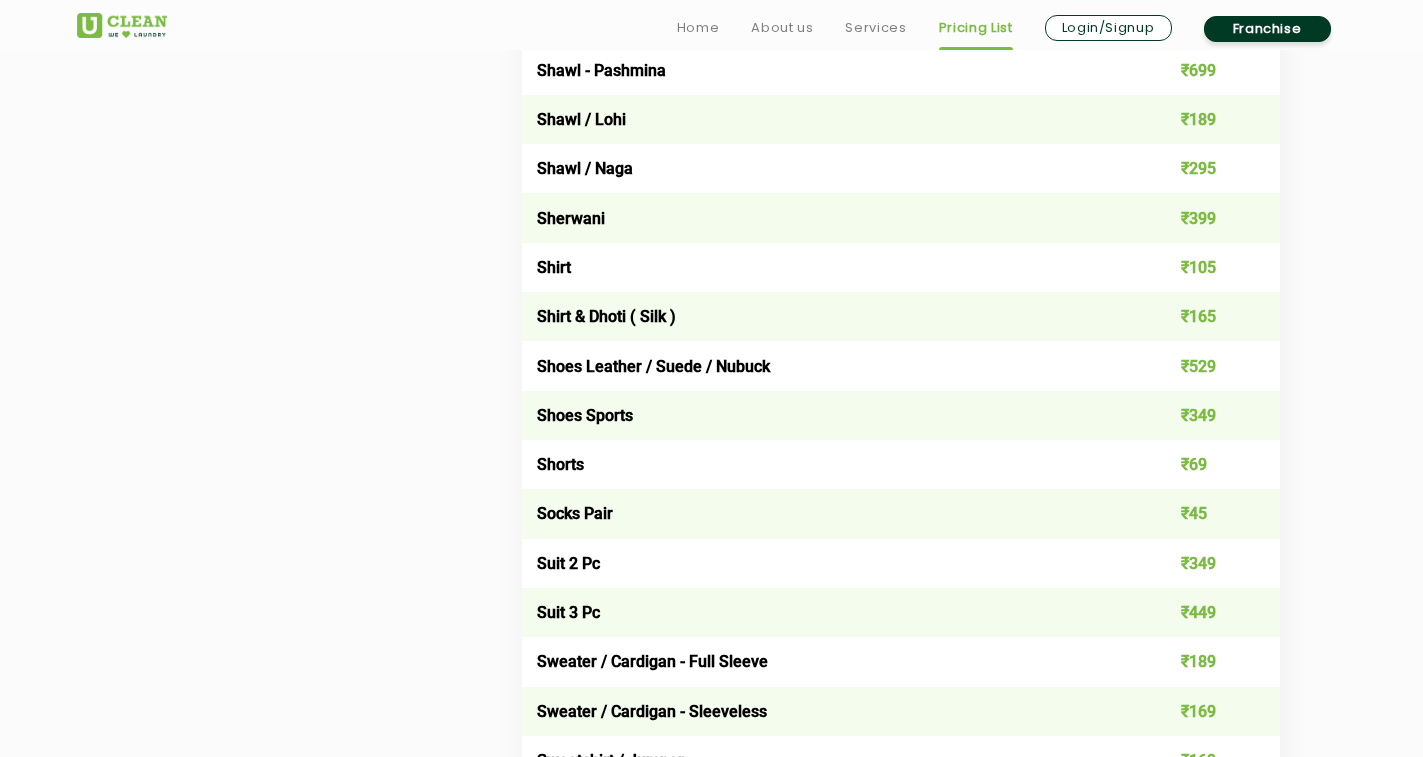 click on "Suit 3 Pc" at bounding box center [825, 612] 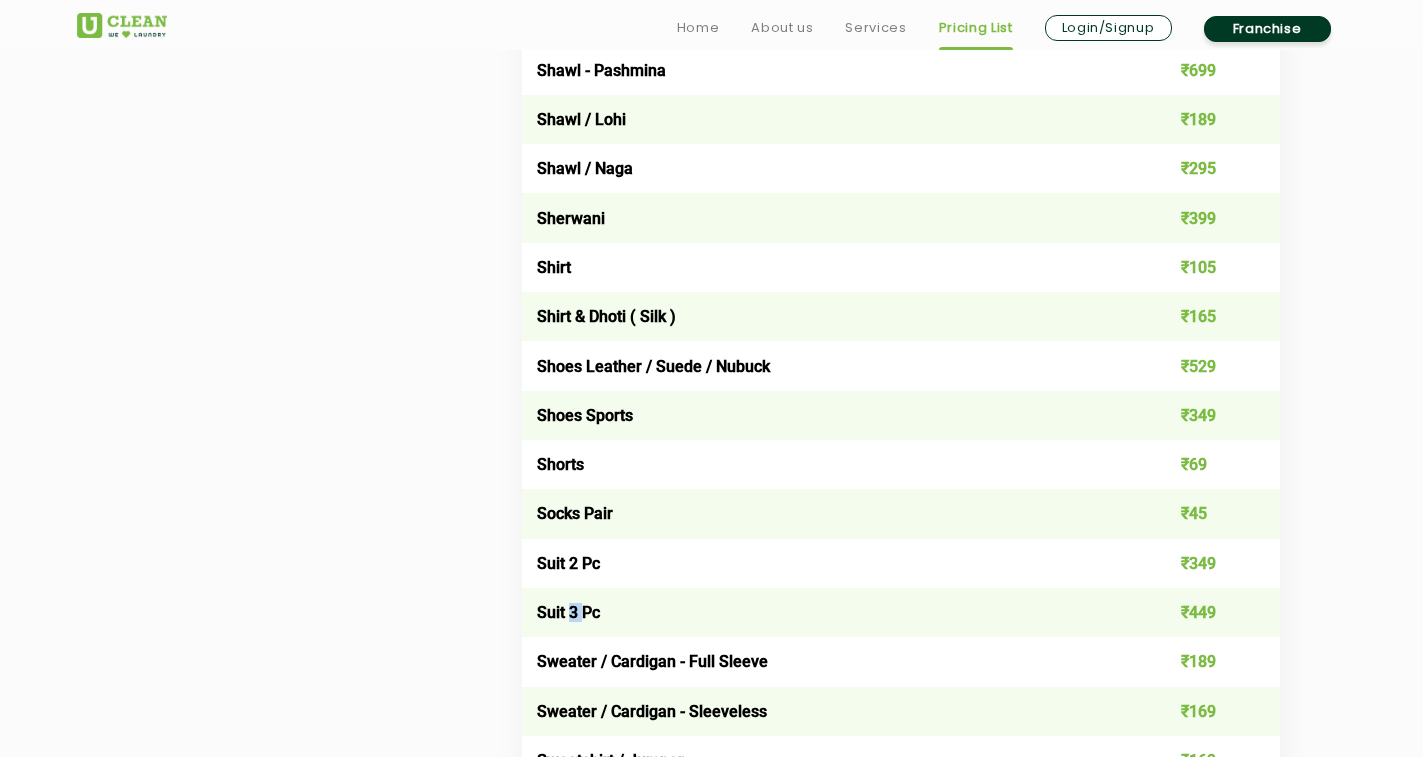 click on "Suit 3 Pc" at bounding box center [825, 612] 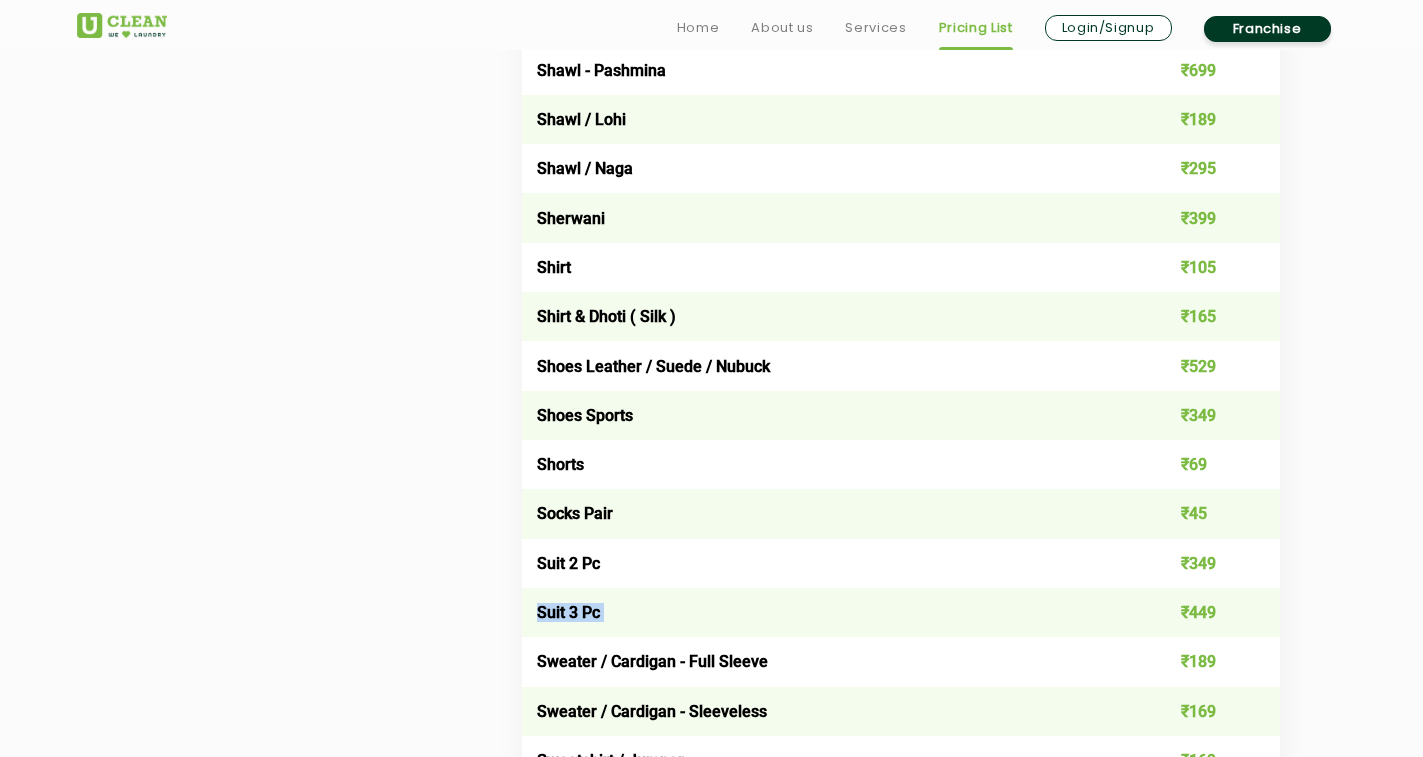 click on "Suit 3 Pc" at bounding box center [825, 612] 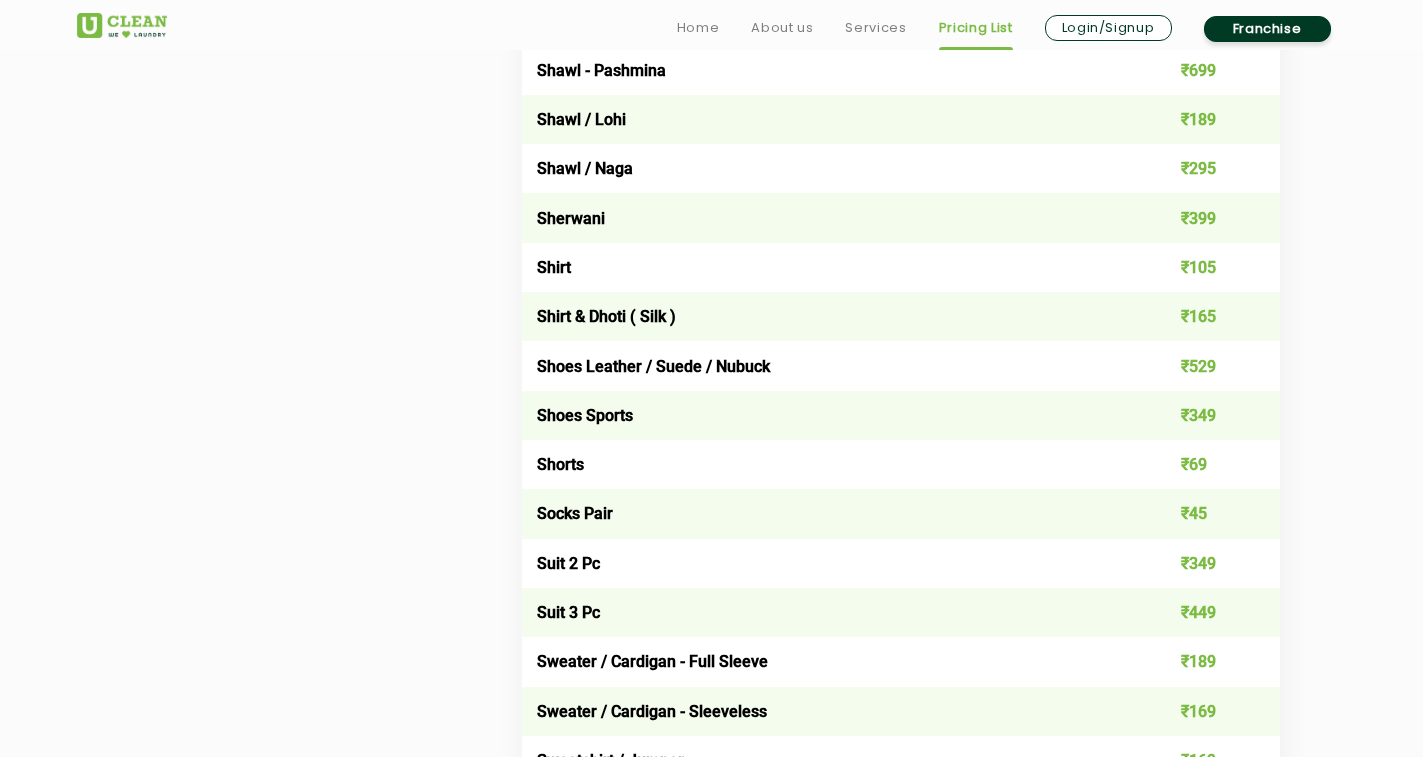 click on "₹349" at bounding box center (1204, 563) 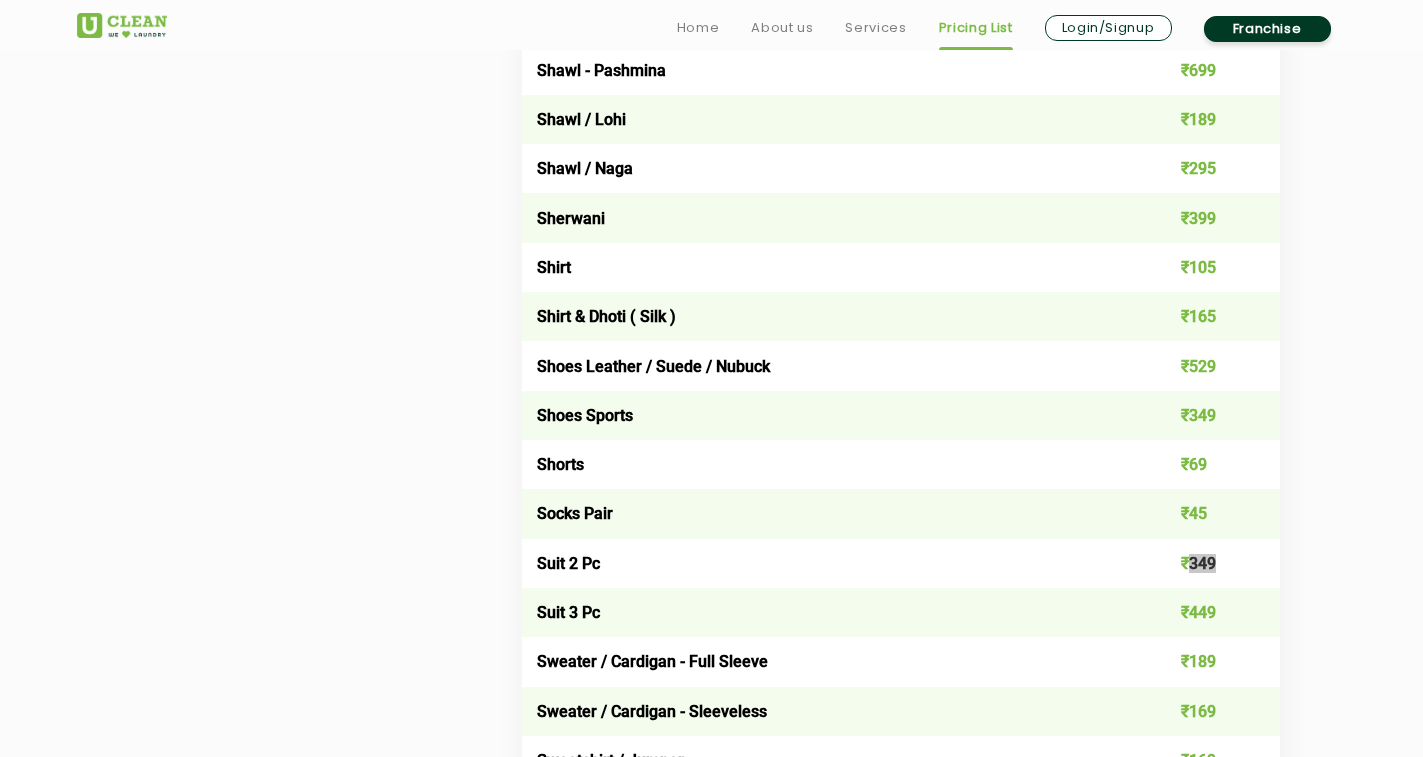 click on "₹349" at bounding box center [1204, 563] 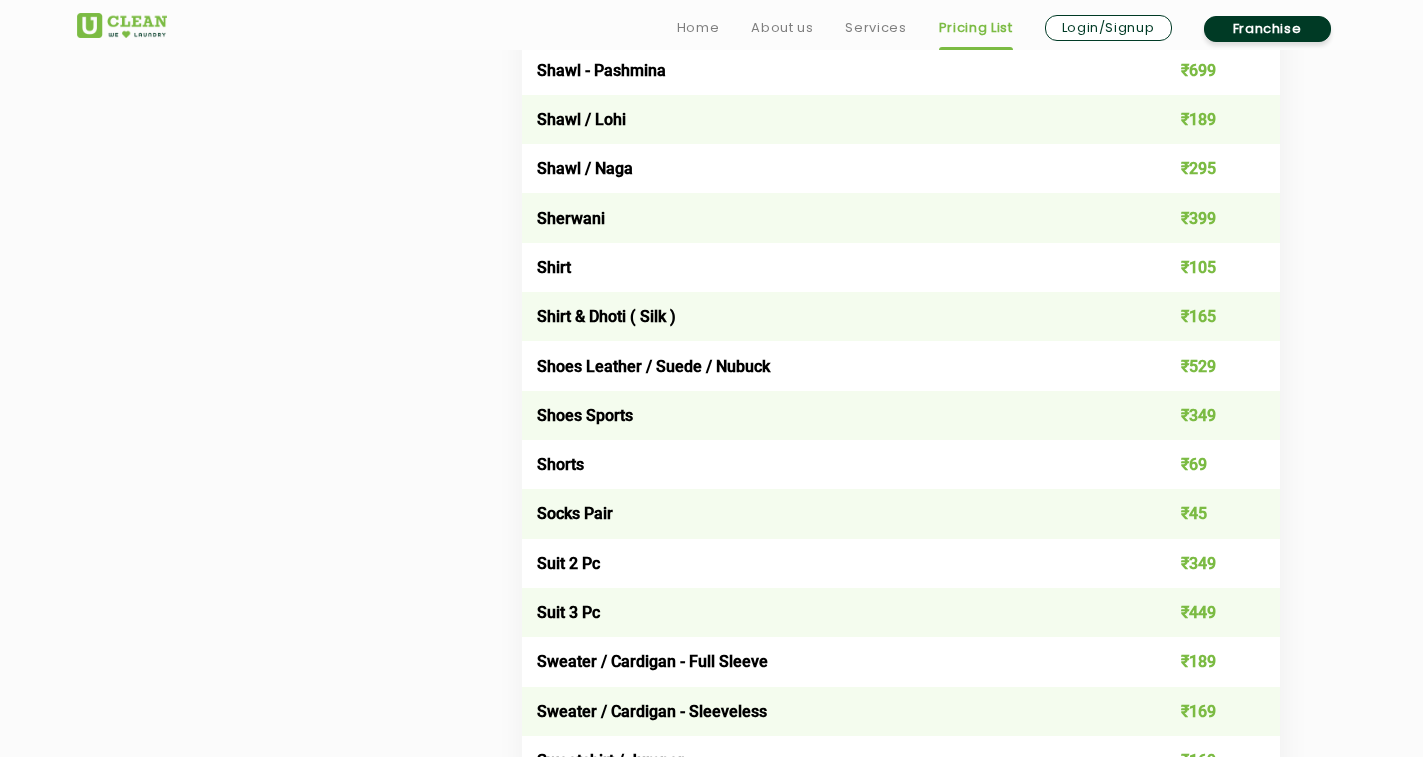 click on "₹449" at bounding box center (1204, 612) 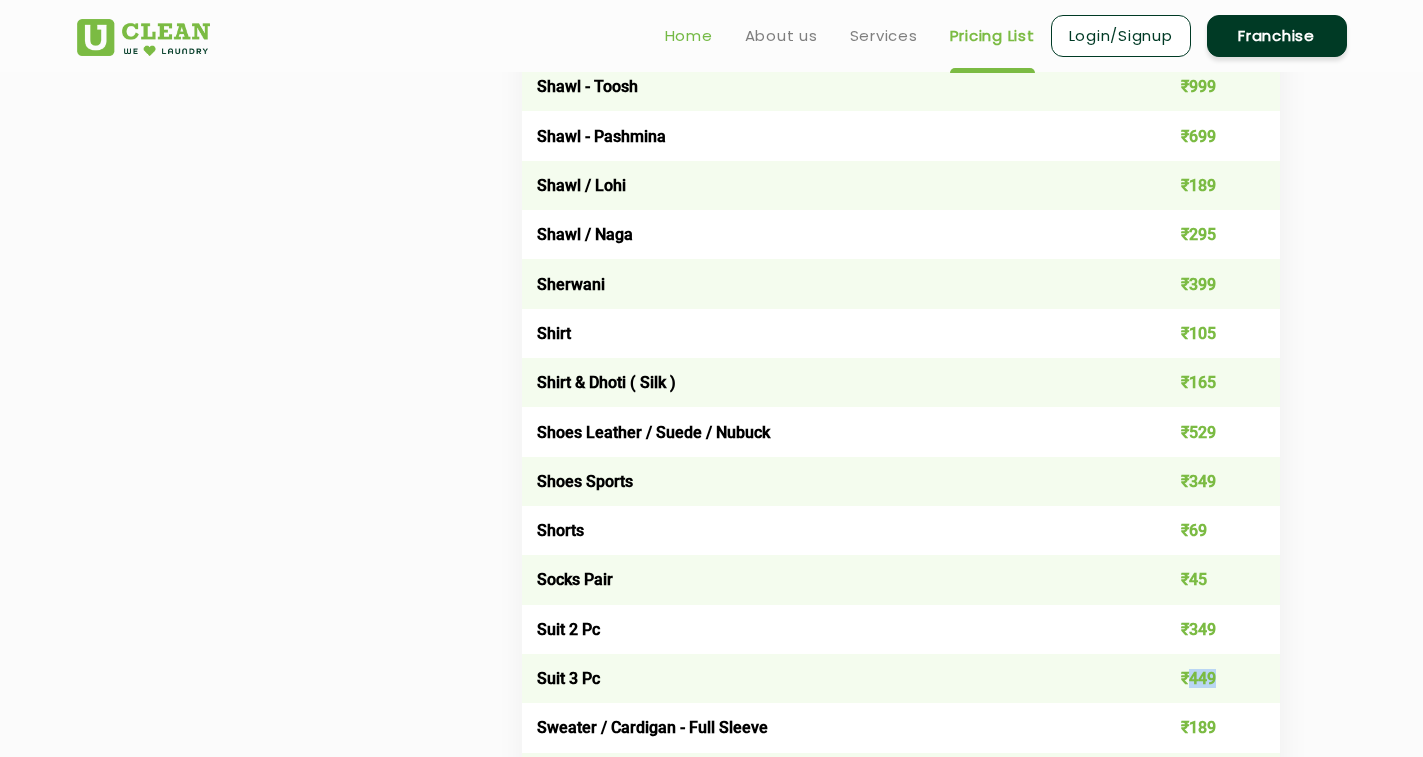 scroll, scrollTop: 2700, scrollLeft: 0, axis: vertical 